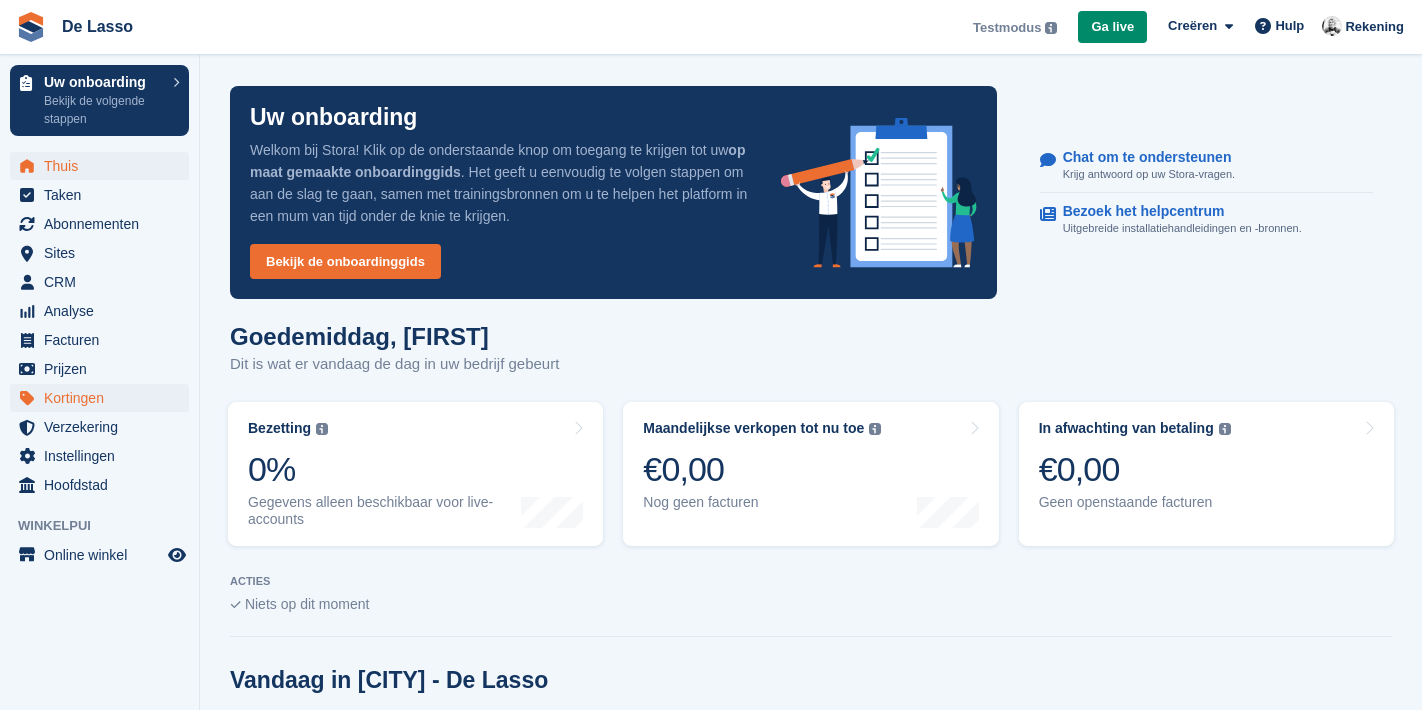 scroll, scrollTop: 0, scrollLeft: 0, axis: both 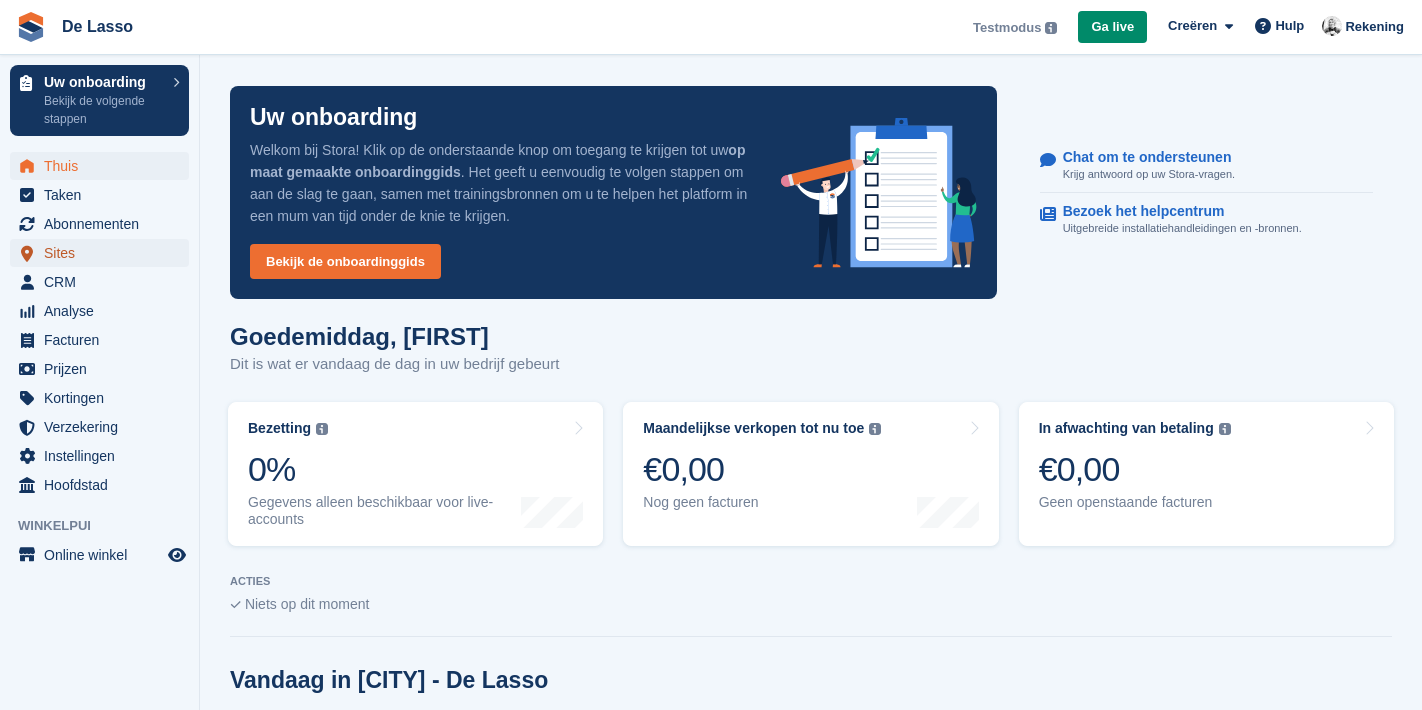 click on "Sites" at bounding box center [104, 253] 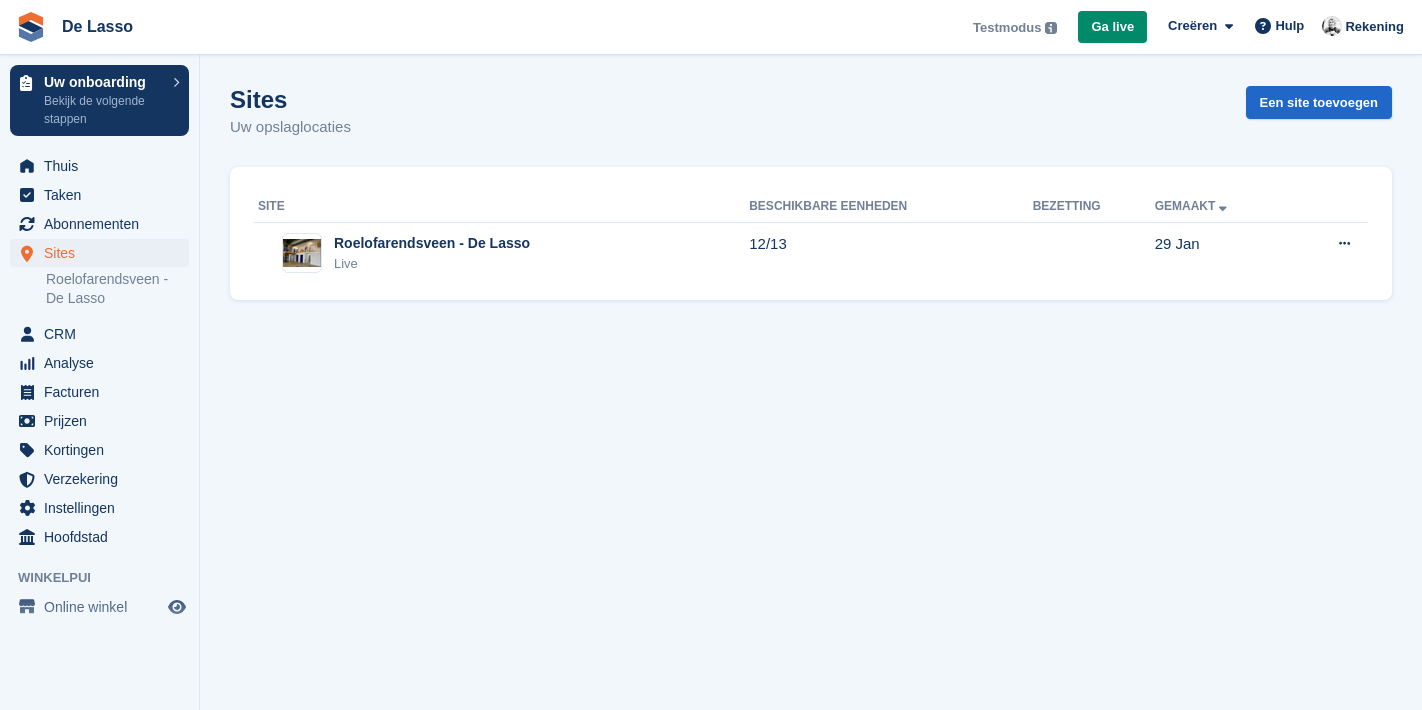scroll, scrollTop: 0, scrollLeft: 0, axis: both 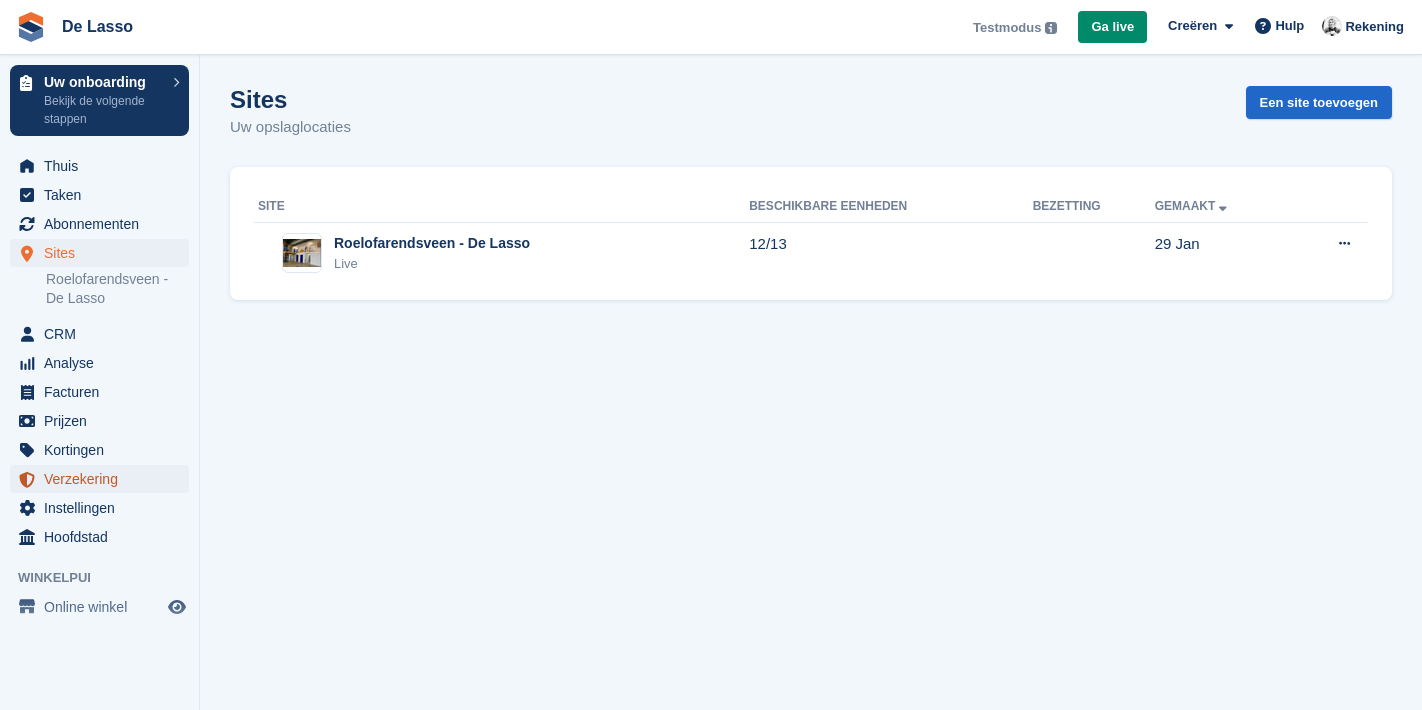 click on "Verzekering" at bounding box center (104, 479) 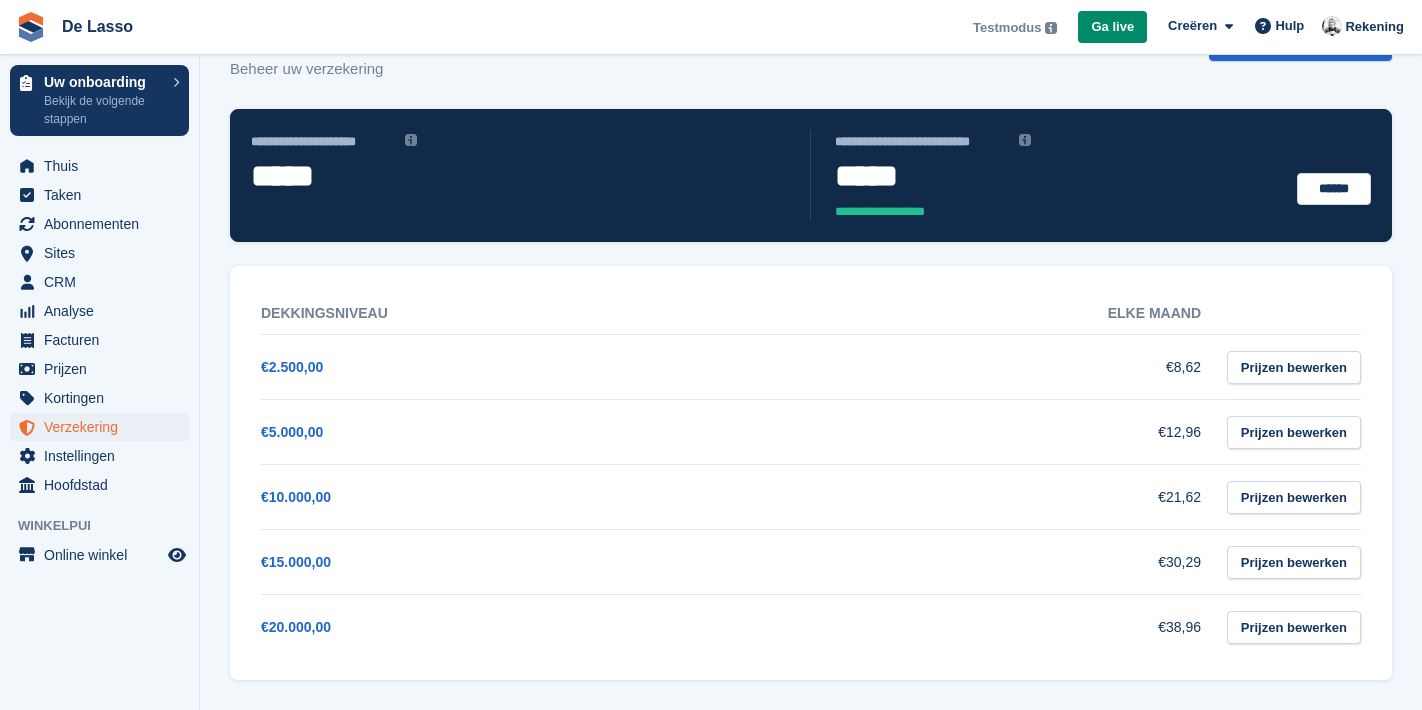 scroll, scrollTop: 0, scrollLeft: 0, axis: both 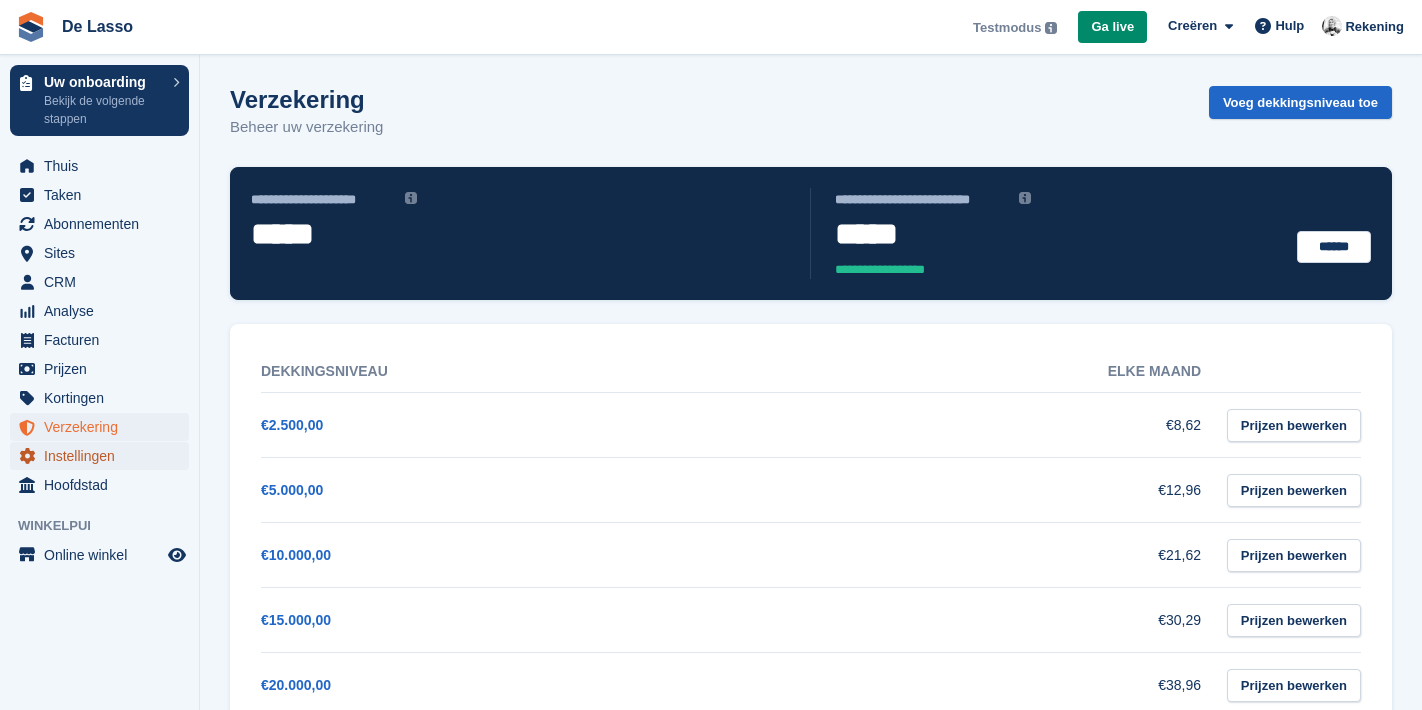 click on "Instellingen" at bounding box center (104, 456) 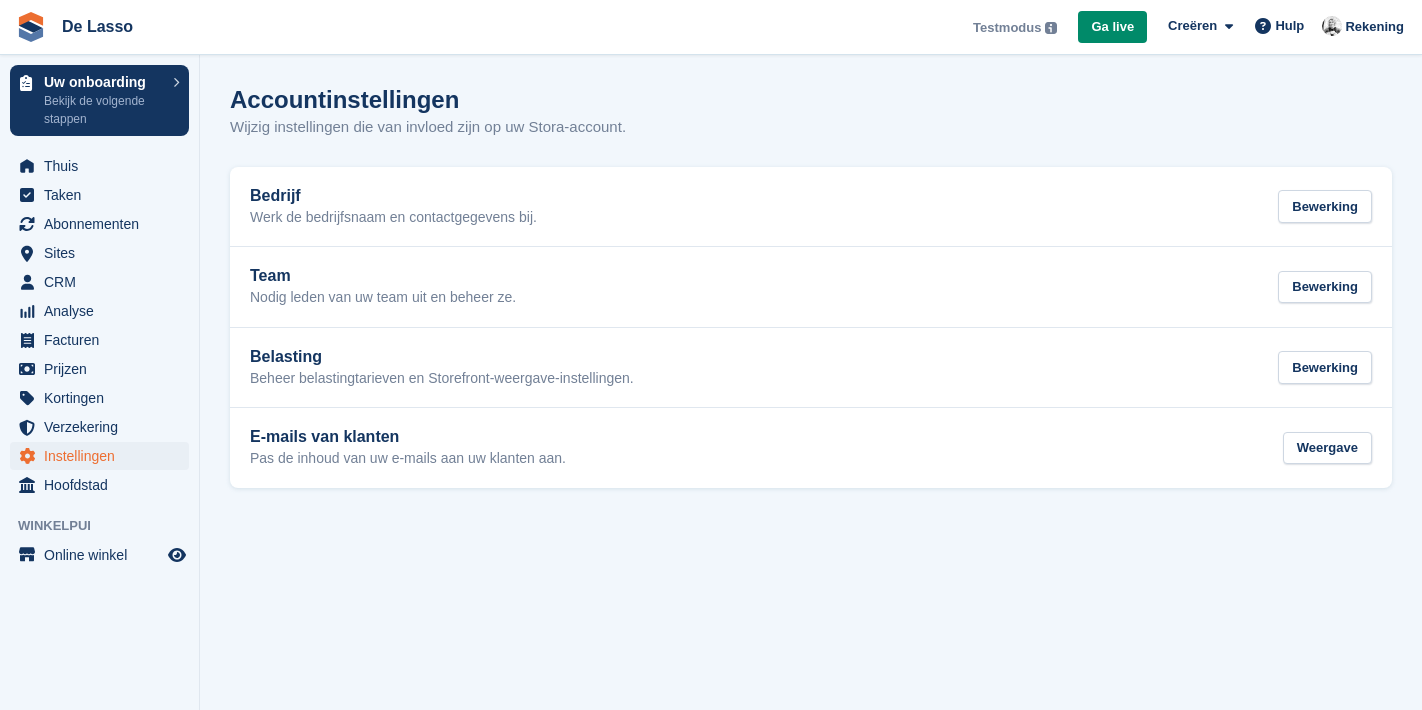 click on "Online winkel
Online winkel" at bounding box center (99, 555) 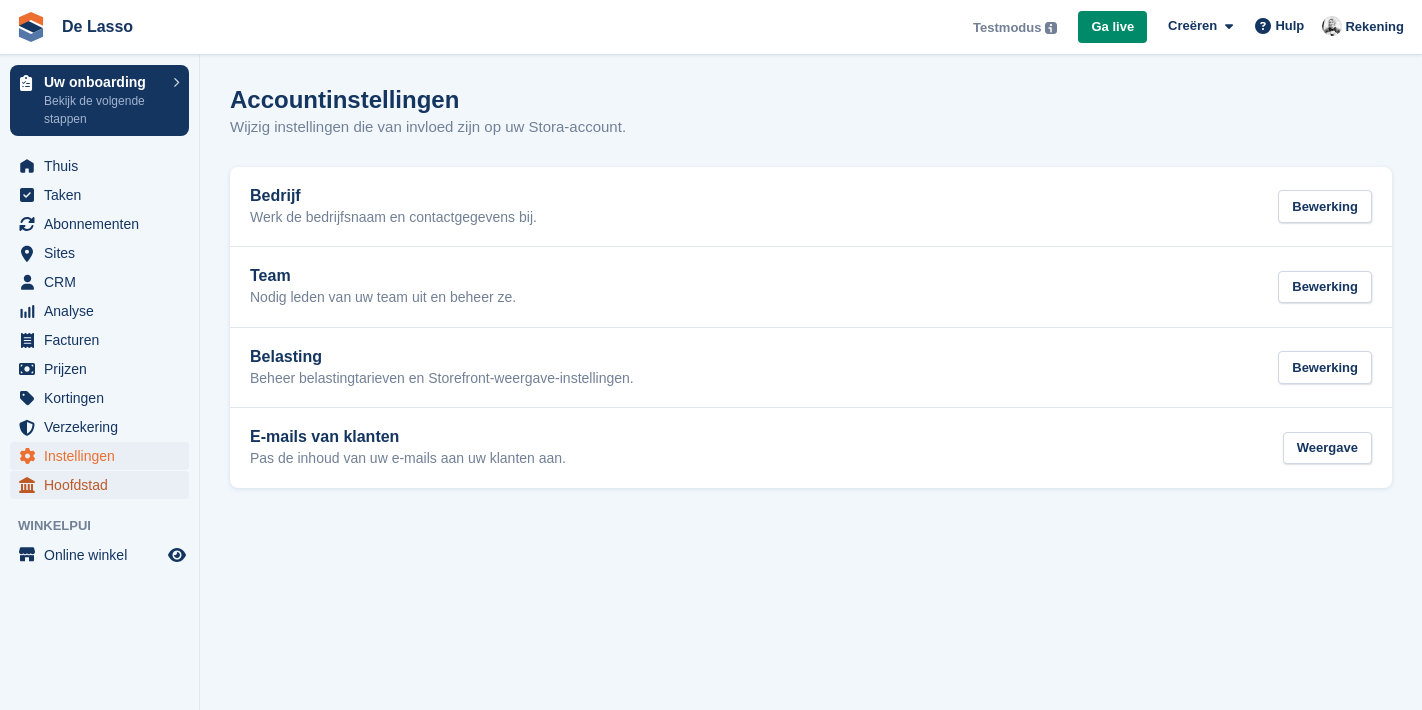 click on "Hoofdstad" at bounding box center [104, 485] 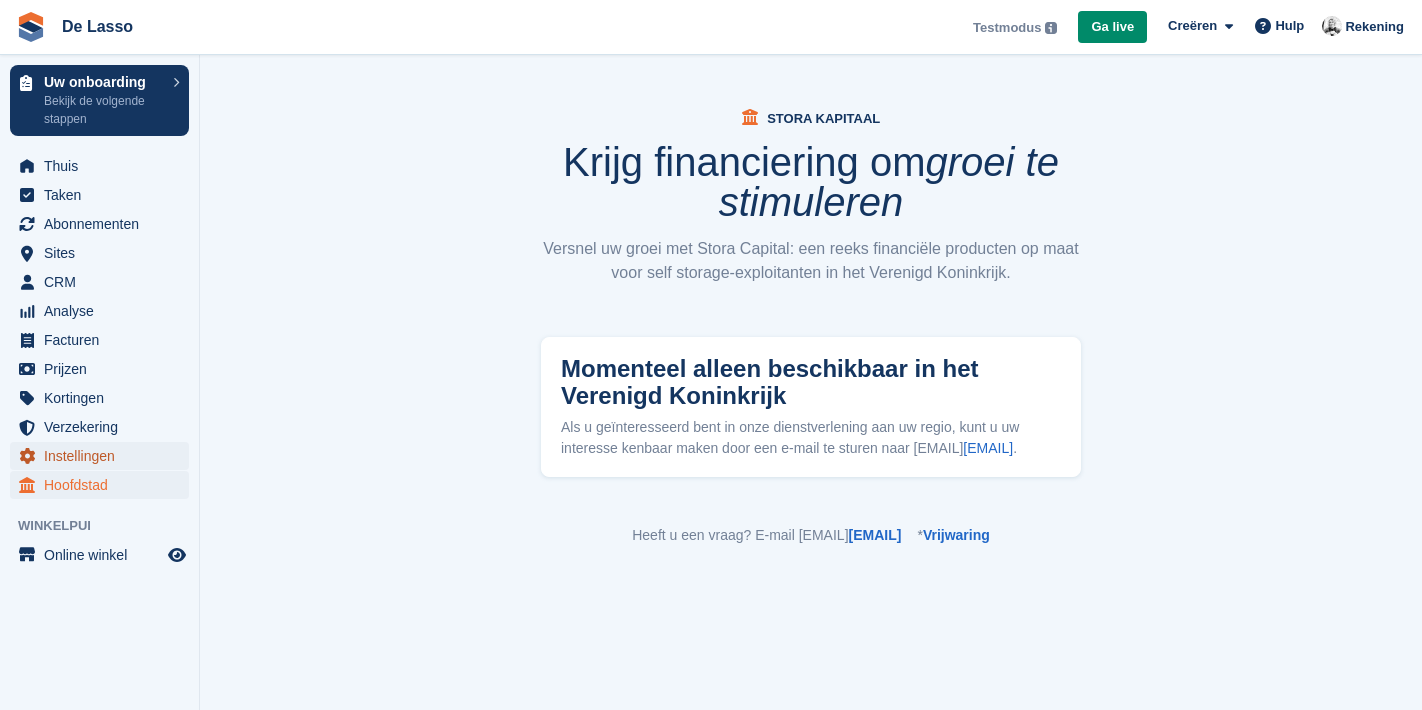 click on "Instellingen" at bounding box center [104, 456] 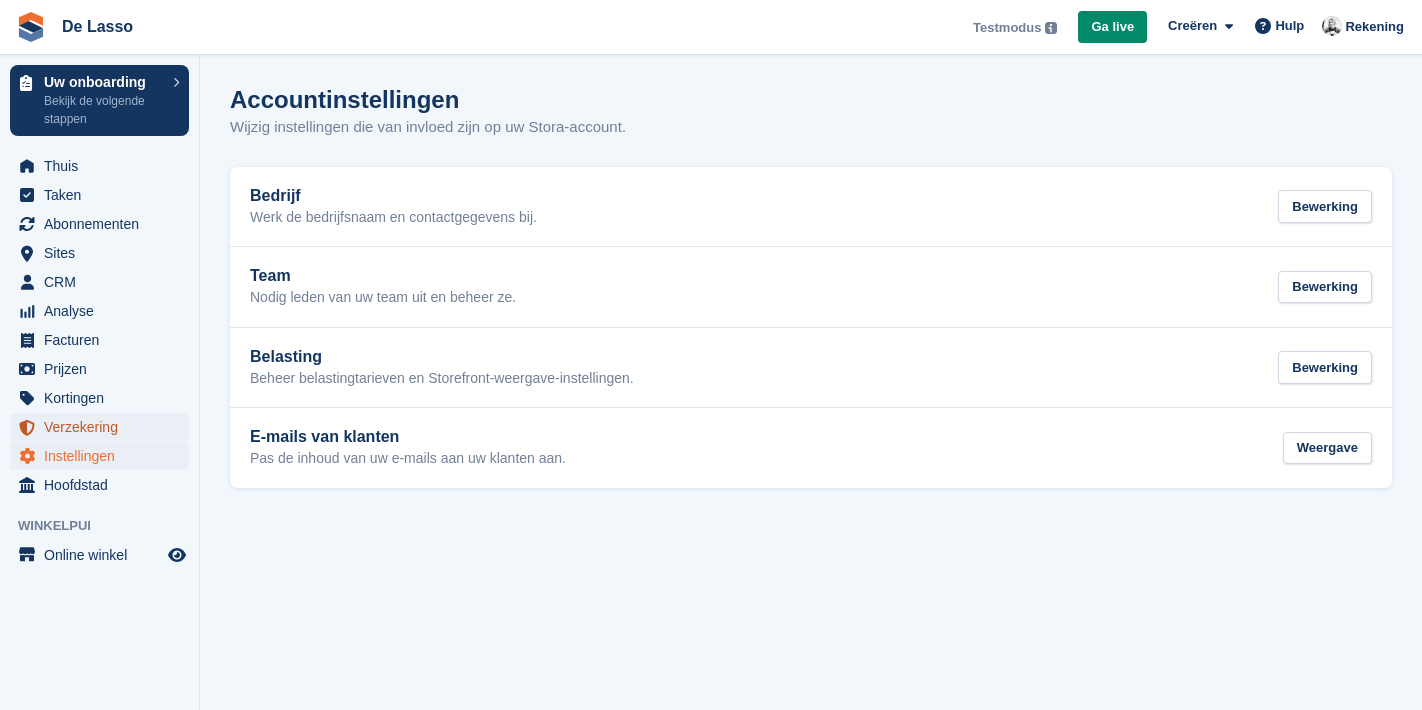 click on "Verzekering" at bounding box center [104, 427] 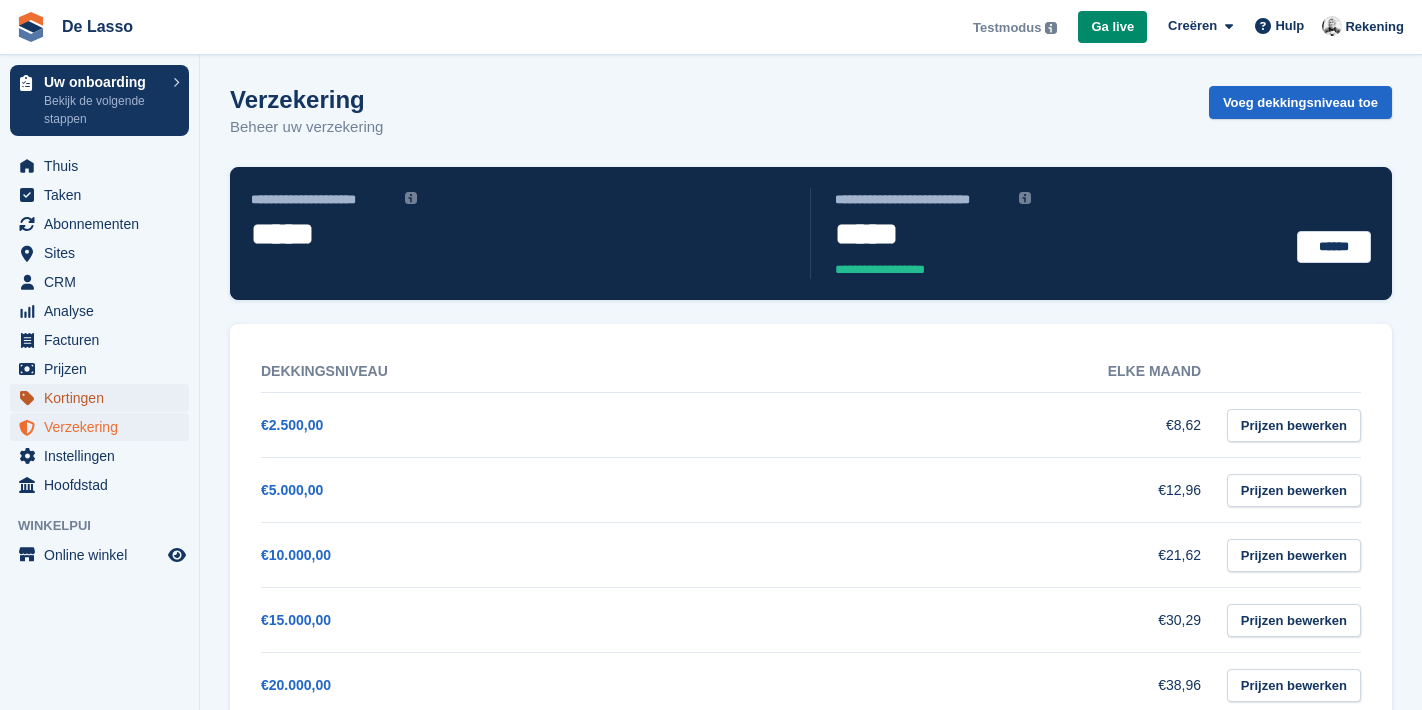 click on "Kortingen" at bounding box center [104, 398] 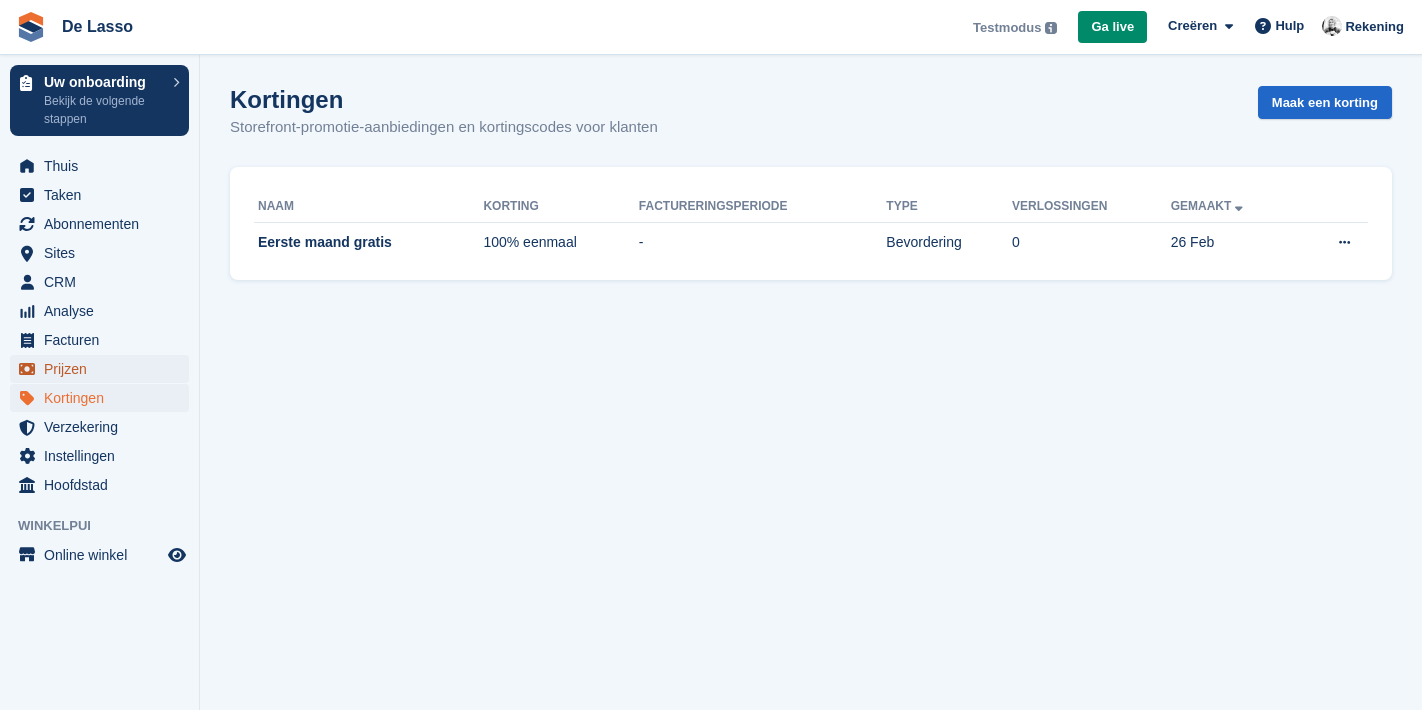 click on "Prijzen" at bounding box center (104, 369) 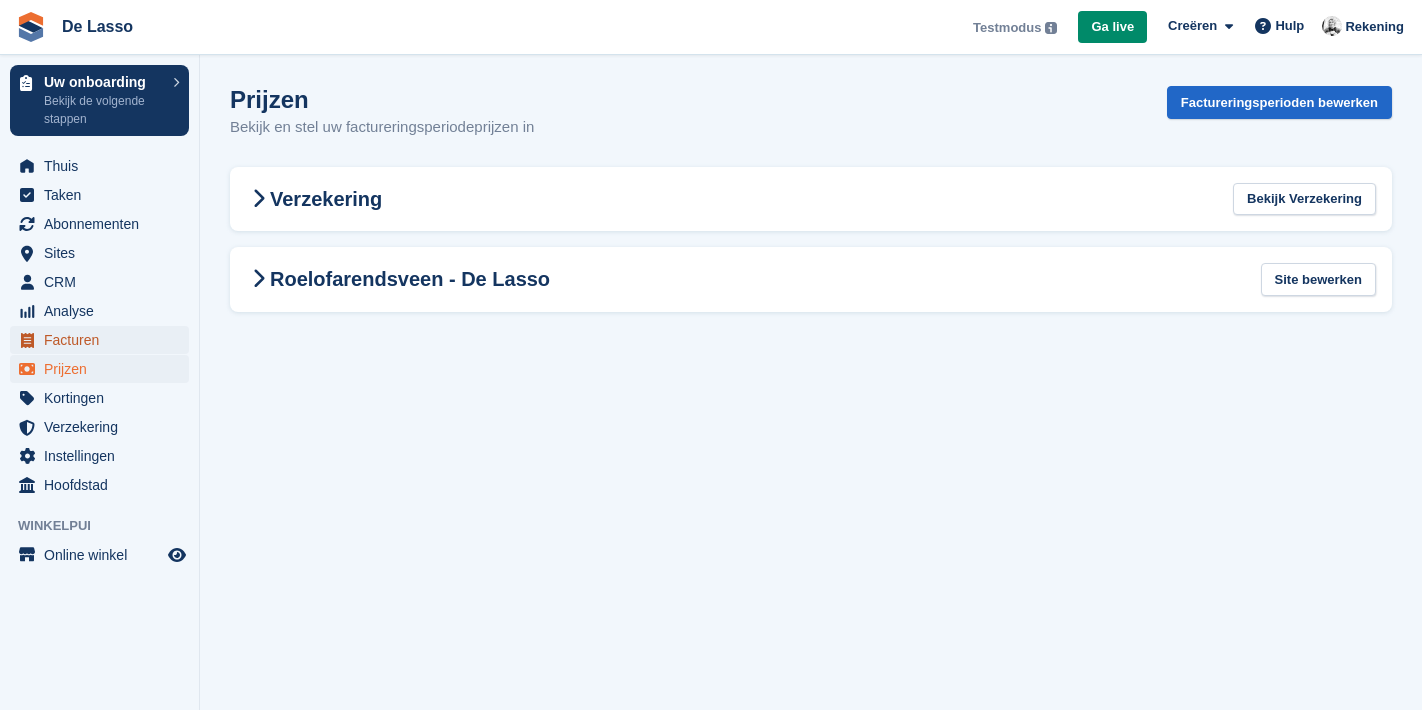 click on "Facturen" at bounding box center [104, 340] 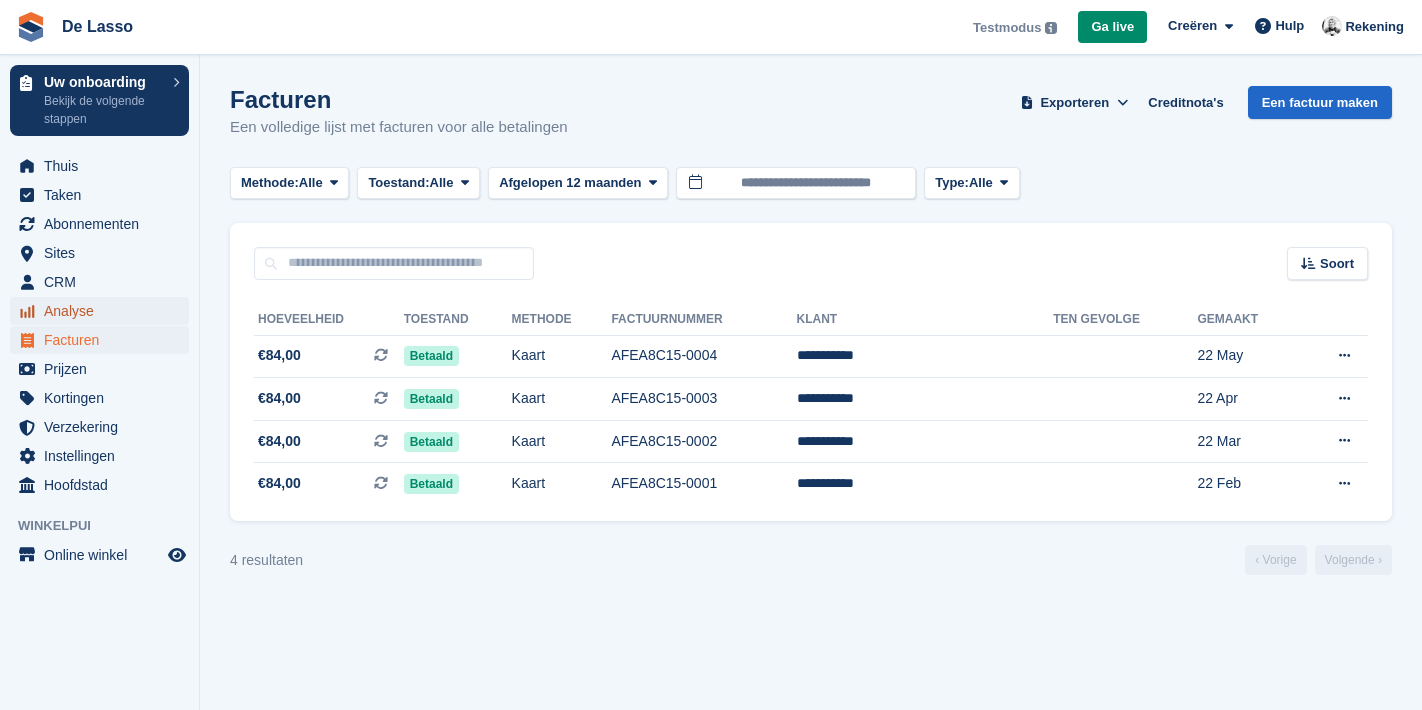 click on "Analyse" at bounding box center (104, 311) 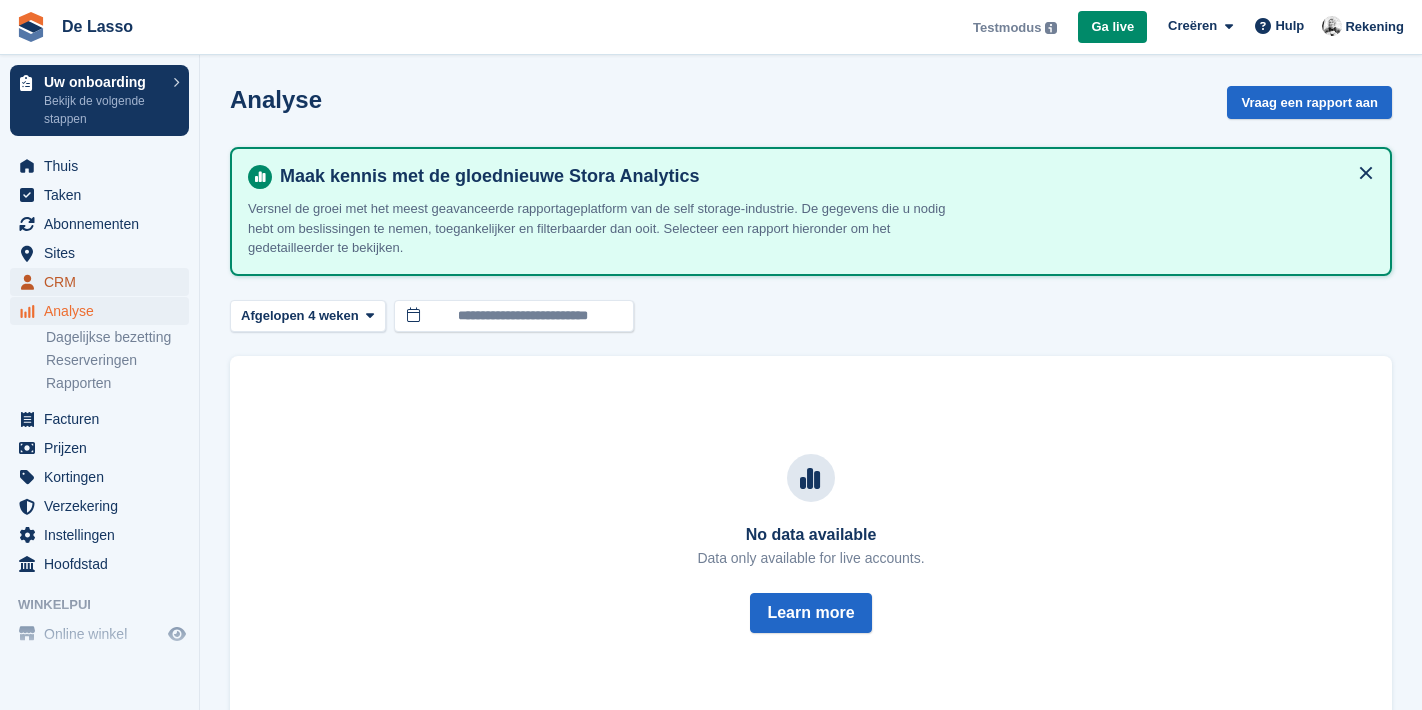 click on "CRM" at bounding box center [104, 282] 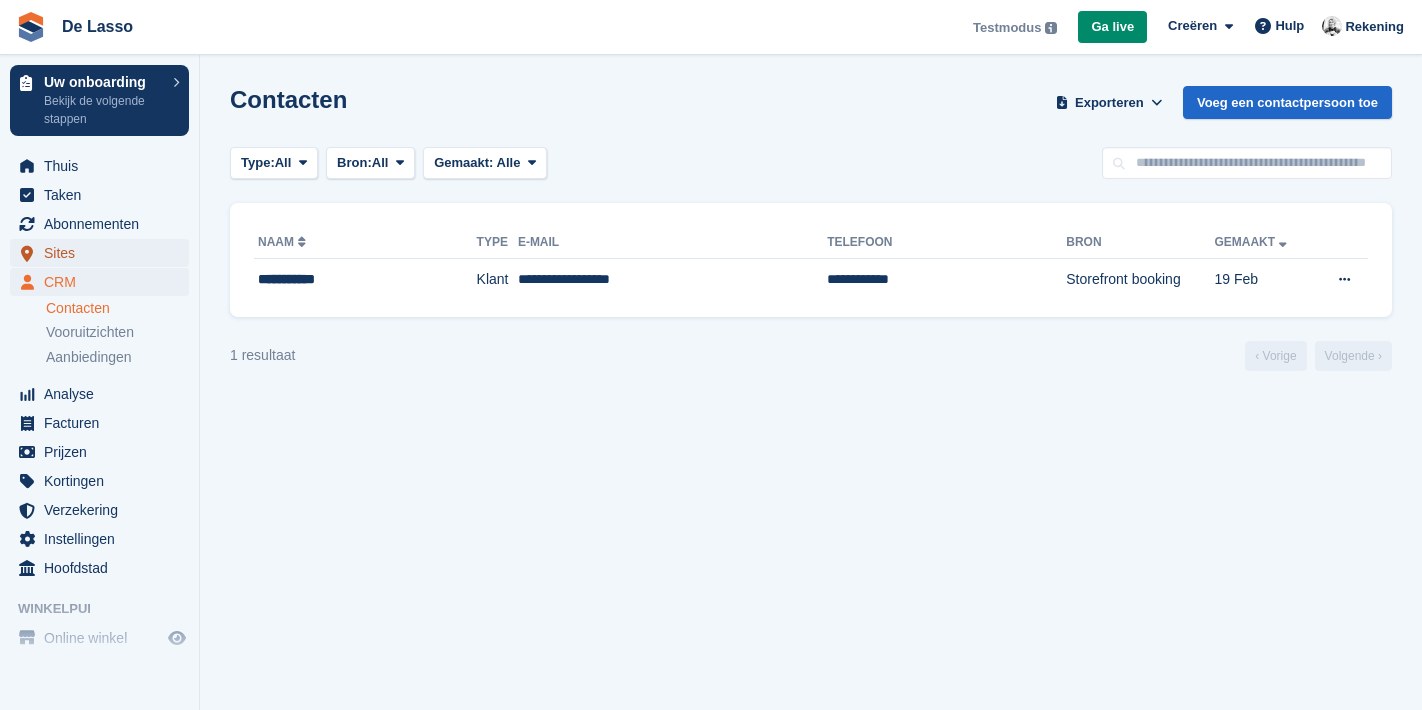 click on "Sites" at bounding box center (104, 253) 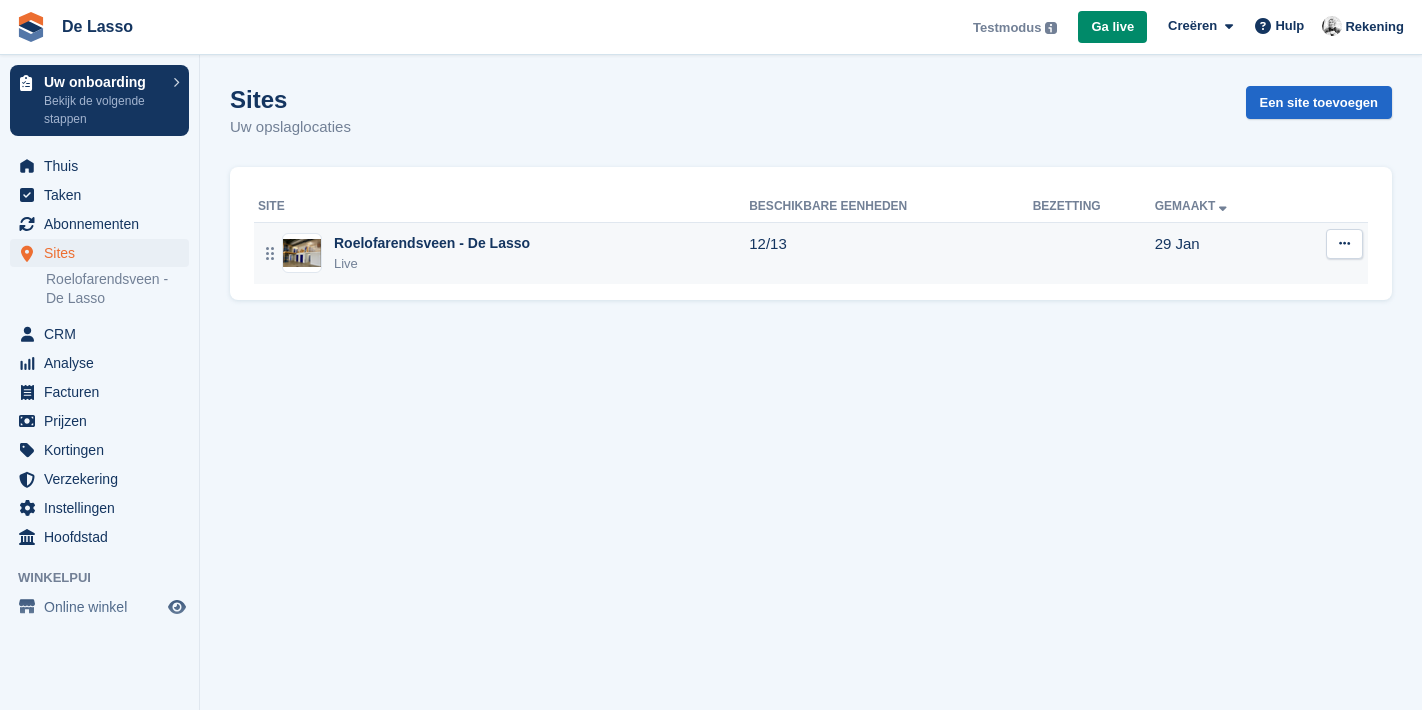 click at bounding box center (1344, 243) 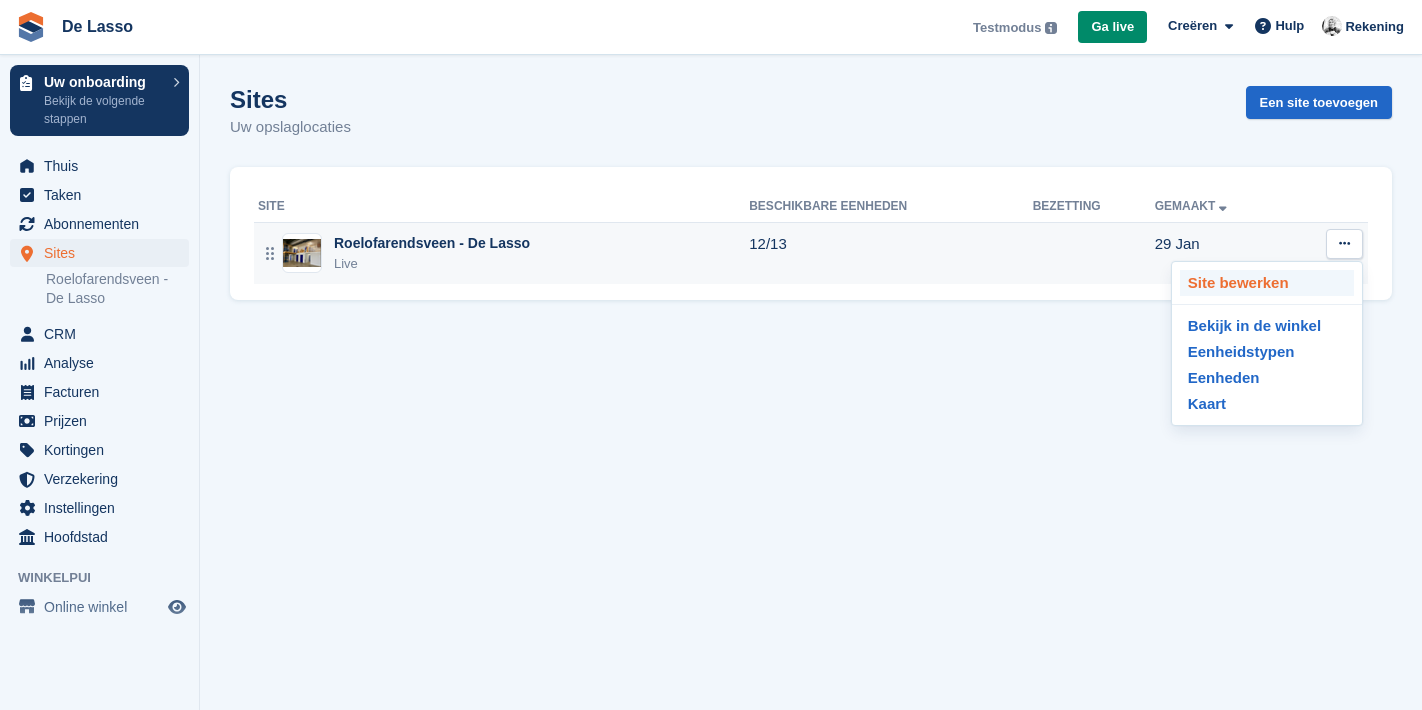 click on "Site bewerken" at bounding box center (1267, 283) 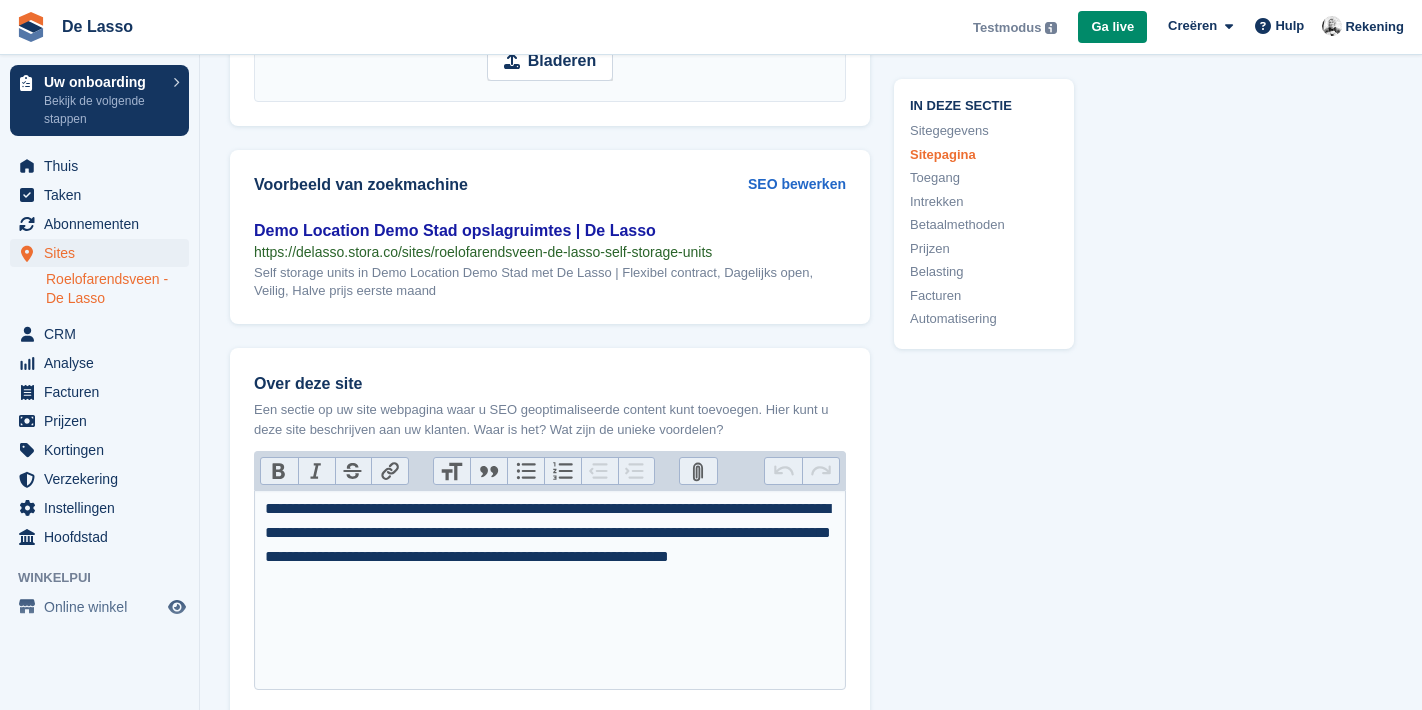 scroll, scrollTop: 2894, scrollLeft: 0, axis: vertical 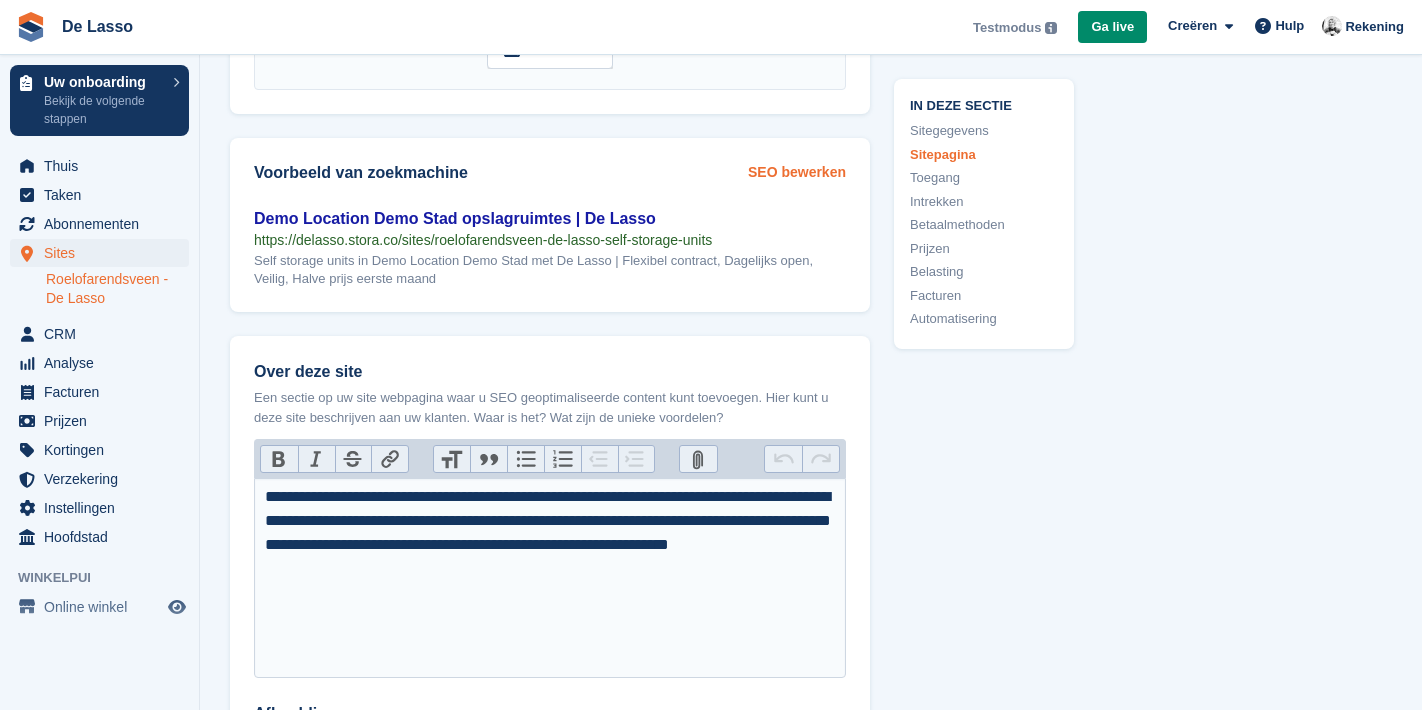 click on "SEO bewerken" at bounding box center [797, 172] 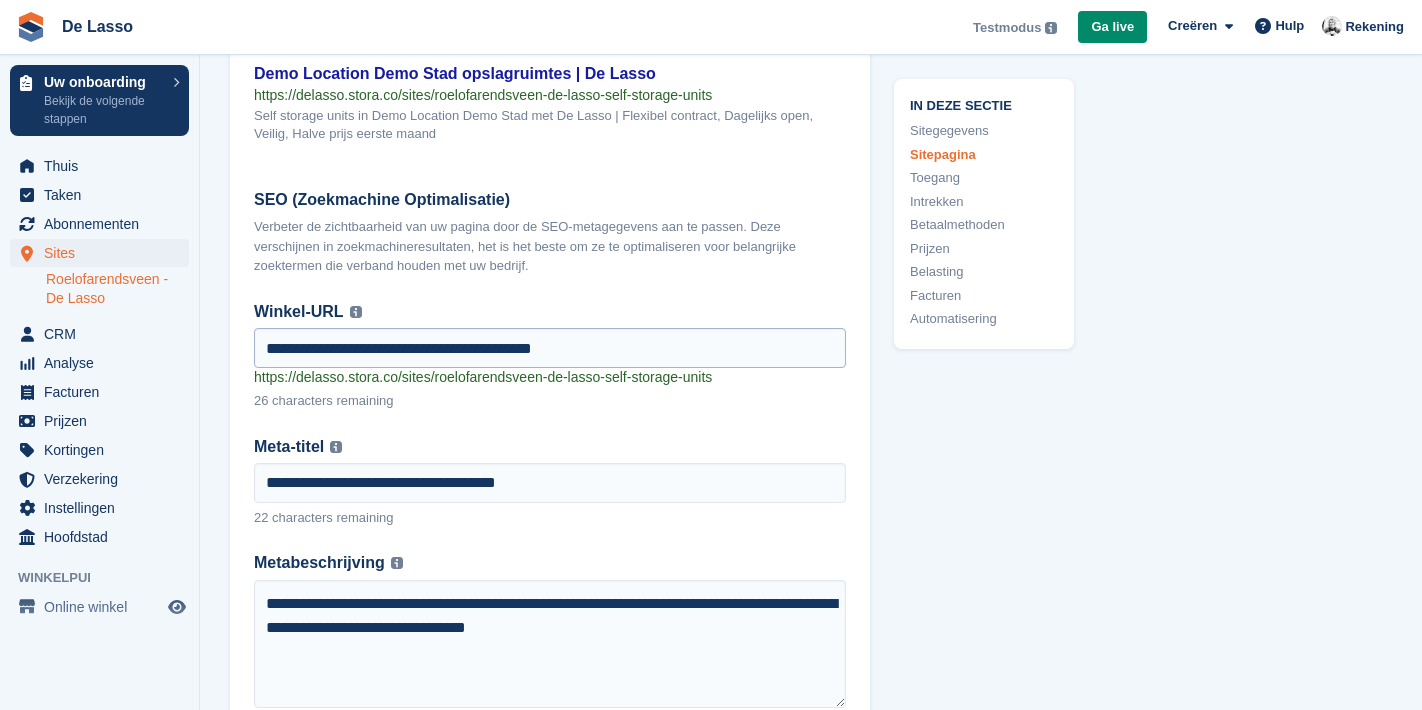 scroll, scrollTop: 3068, scrollLeft: 0, axis: vertical 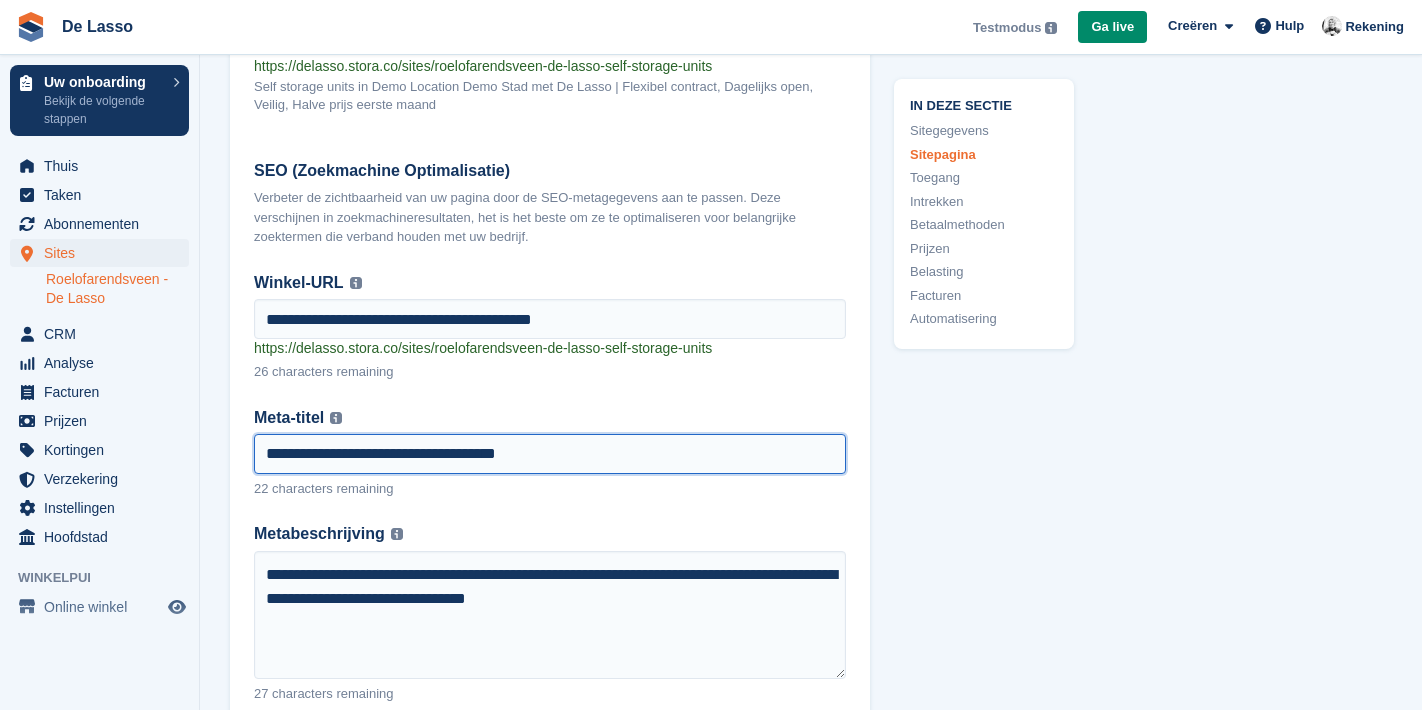 drag, startPoint x: 403, startPoint y: 453, endPoint x: 357, endPoint y: 451, distance: 46.043457 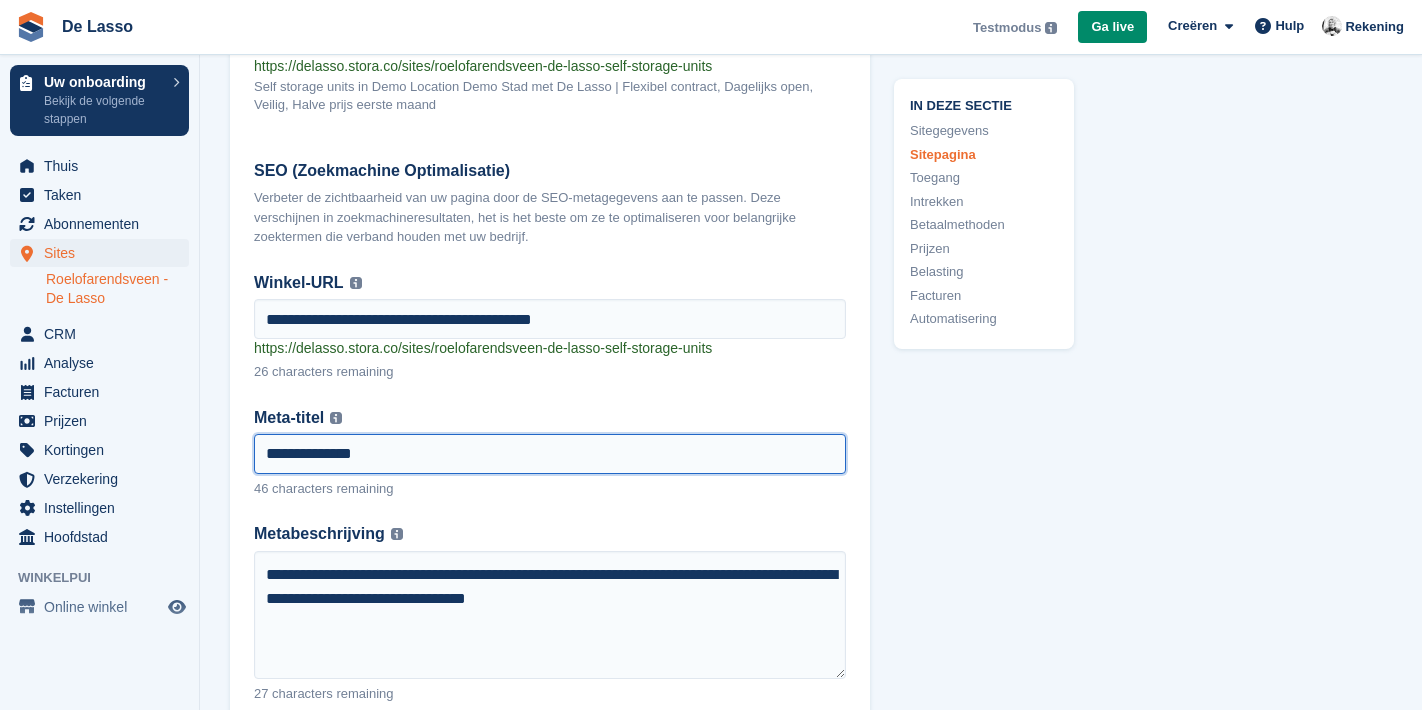 click on "**********" at bounding box center [550, 454] 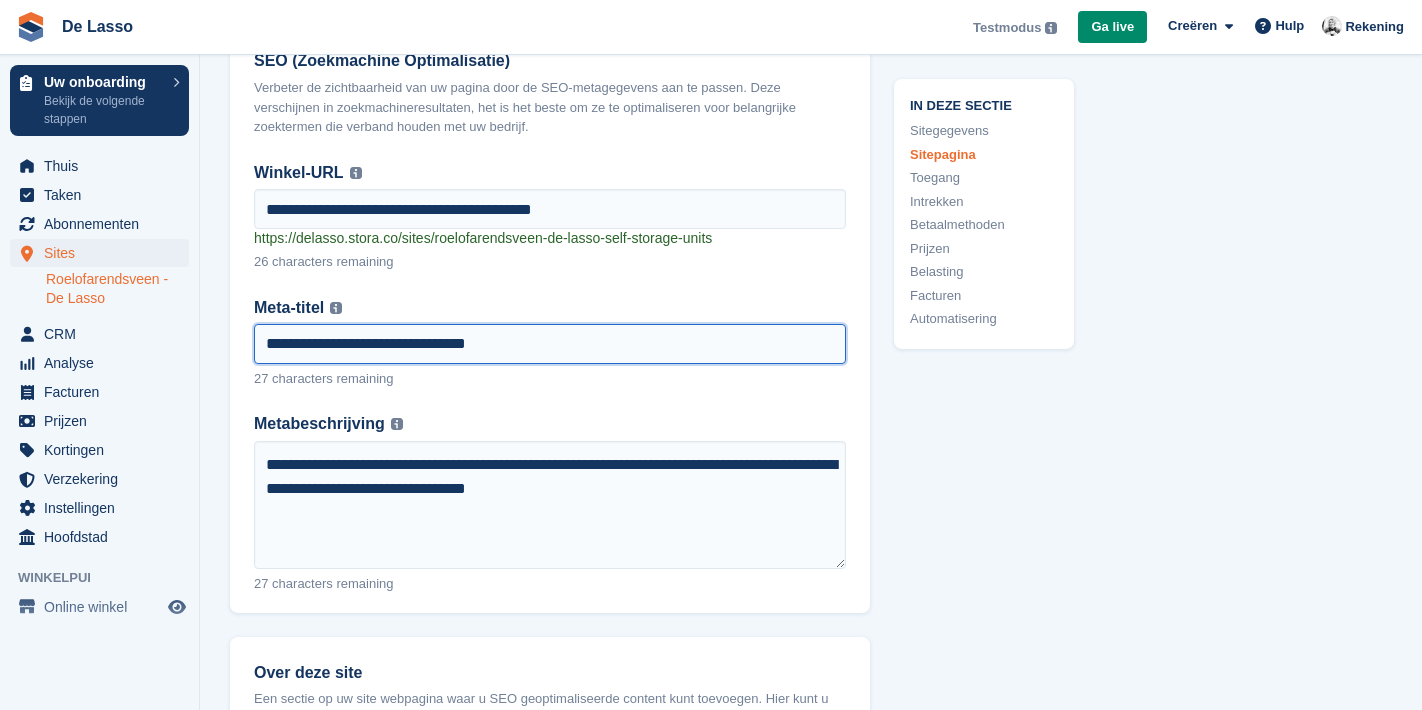 scroll, scrollTop: 3184, scrollLeft: 0, axis: vertical 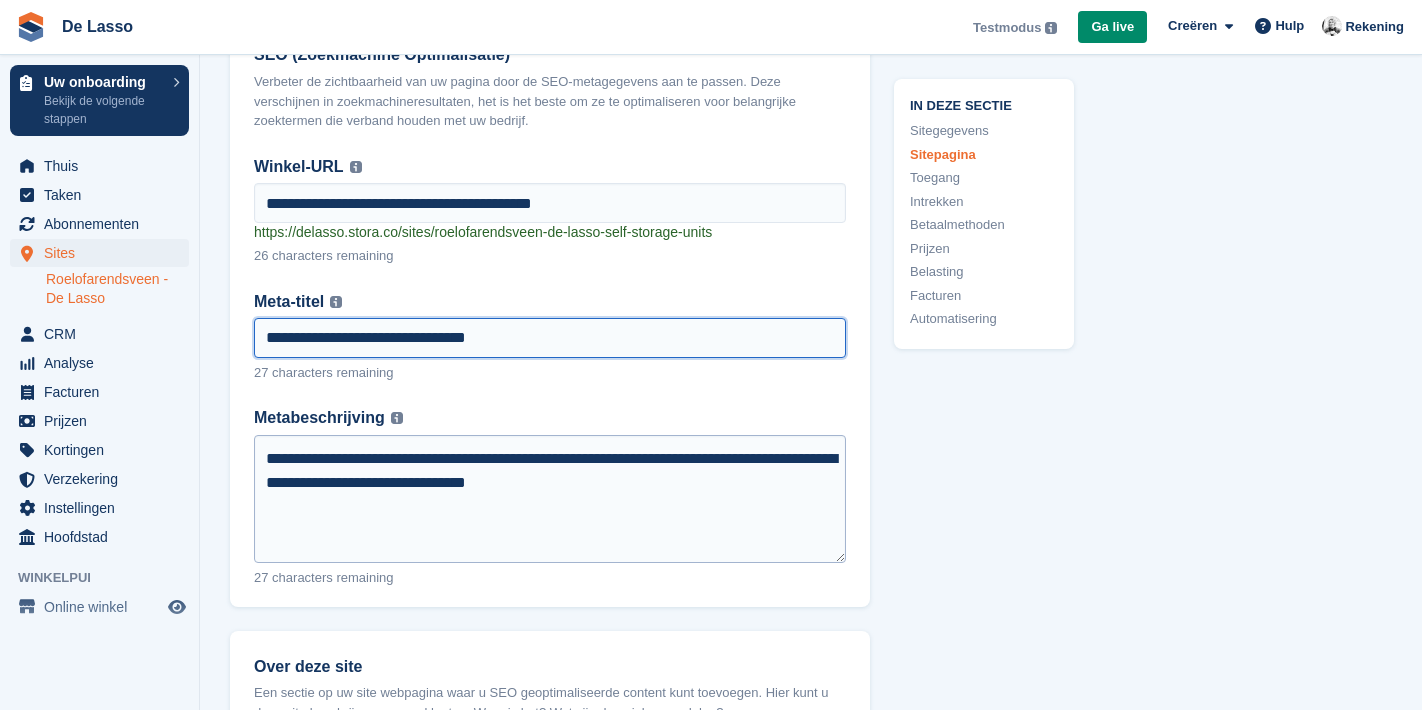 type on "**********" 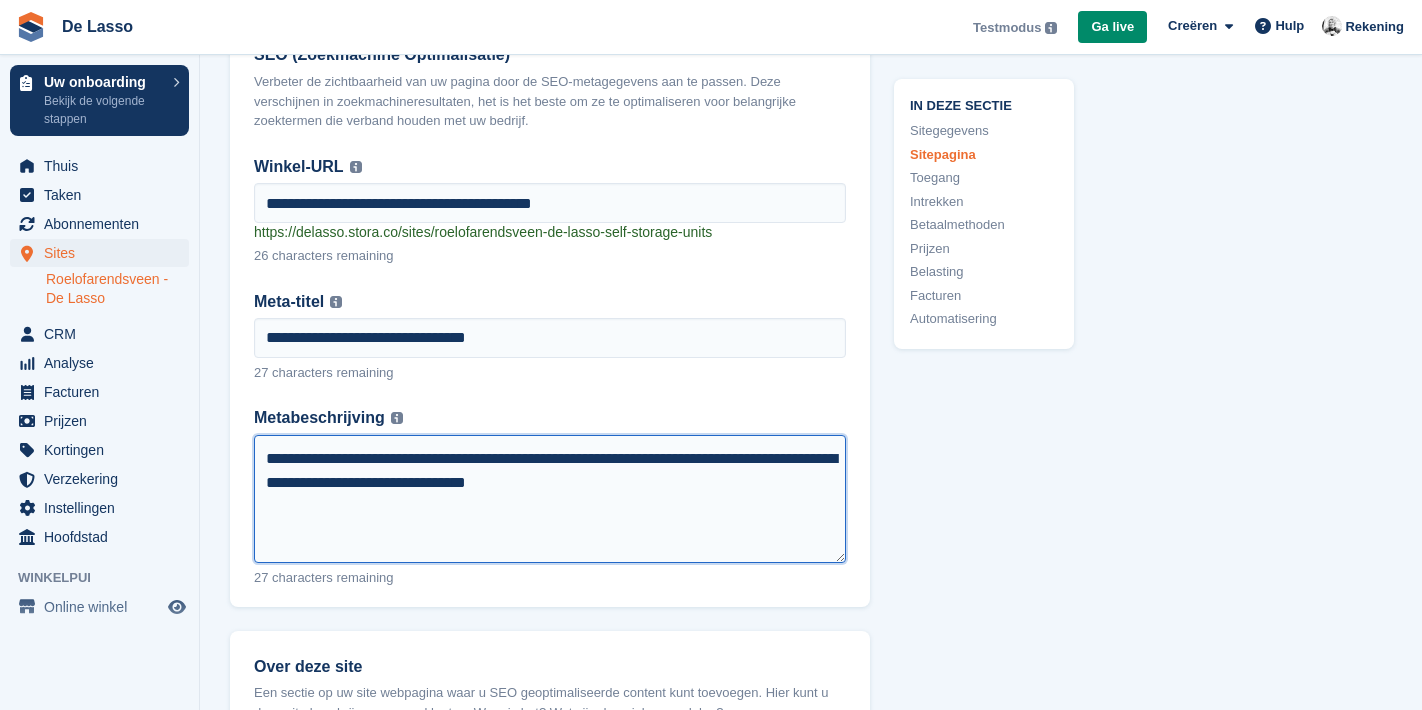 click on "**********" at bounding box center (550, 499) 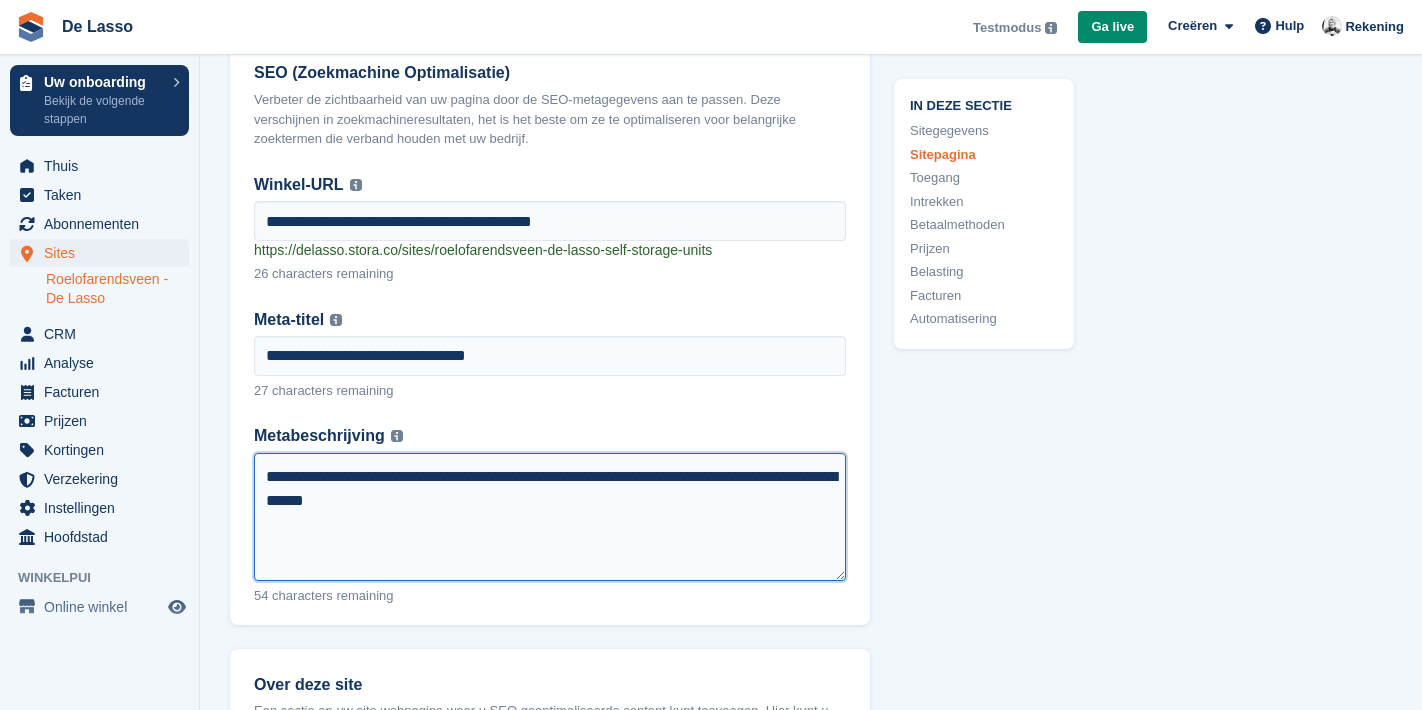 scroll, scrollTop: 3184, scrollLeft: 0, axis: vertical 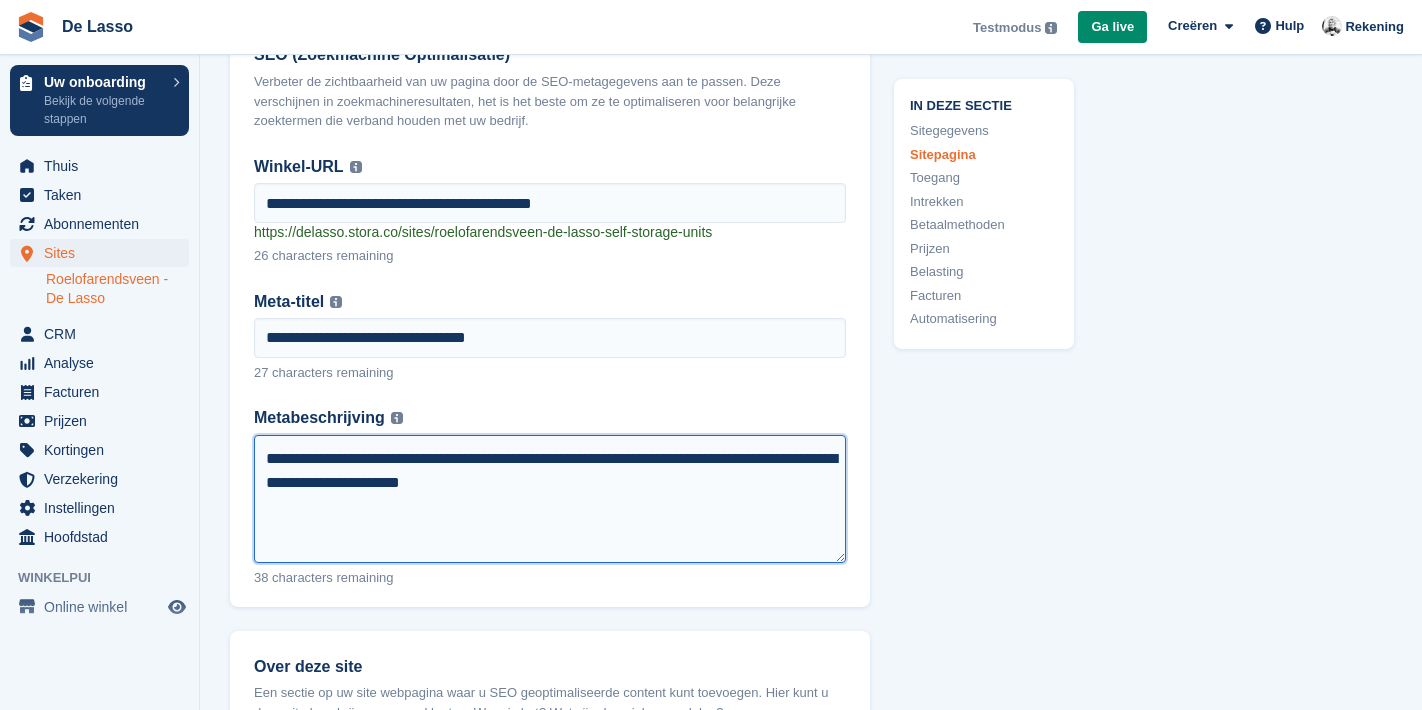 click on "**********" at bounding box center [550, 499] 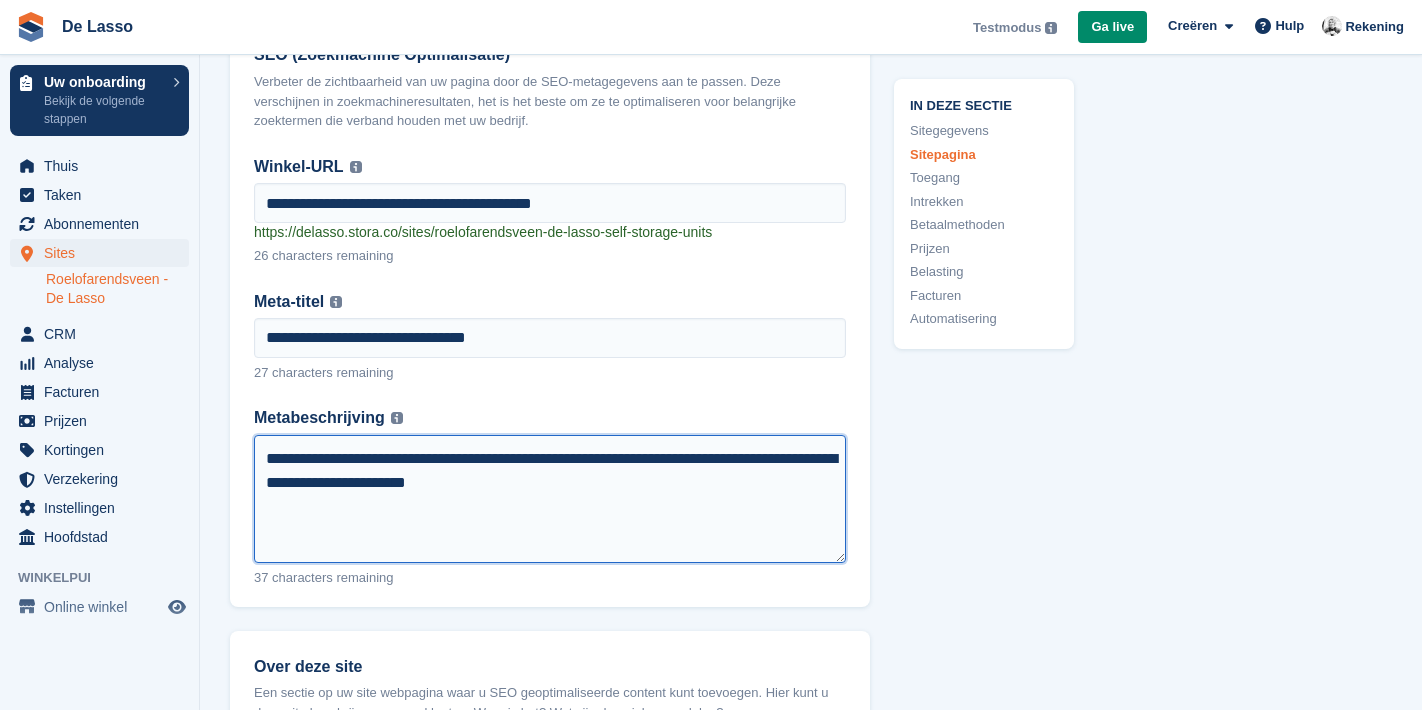 paste on "***" 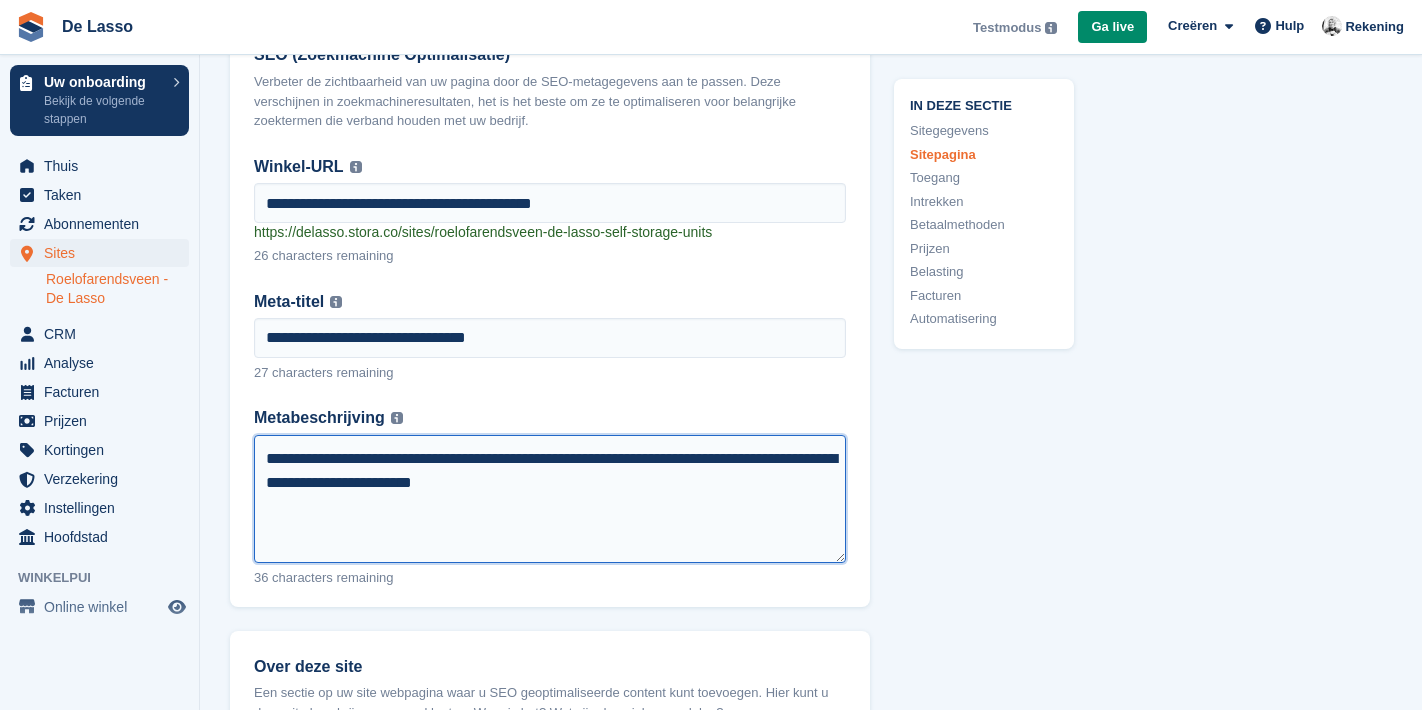 click on "**********" at bounding box center (550, 499) 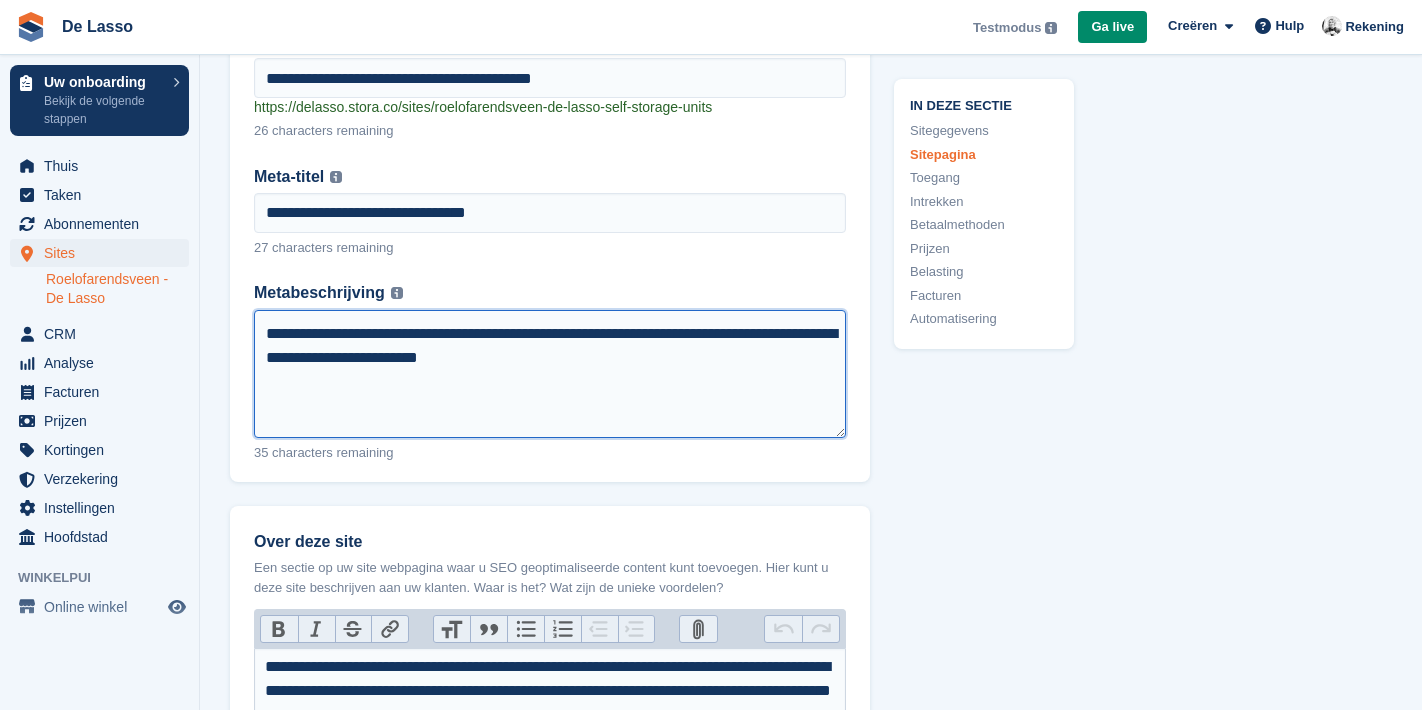 scroll, scrollTop: 3310, scrollLeft: 0, axis: vertical 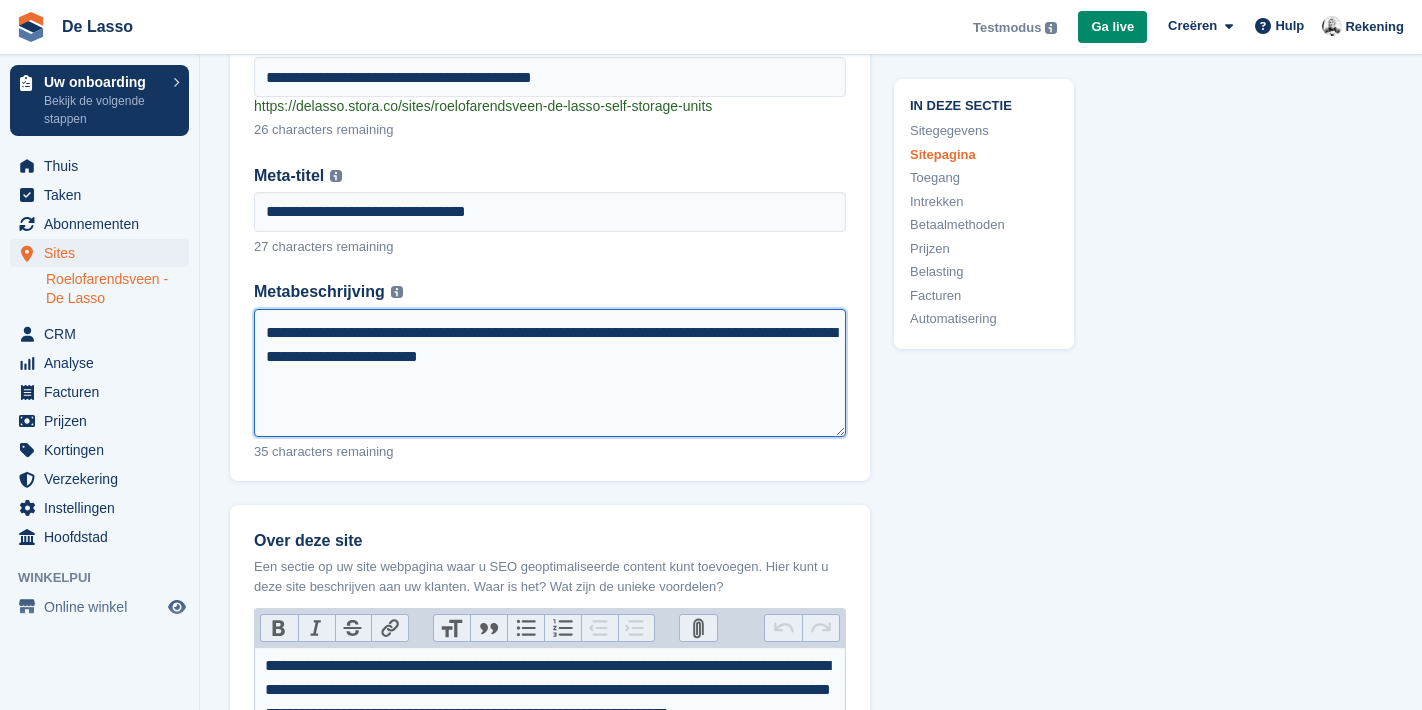 click on "**********" at bounding box center [550, 373] 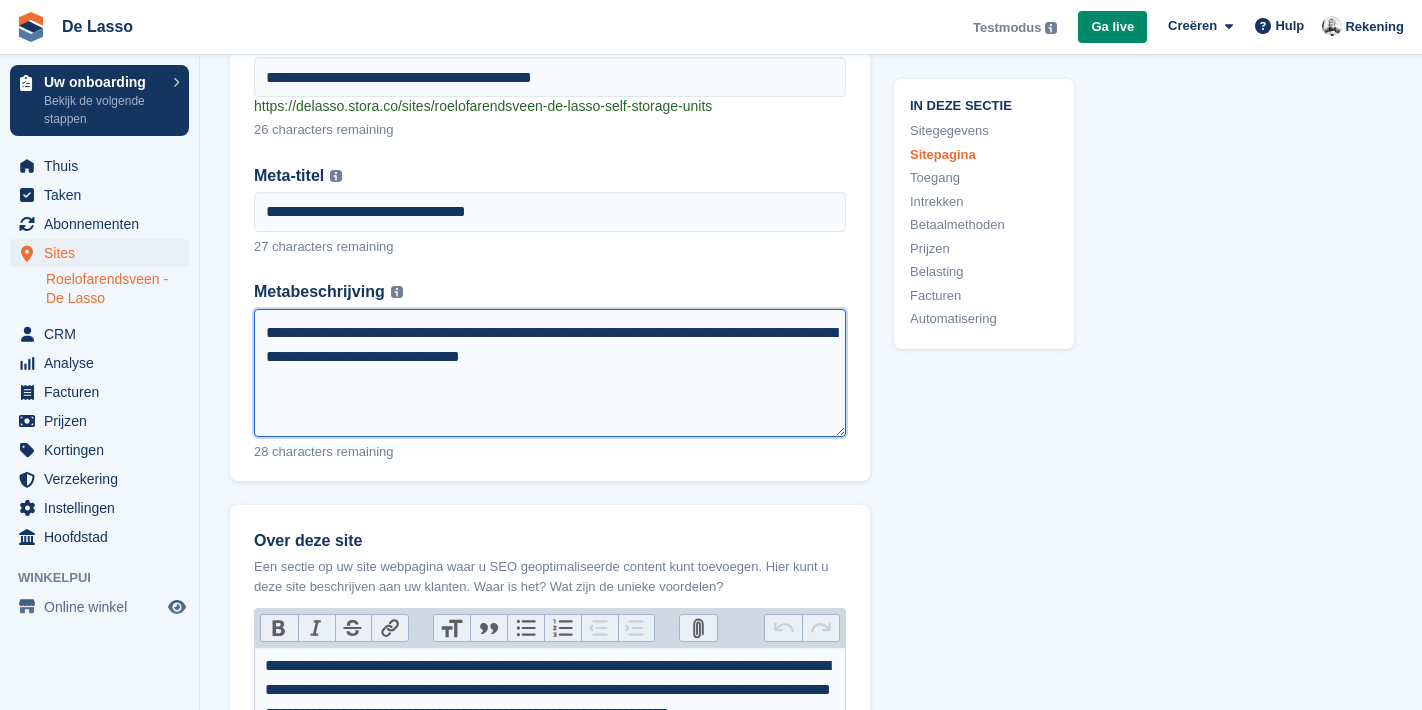 click on "**********" at bounding box center [550, 373] 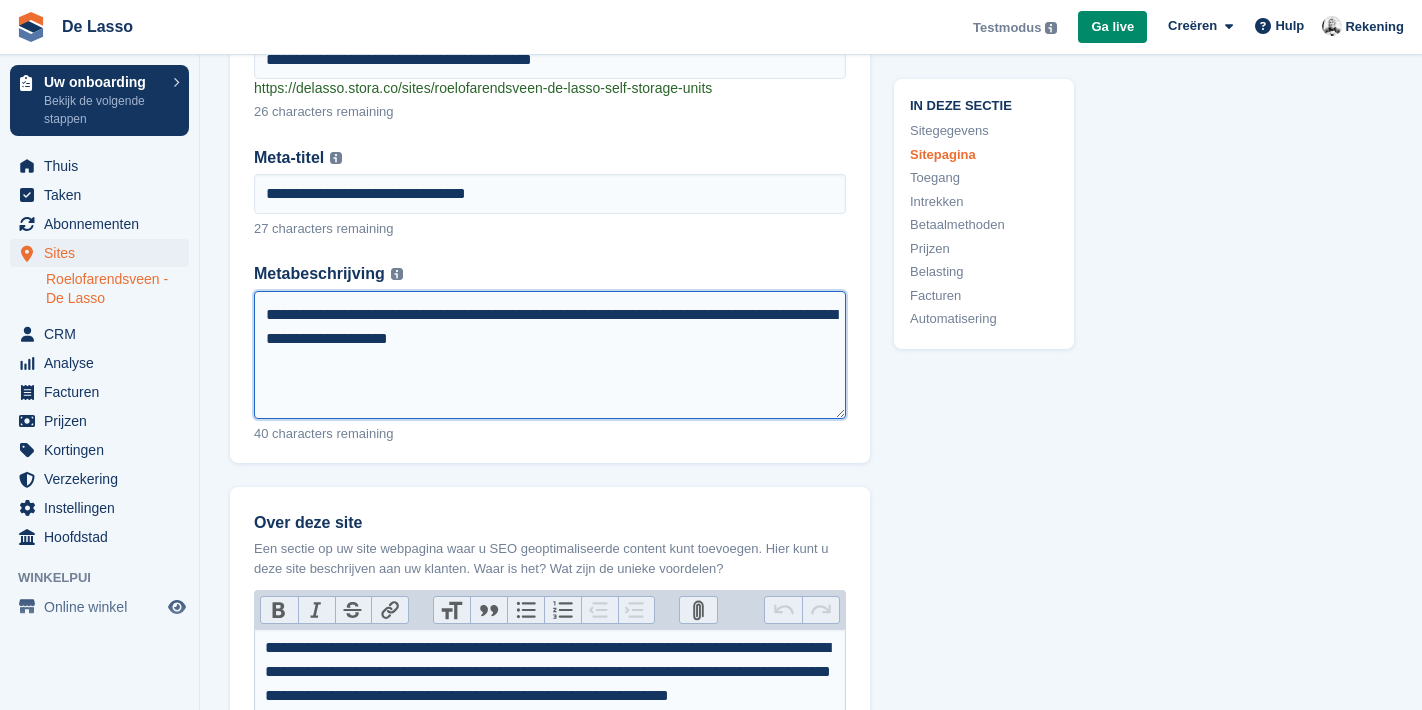 click on "**********" at bounding box center [550, 355] 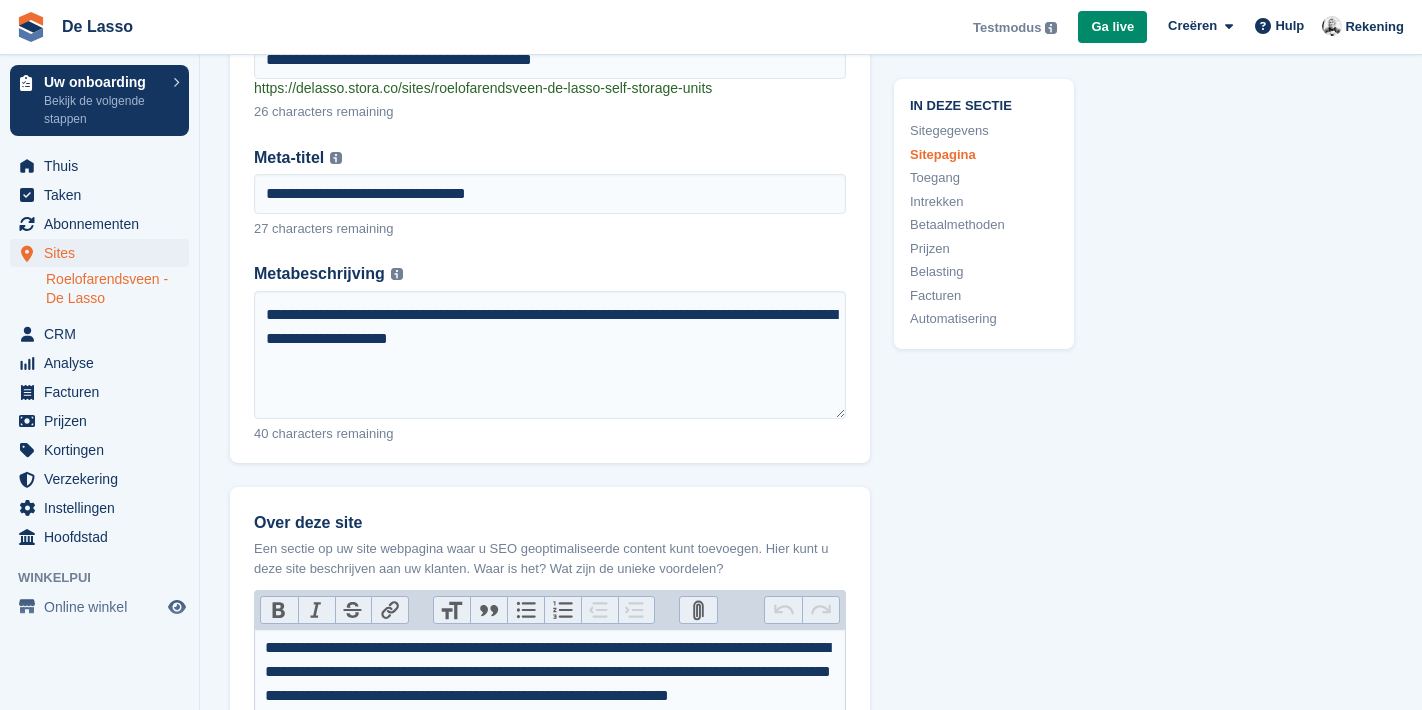 click on "In deze sectie
Sitegegevens
Sitepagina
Toegang
Intrekken
Betaalmethoden
Prijzen
Belasting
Facturen
Automatisering" at bounding box center (972, 1663) 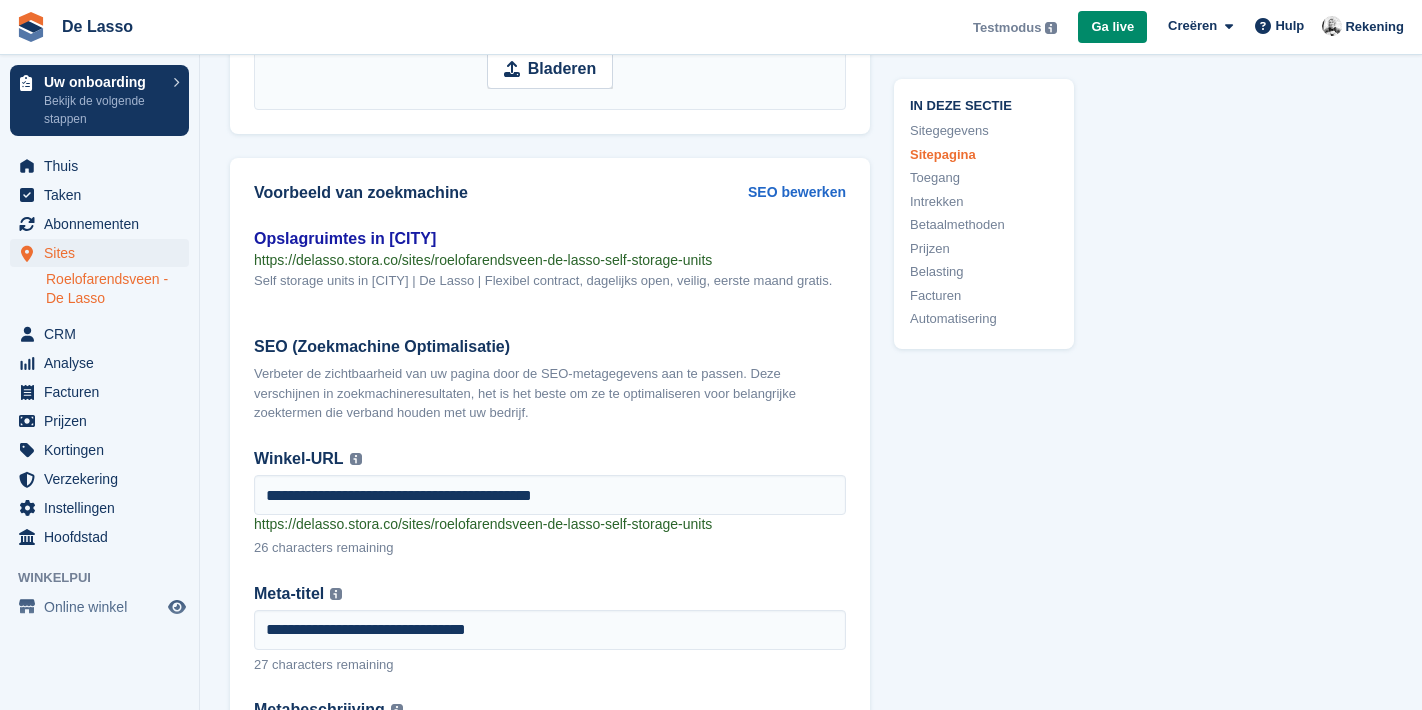scroll, scrollTop: 2869, scrollLeft: 0, axis: vertical 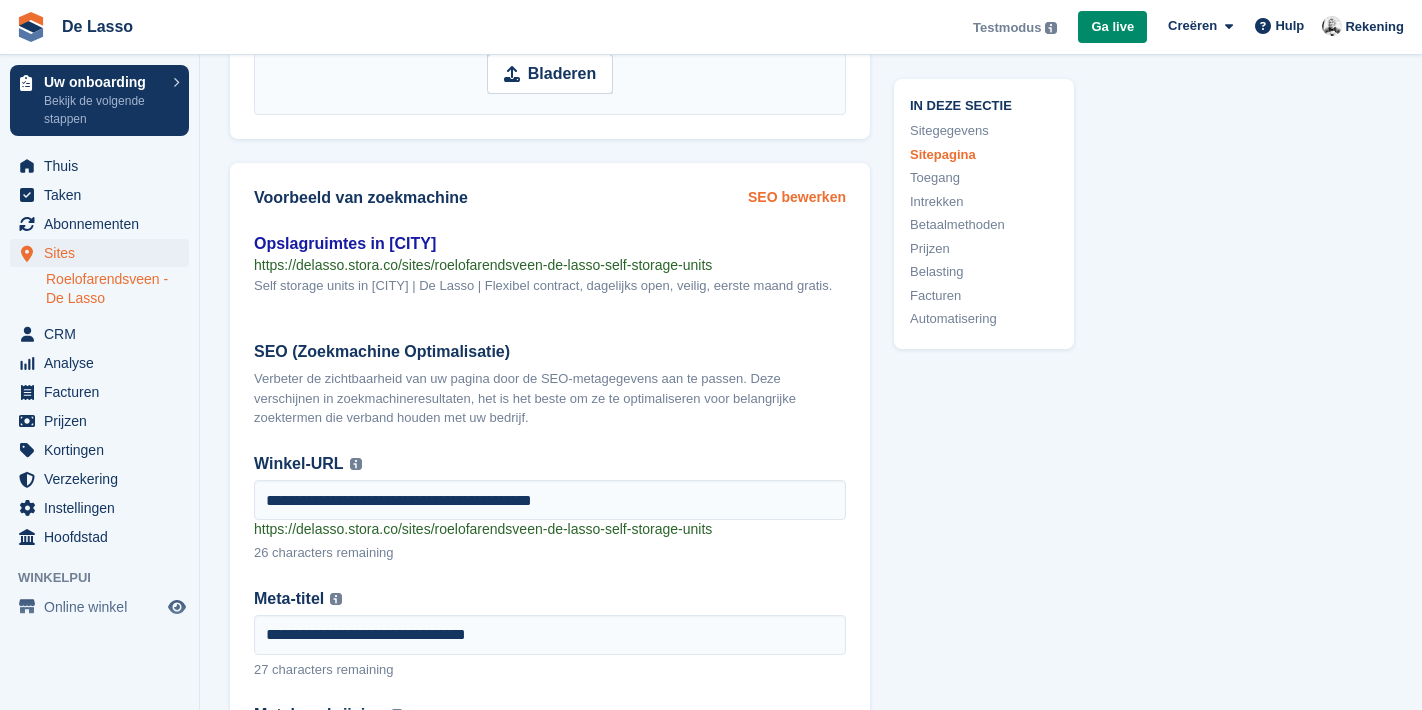 click on "SEO bewerken" at bounding box center (797, 197) 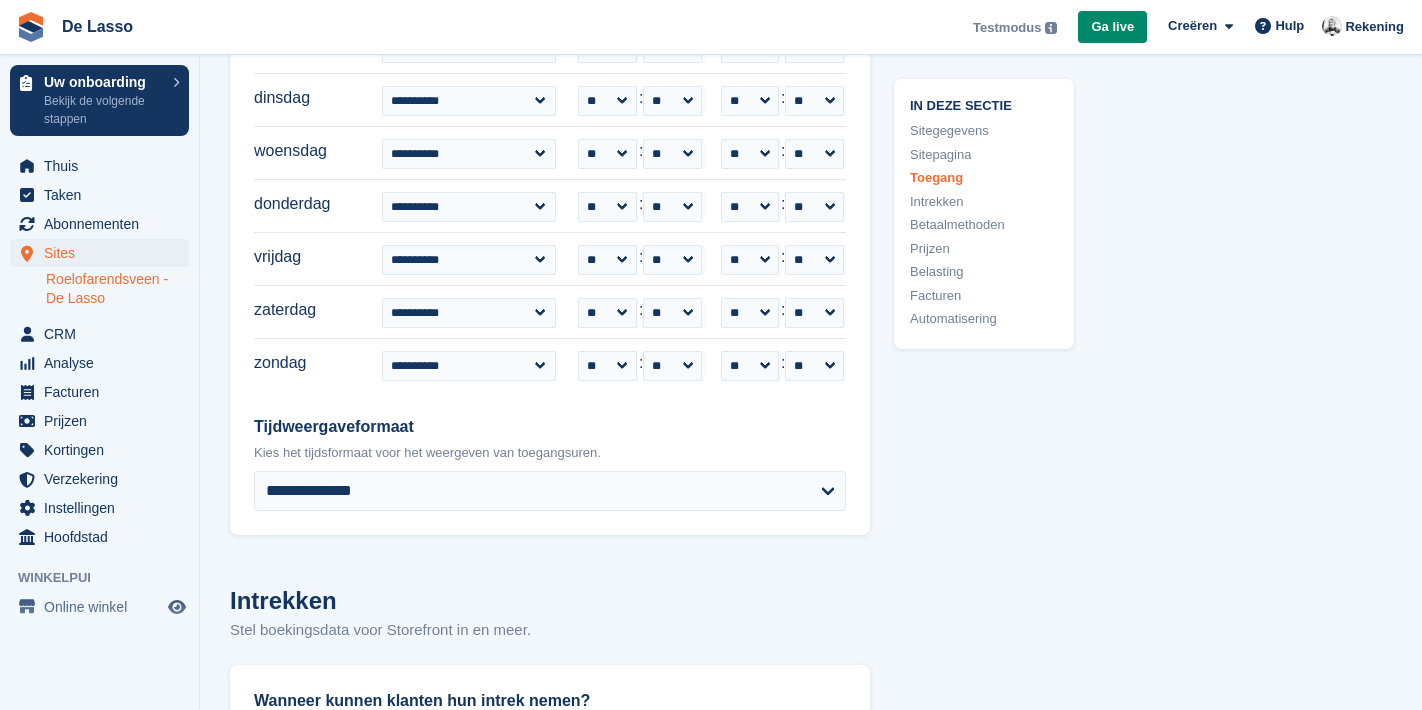 scroll, scrollTop: 5320, scrollLeft: 0, axis: vertical 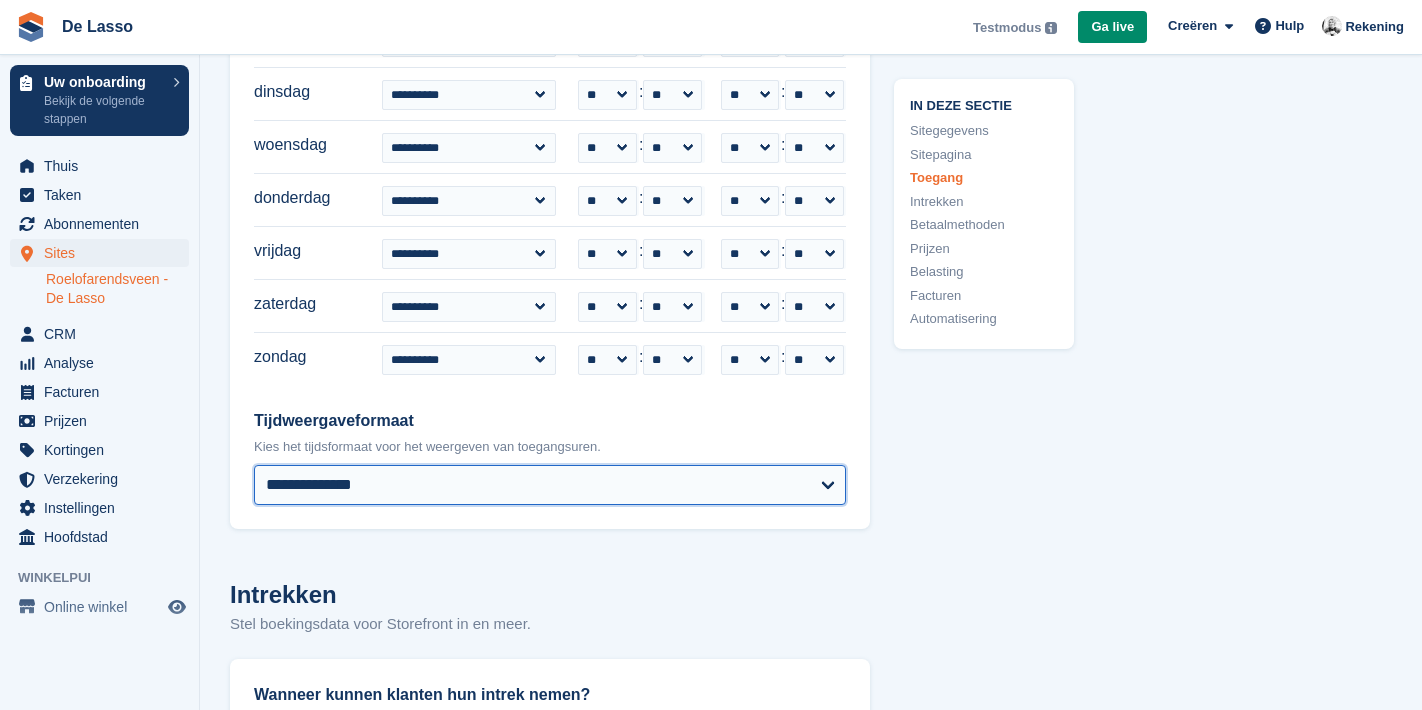 click on "**********" at bounding box center [550, 485] 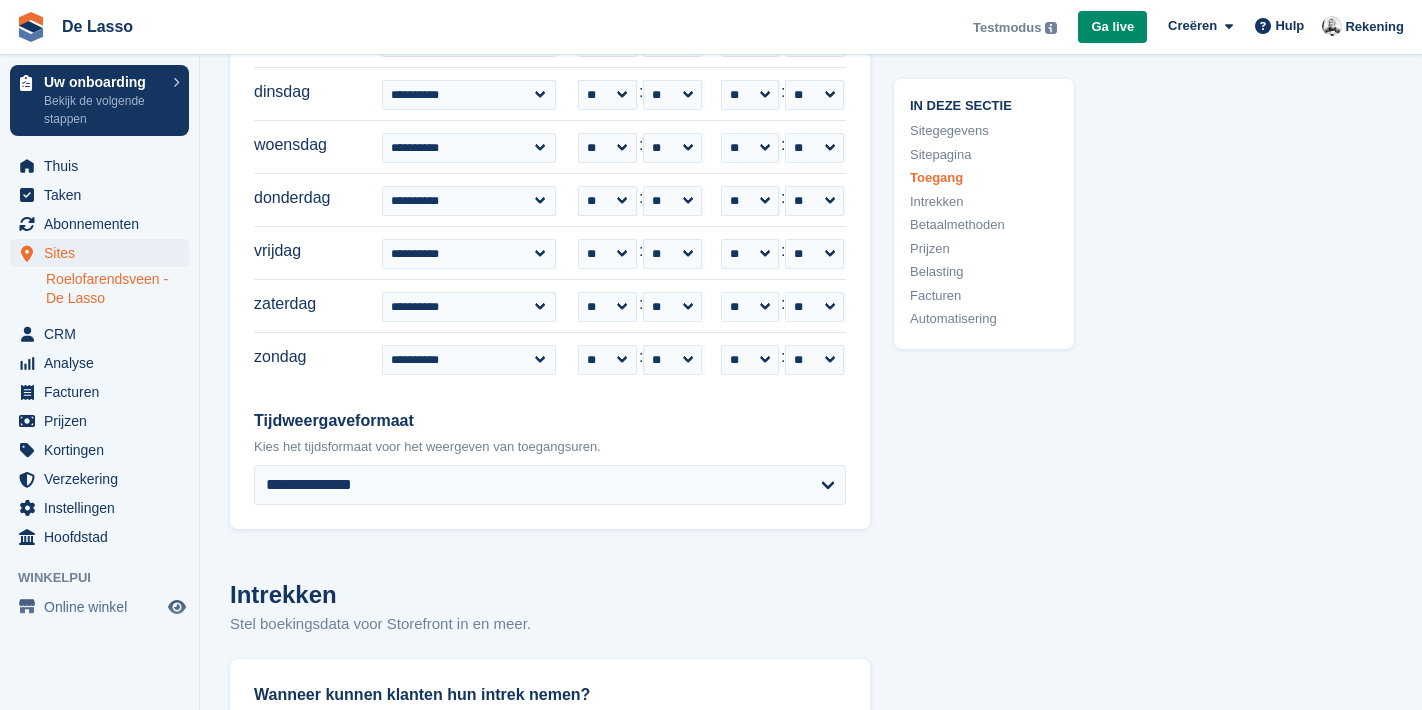 click on "In deze sectie
Sitegegevens
Sitepagina
Toegang
Intrekken
Betaalmethoden
Prijzen
Belasting
Facturen
Automatisering" at bounding box center [972, -347] 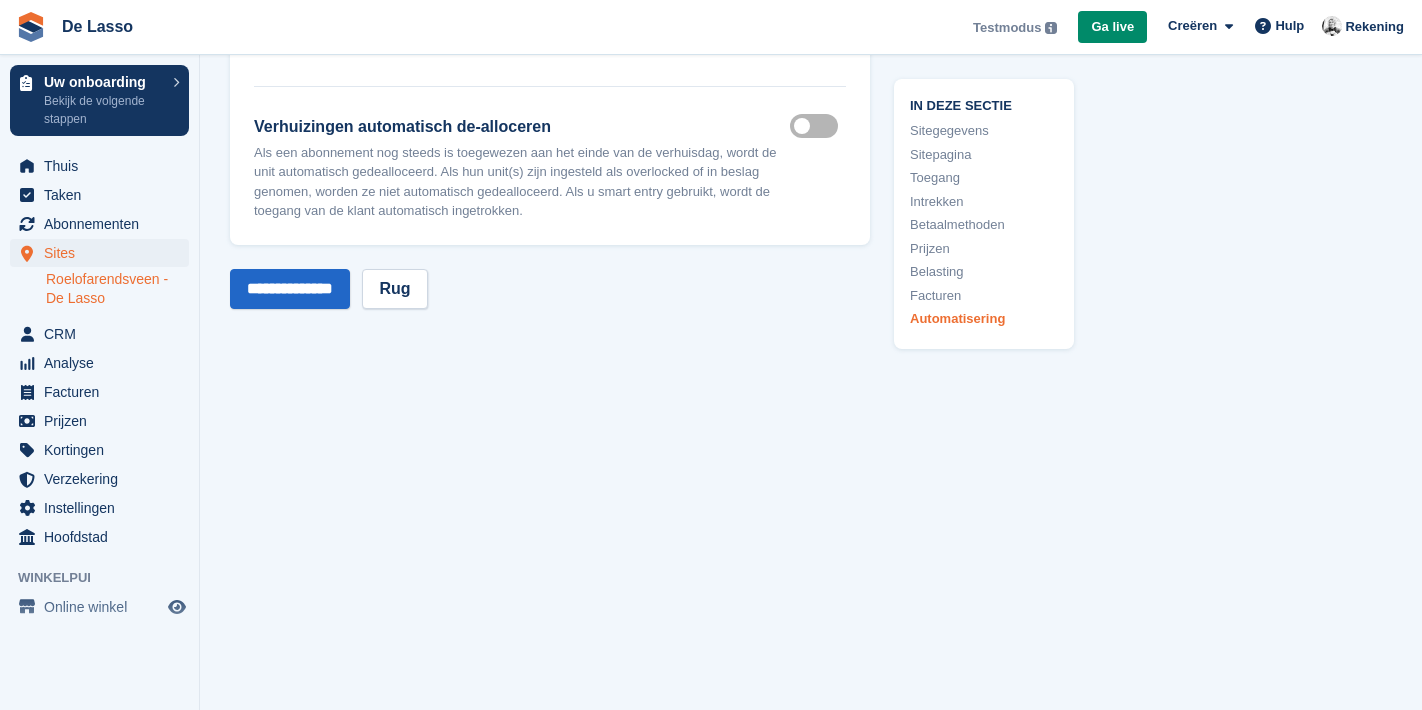 scroll, scrollTop: 9115, scrollLeft: 0, axis: vertical 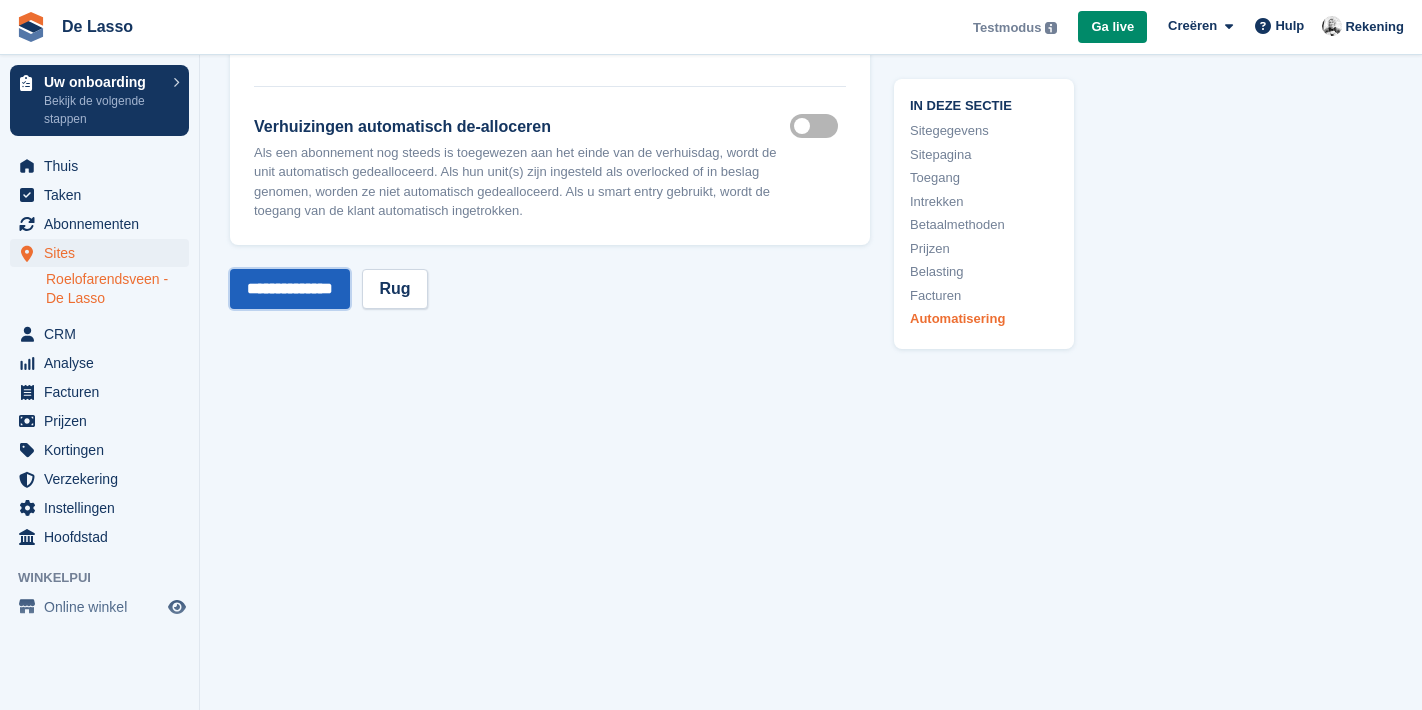 click on "**********" at bounding box center [290, 289] 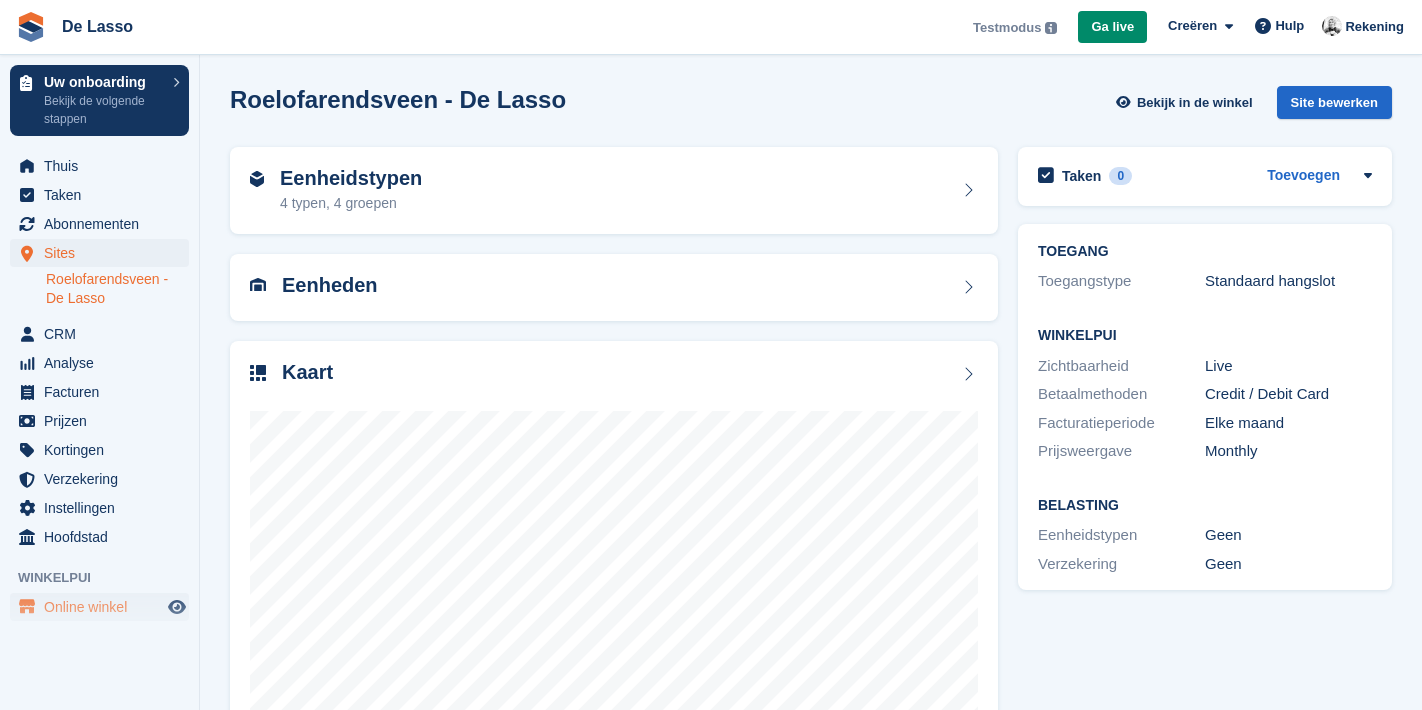 scroll, scrollTop: 0, scrollLeft: 0, axis: both 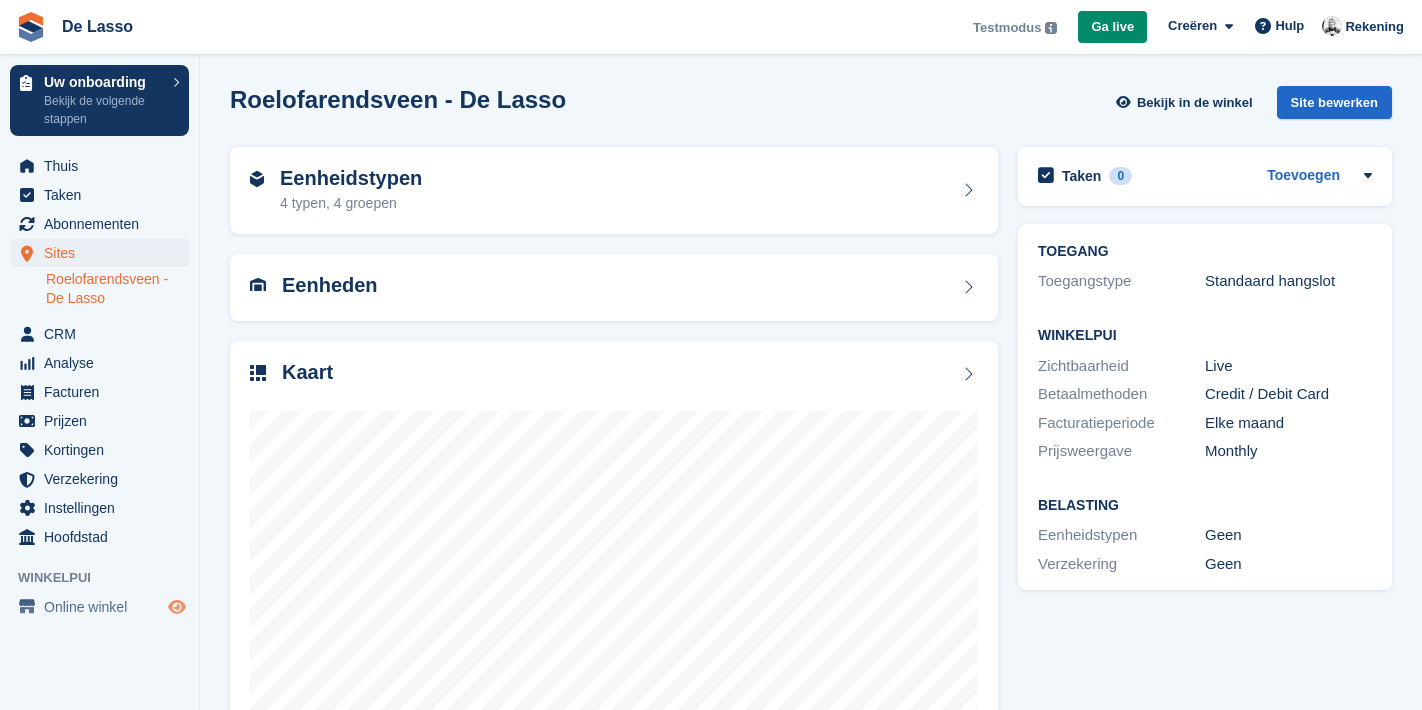 click at bounding box center (177, 607) 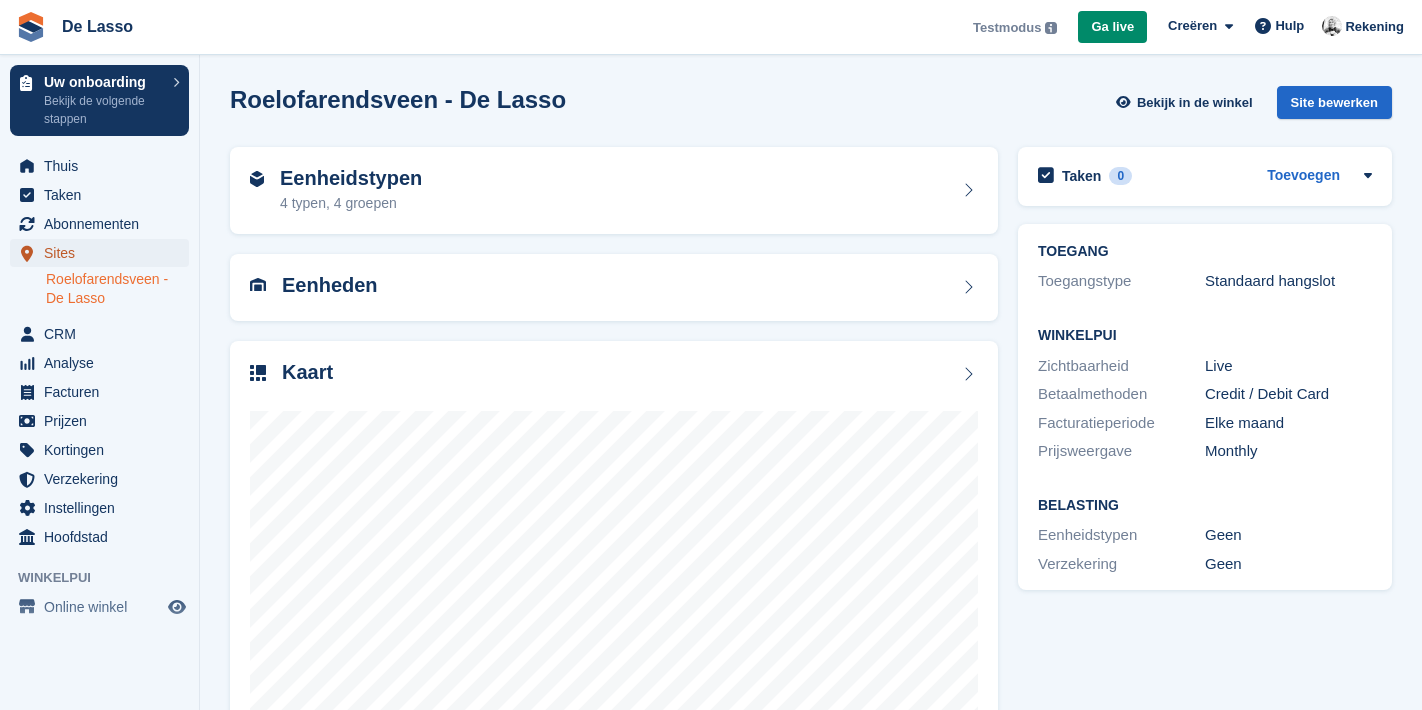 click on "Sites" at bounding box center [104, 253] 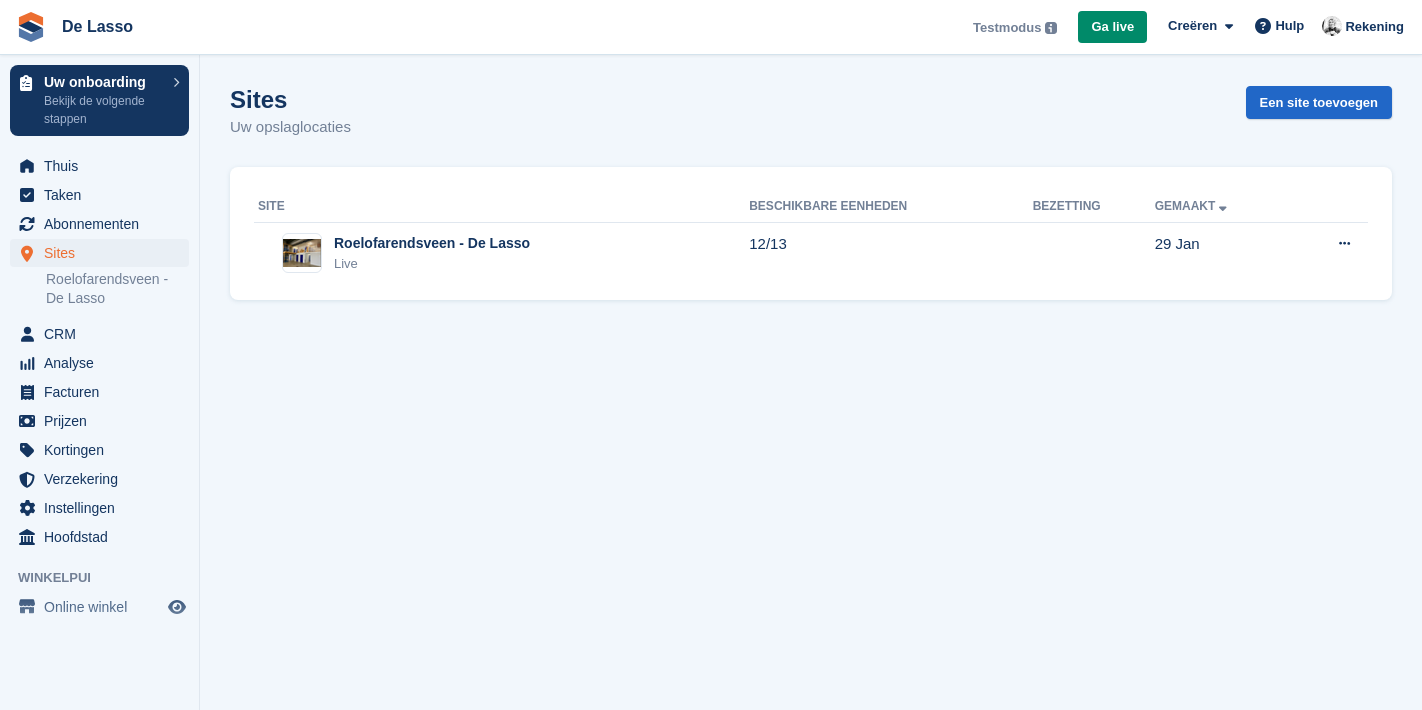 scroll, scrollTop: 0, scrollLeft: 0, axis: both 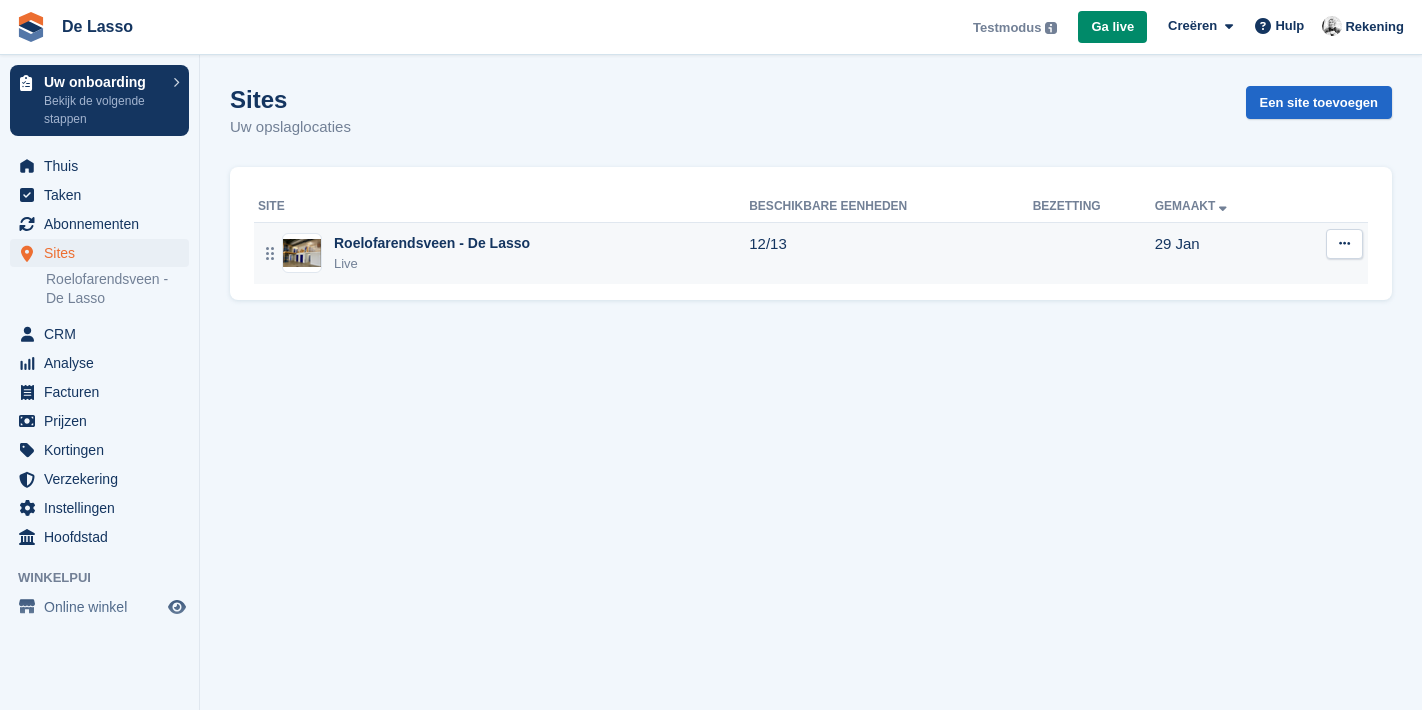 click at bounding box center (1344, 243) 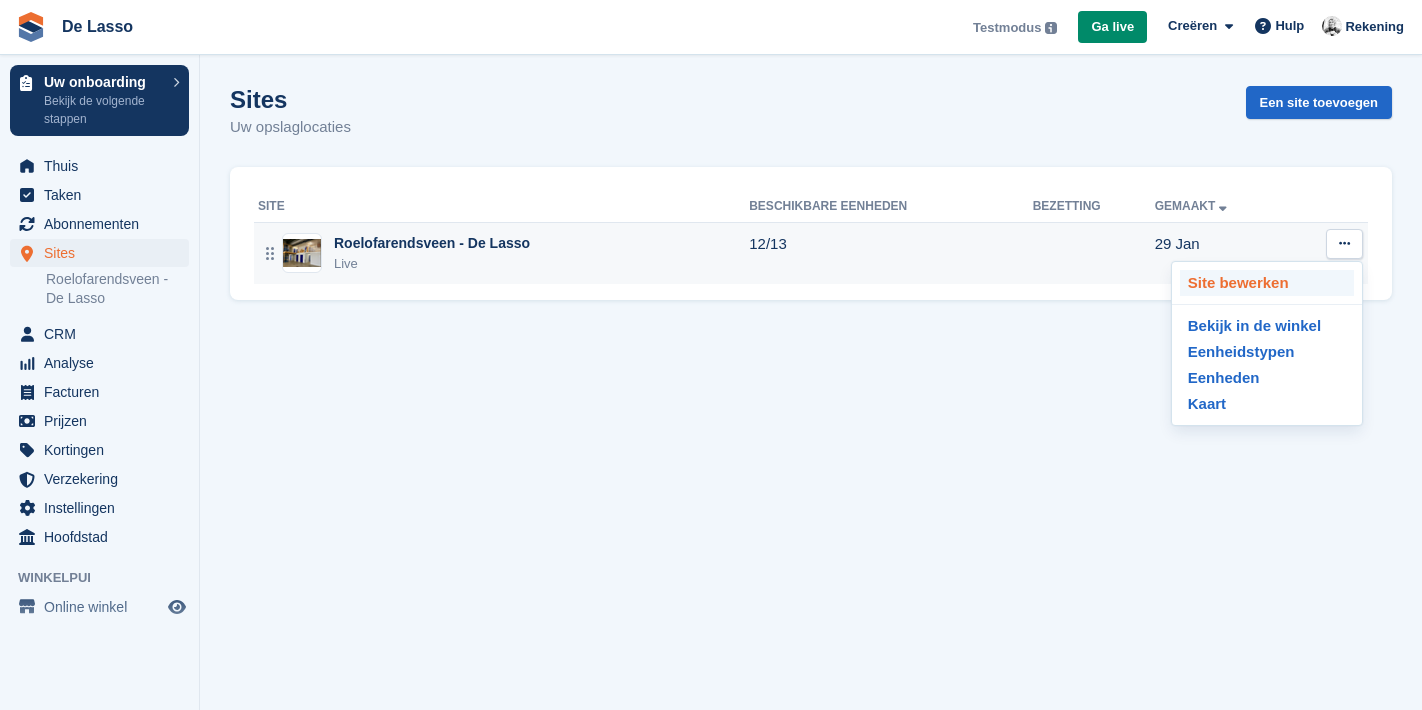 click on "Site bewerken" at bounding box center (1267, 283) 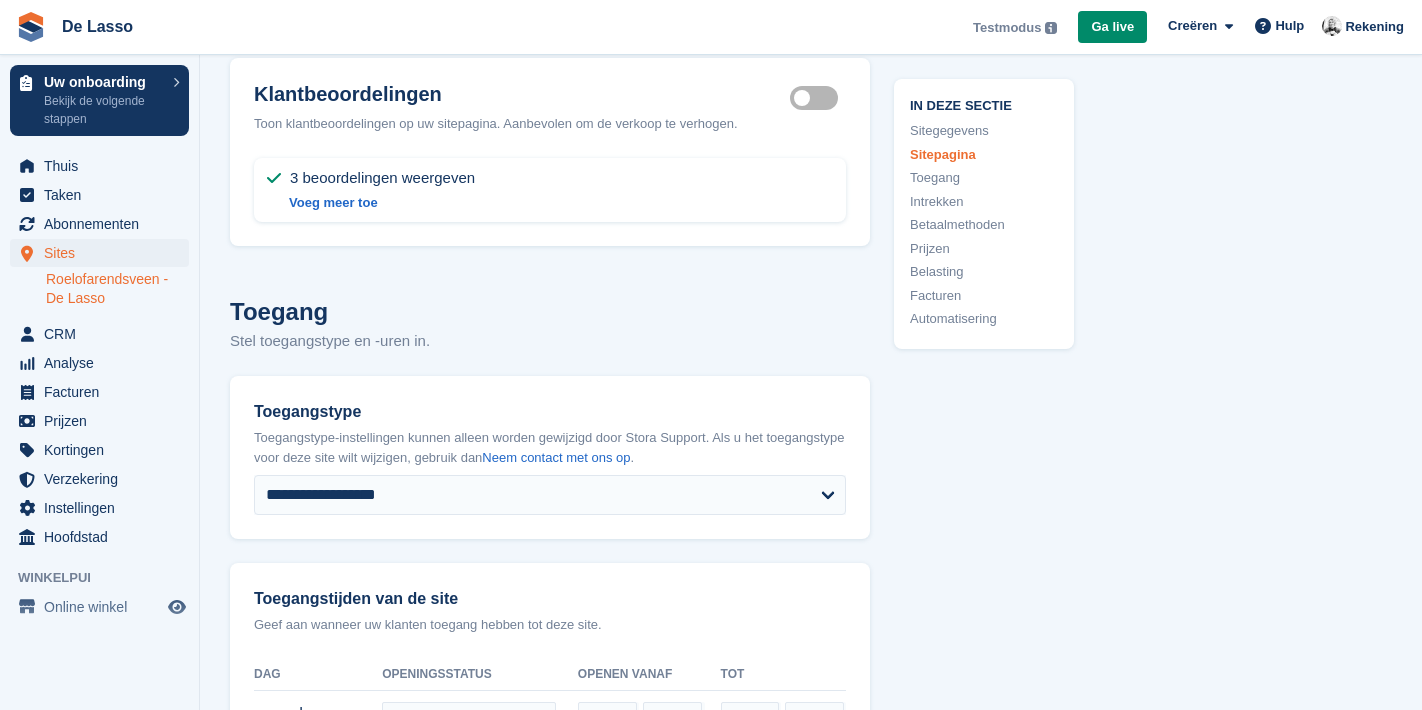 scroll, scrollTop: 4072, scrollLeft: 0, axis: vertical 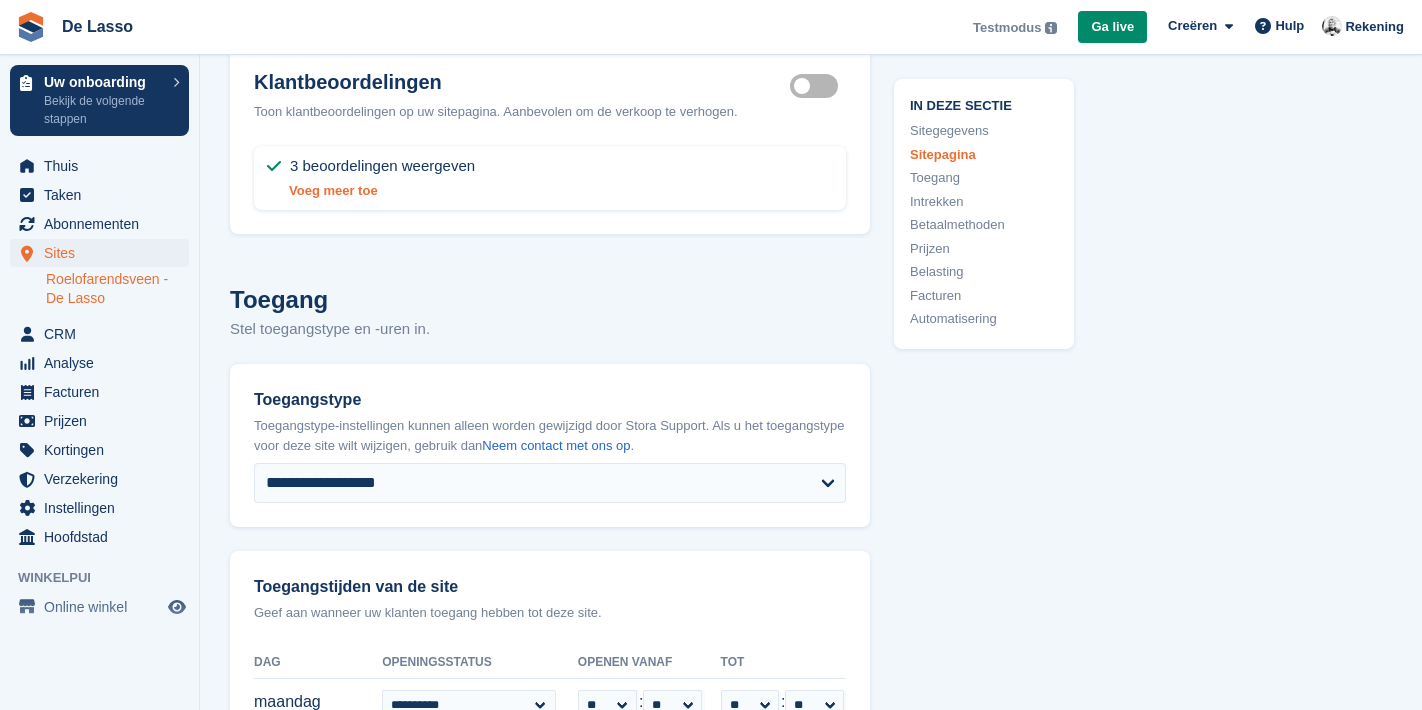 click on "Voeg meer toe" at bounding box center [333, 190] 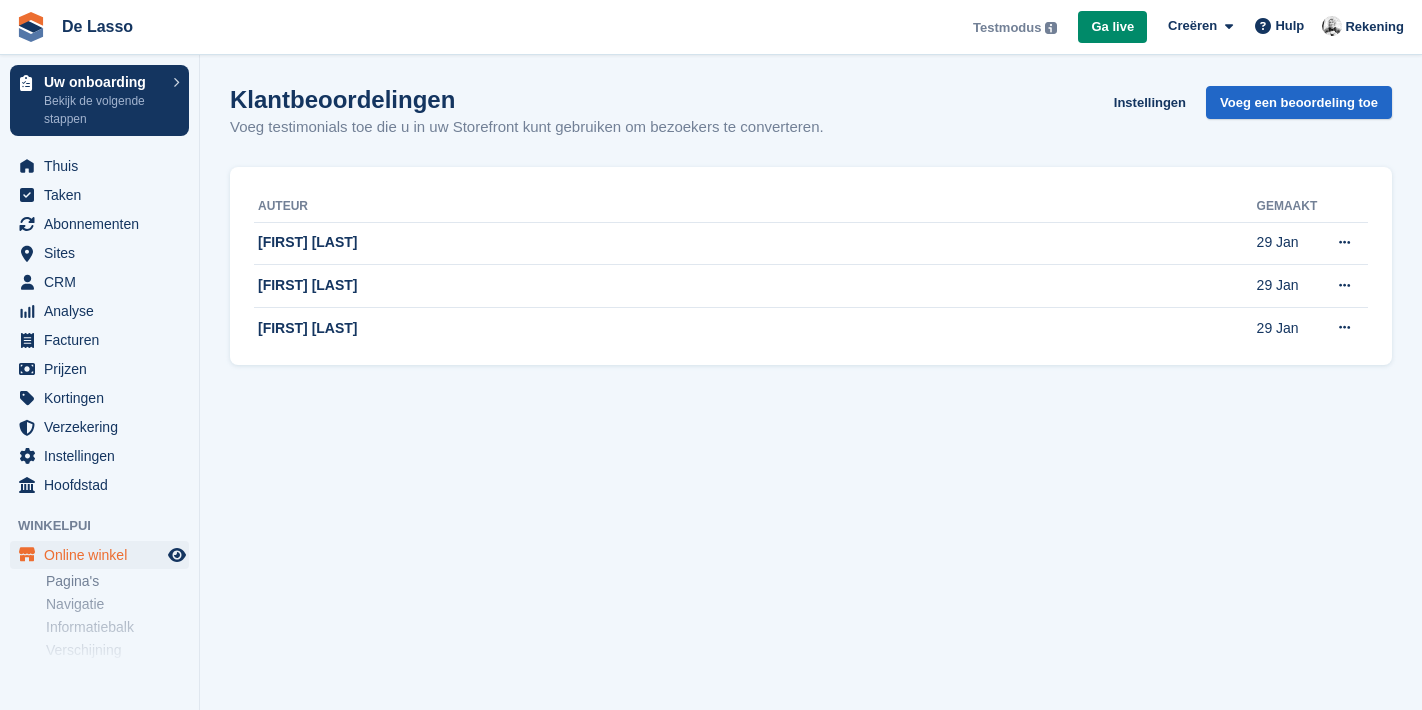 scroll, scrollTop: 0, scrollLeft: 0, axis: both 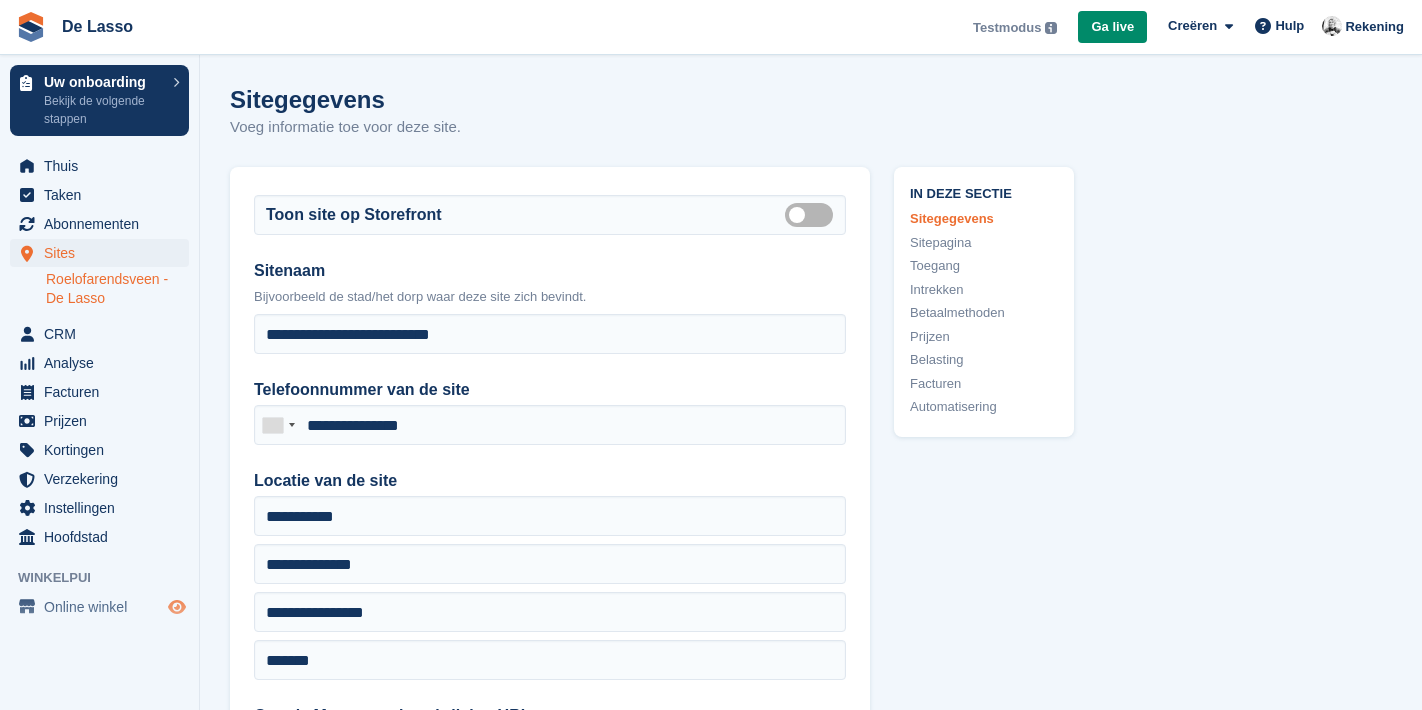 click at bounding box center (177, 607) 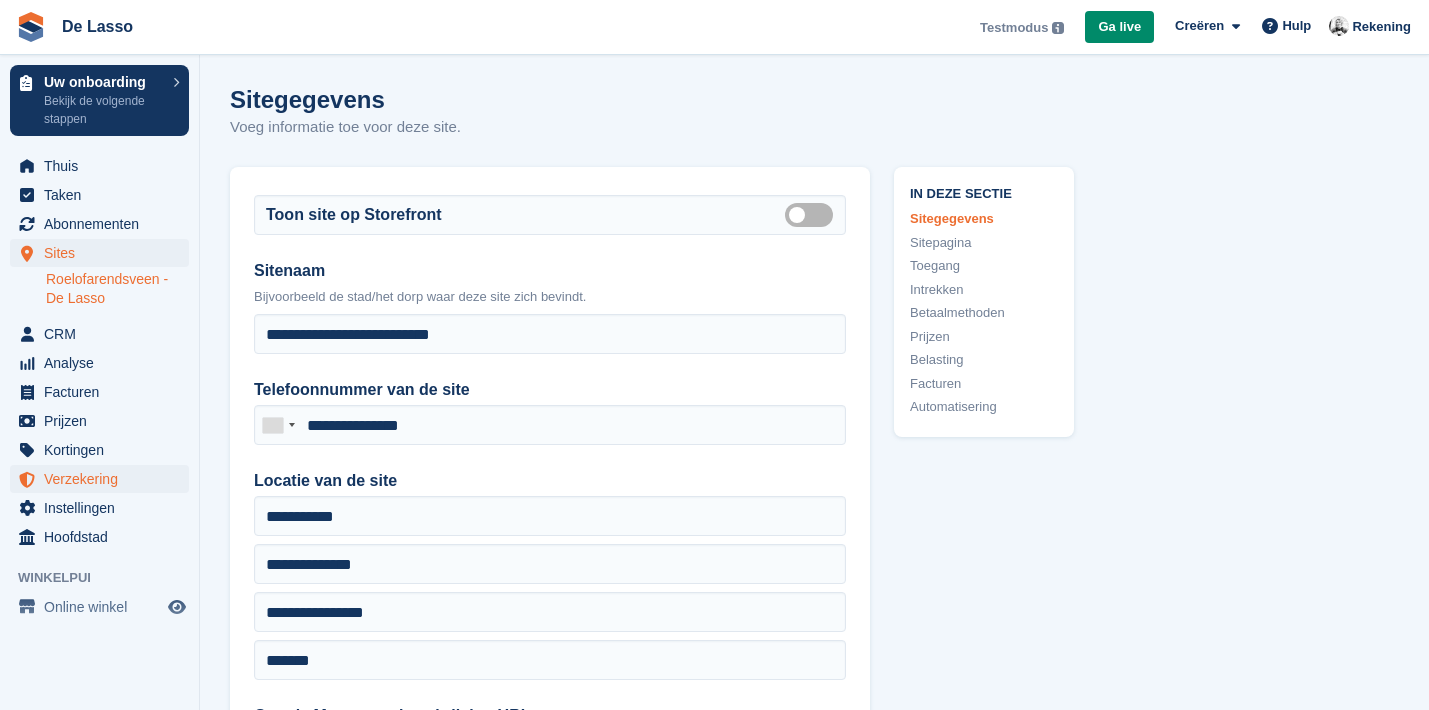 scroll, scrollTop: 21, scrollLeft: 0, axis: vertical 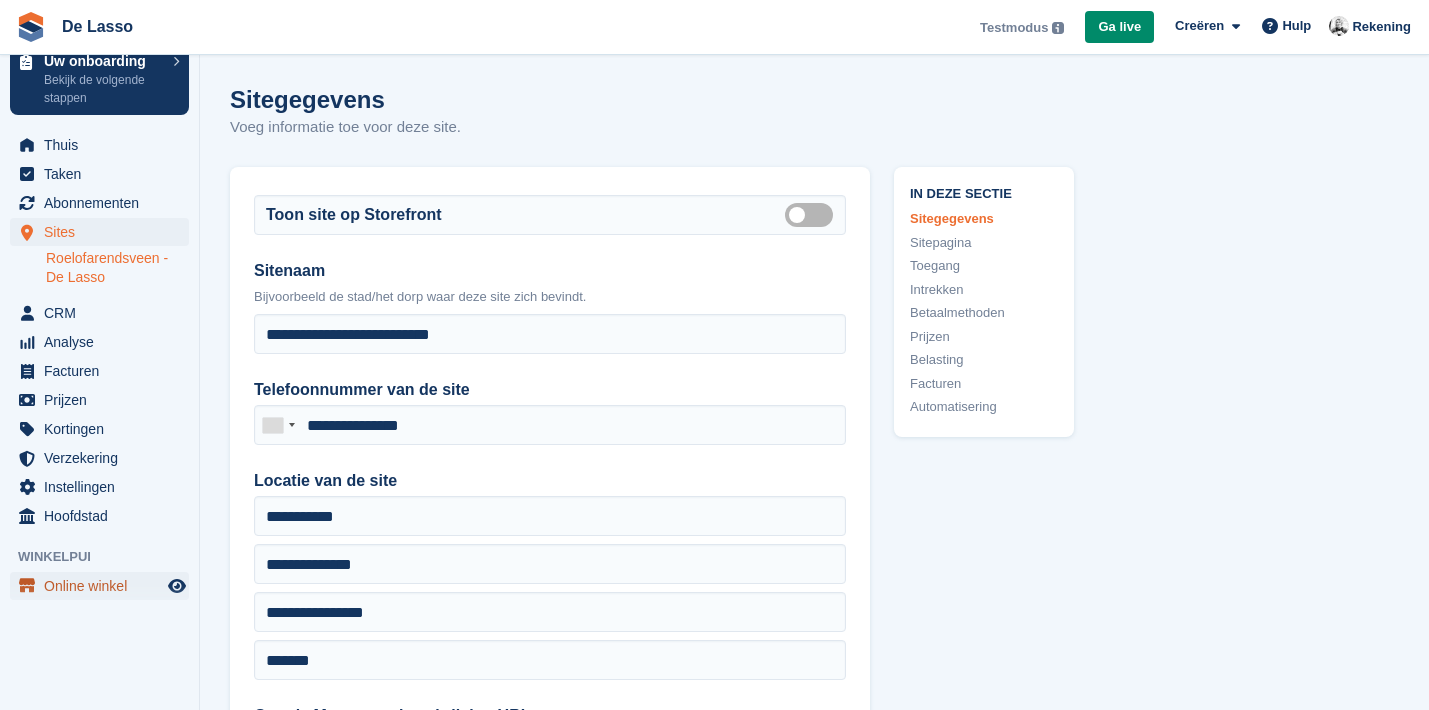 click on "Online winkel" at bounding box center (104, 586) 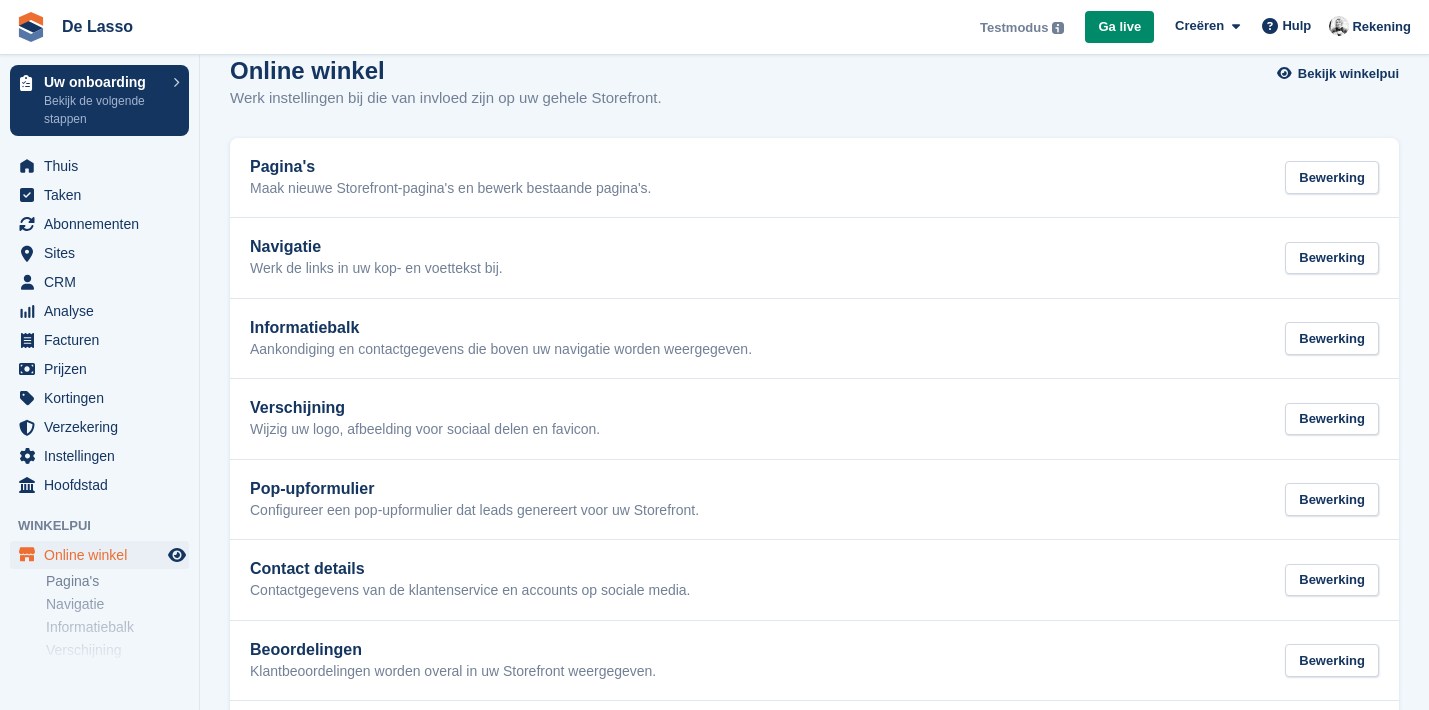 scroll, scrollTop: 0, scrollLeft: 0, axis: both 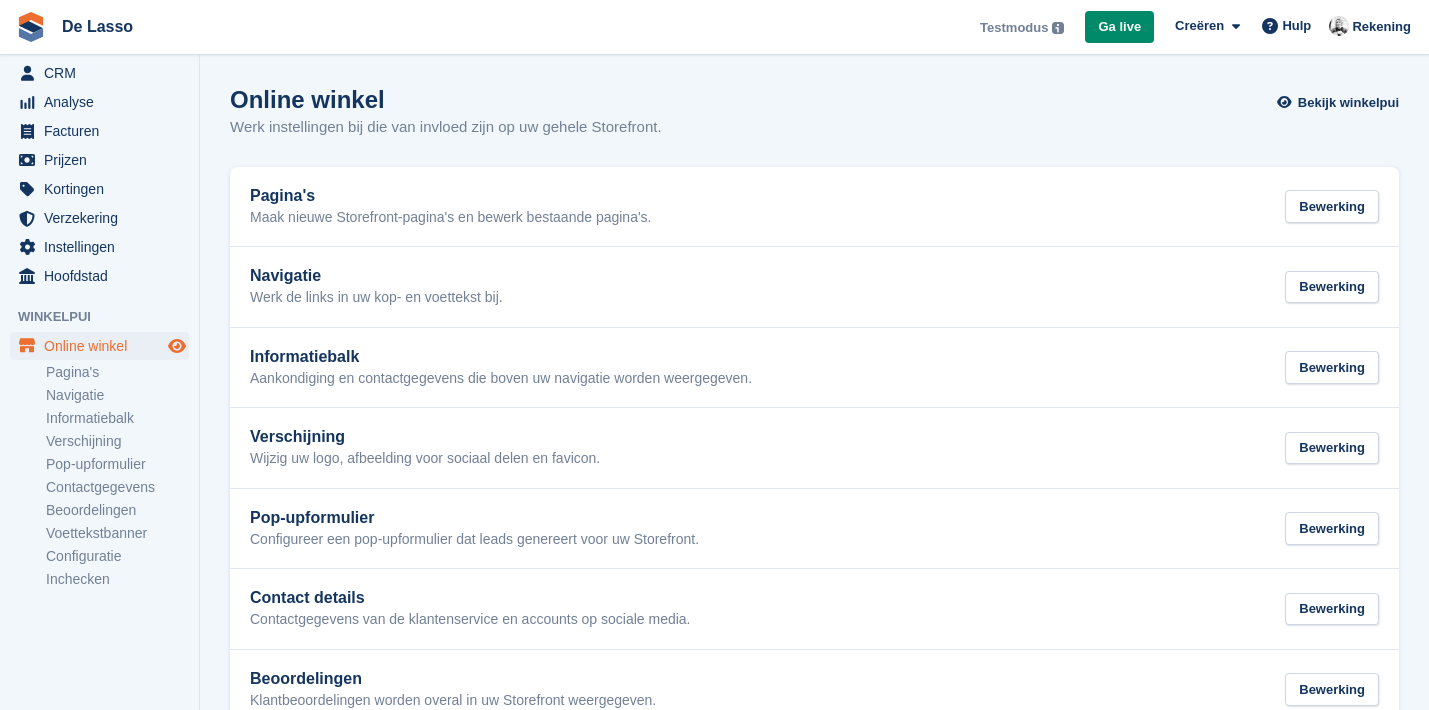 click at bounding box center (177, 346) 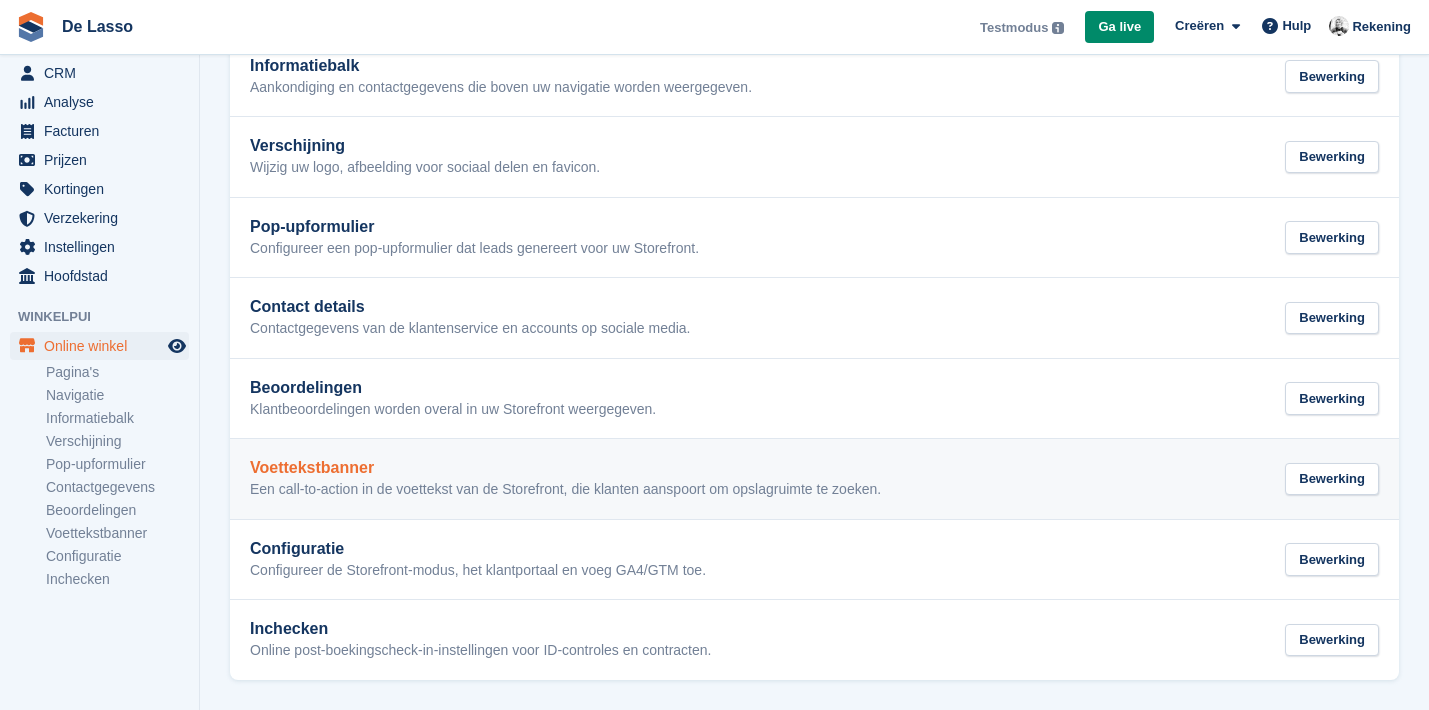 scroll, scrollTop: 272, scrollLeft: 0, axis: vertical 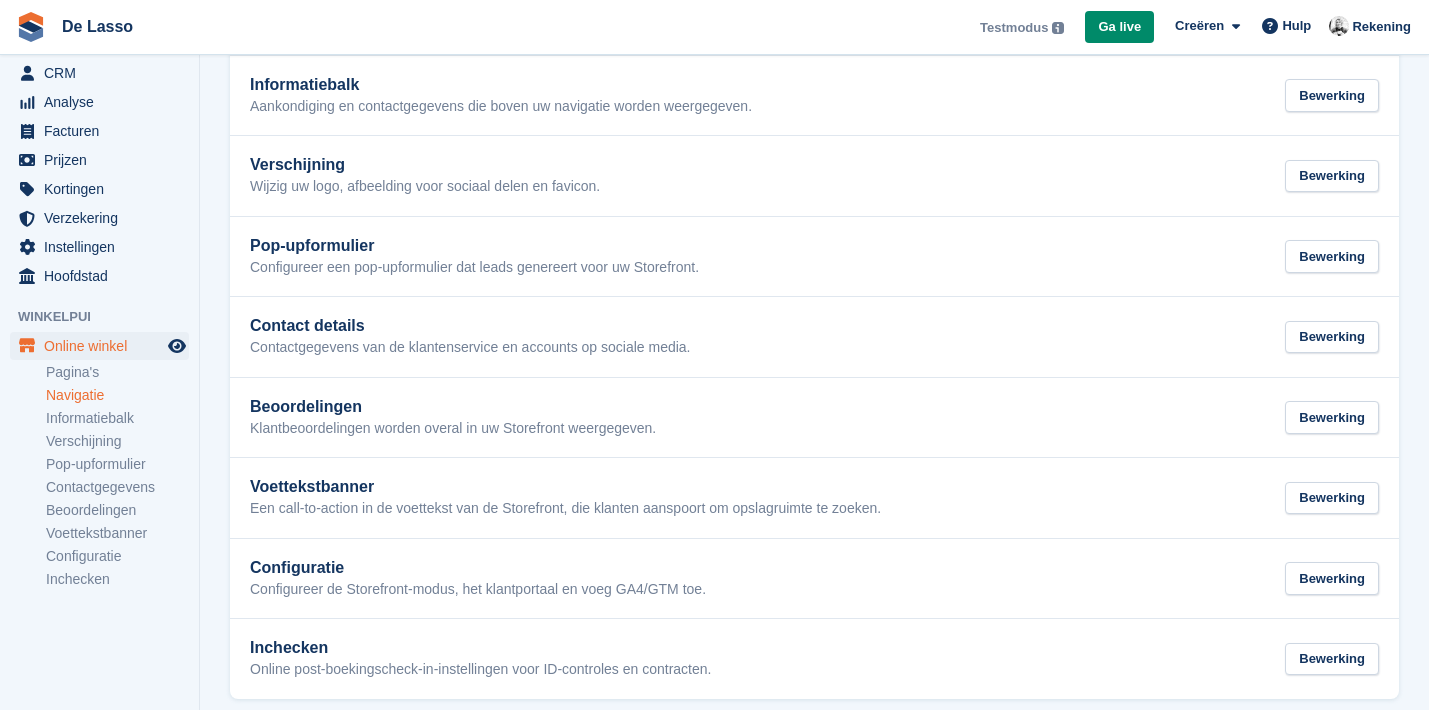 click on "Navigatie" at bounding box center (117, 395) 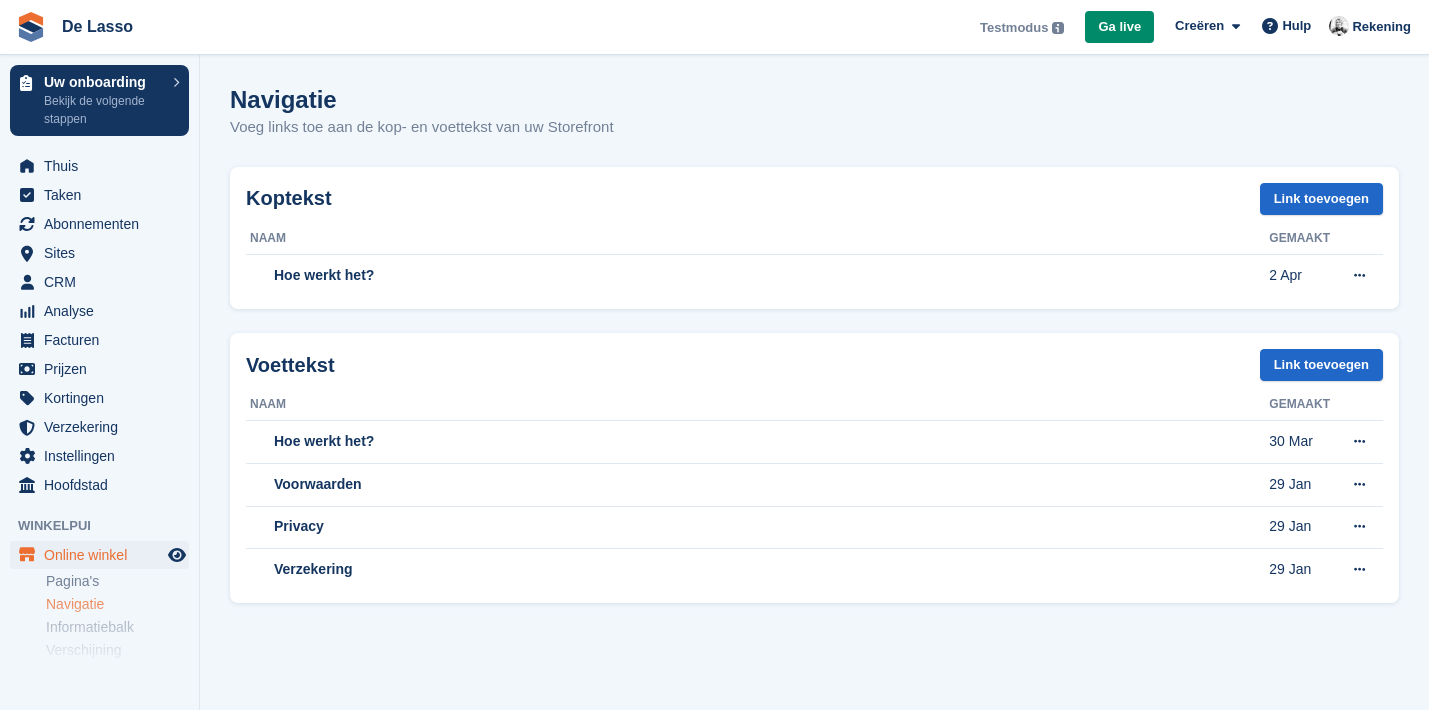 scroll, scrollTop: 0, scrollLeft: 0, axis: both 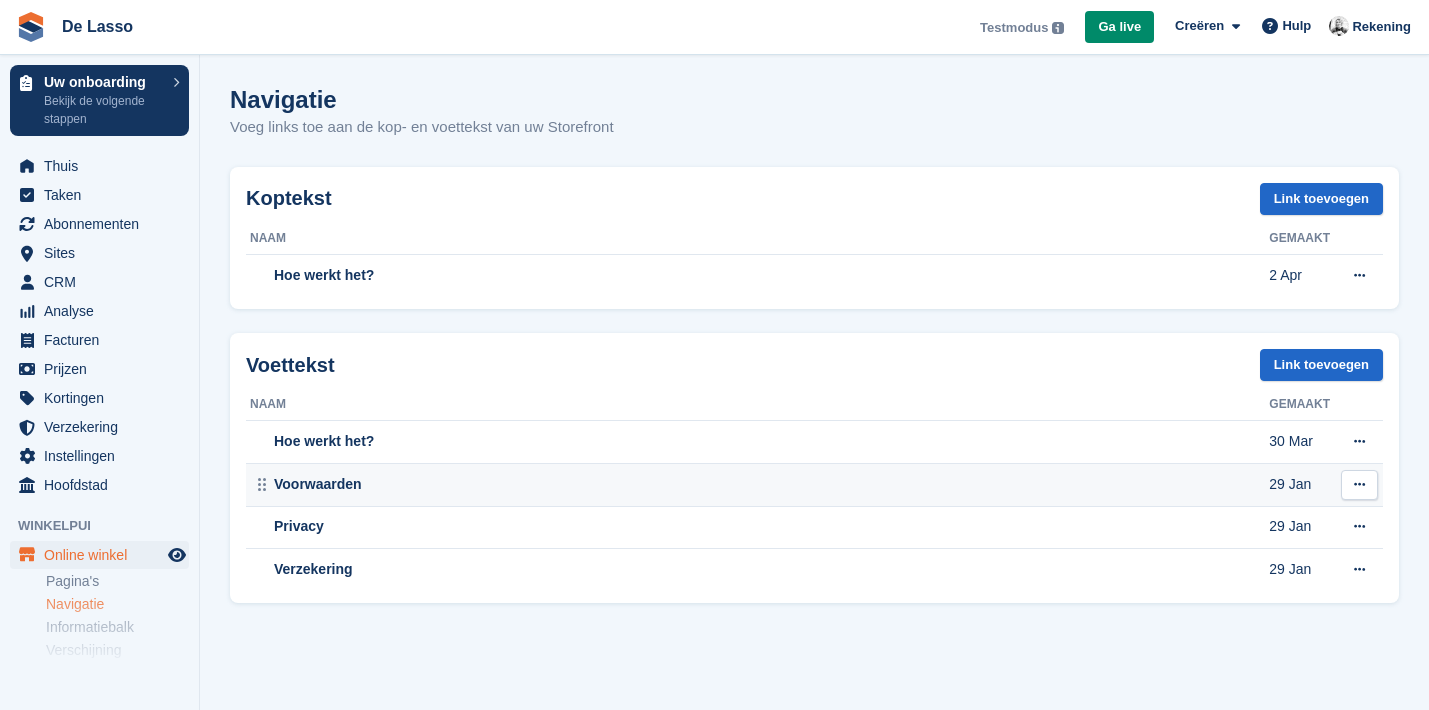click on "Voorwaarden" at bounding box center (759, 484) 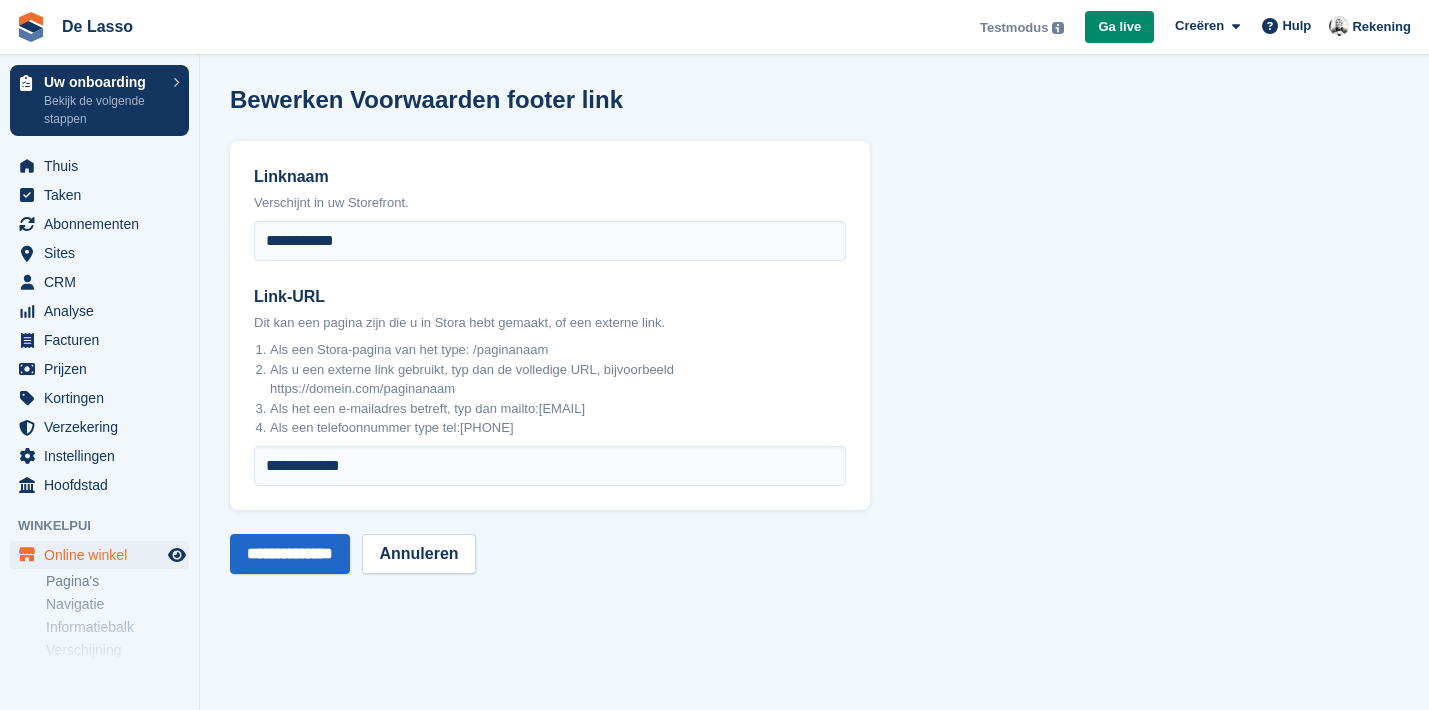 scroll, scrollTop: 0, scrollLeft: 0, axis: both 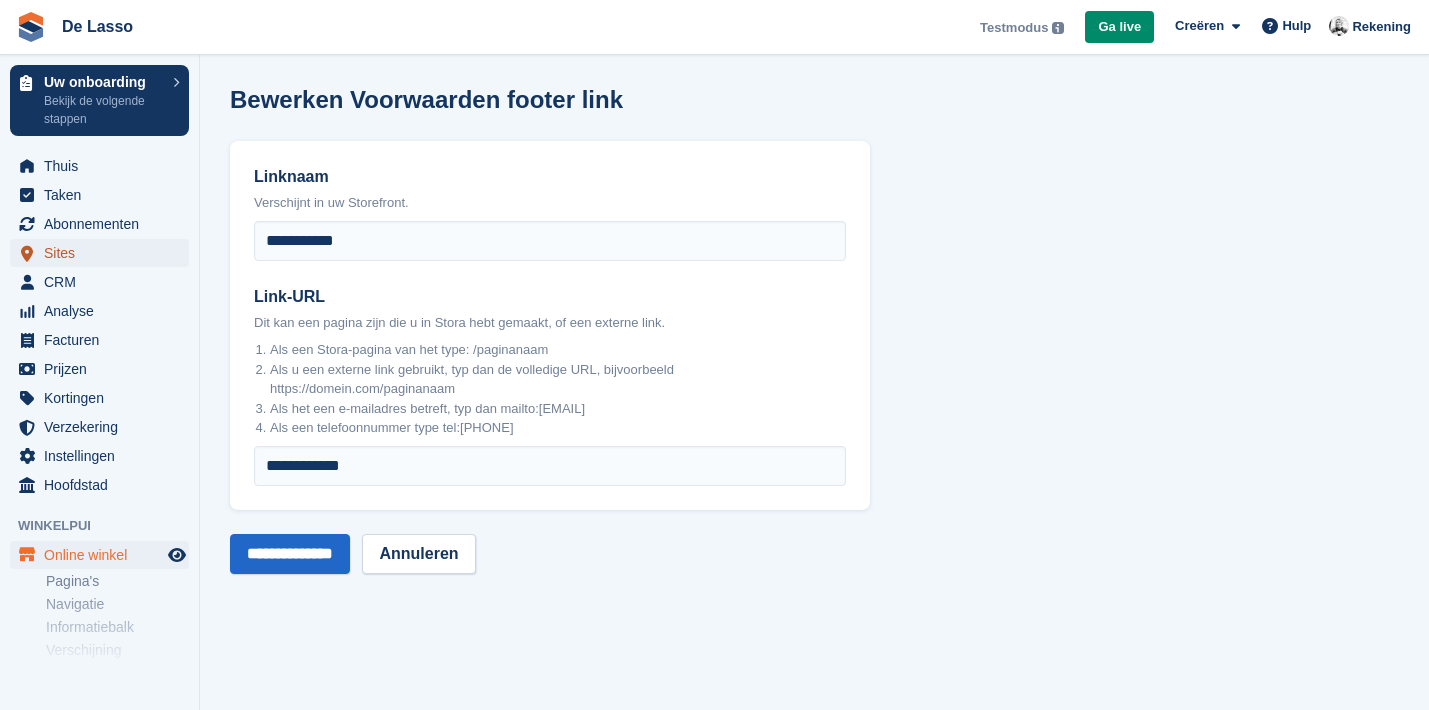 click on "Sites" at bounding box center [104, 253] 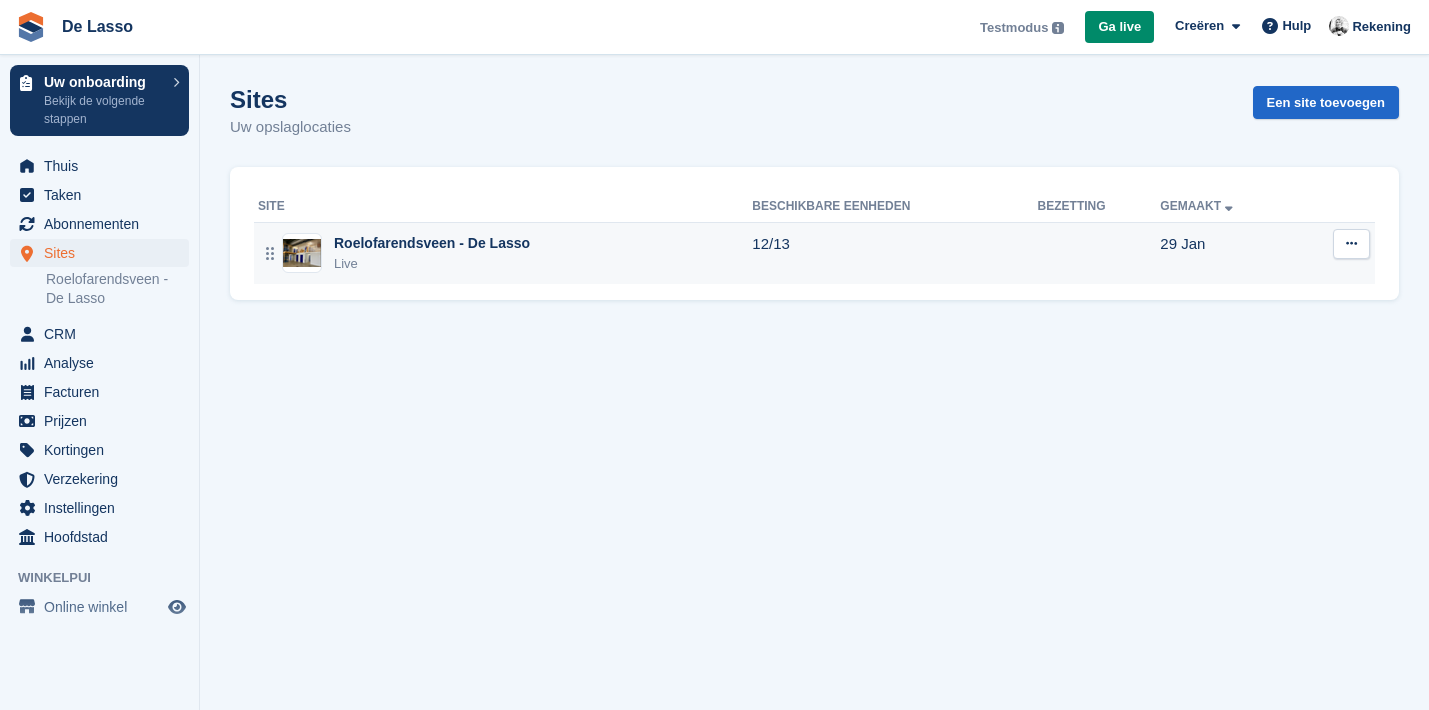 click at bounding box center [1351, 243] 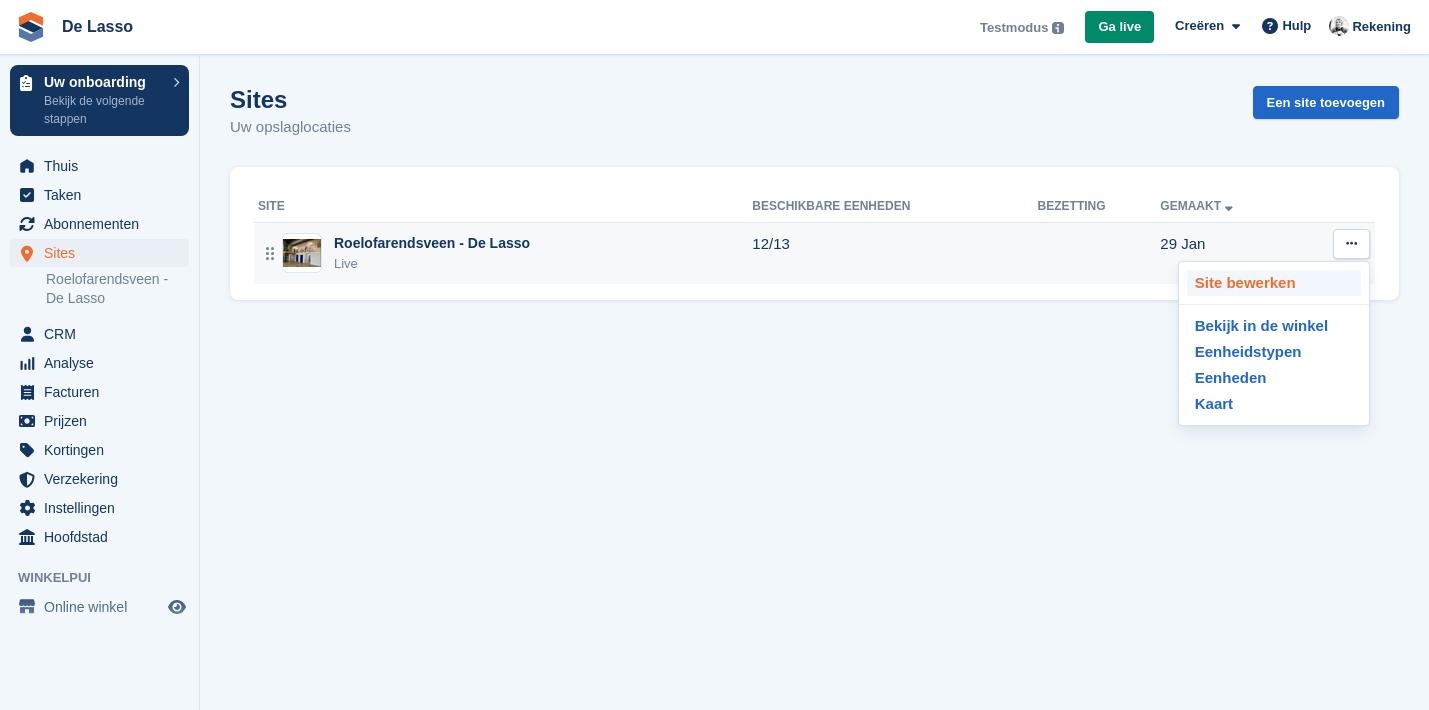click on "Site bewerken" at bounding box center (1274, 283) 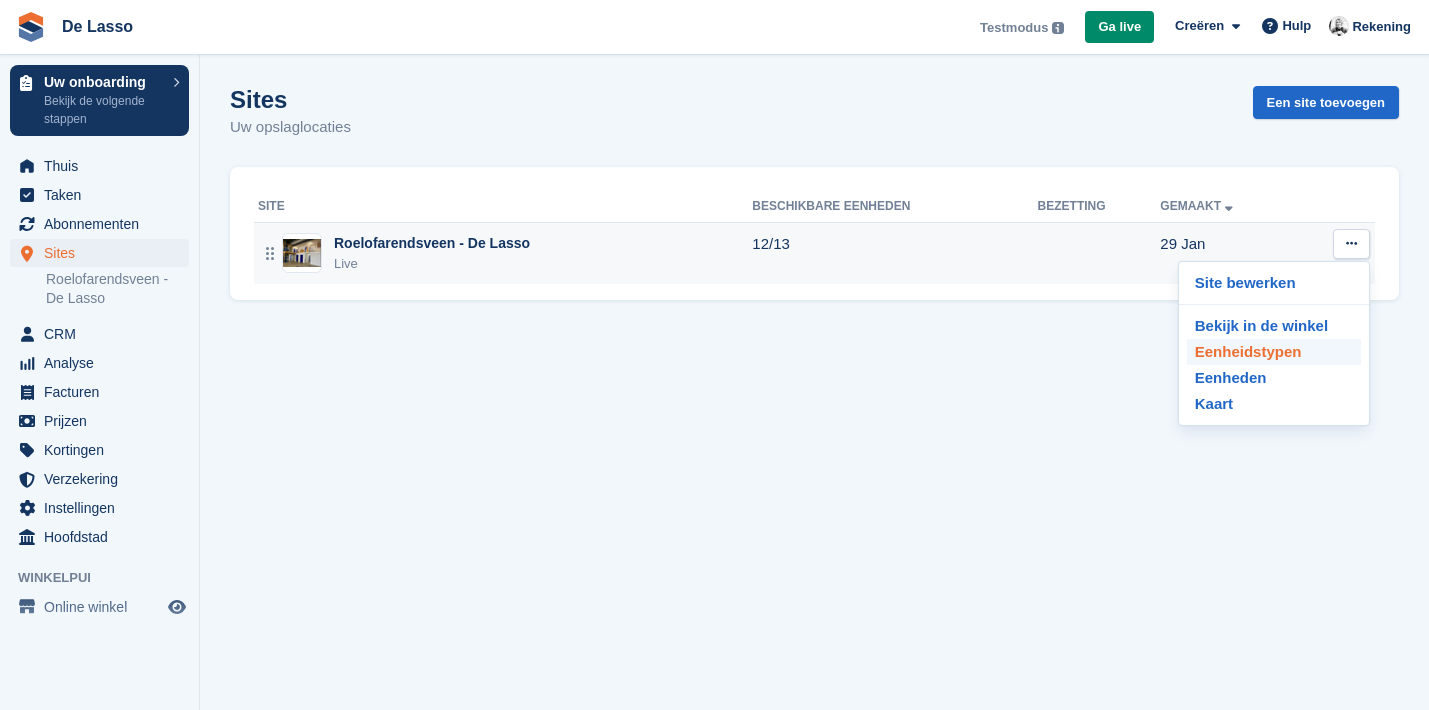 click on "Eenheidstypen" at bounding box center (1274, 352) 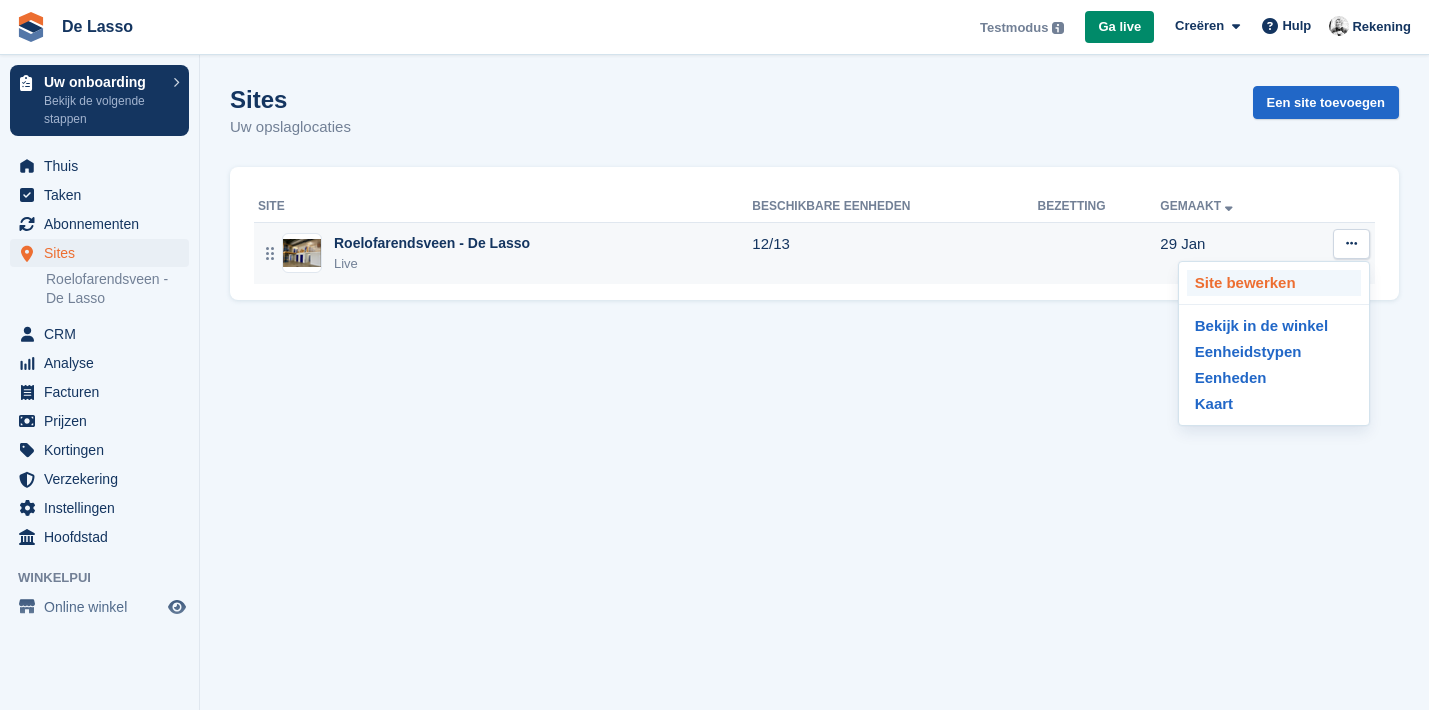 click on "Site bewerken" at bounding box center [1274, 283] 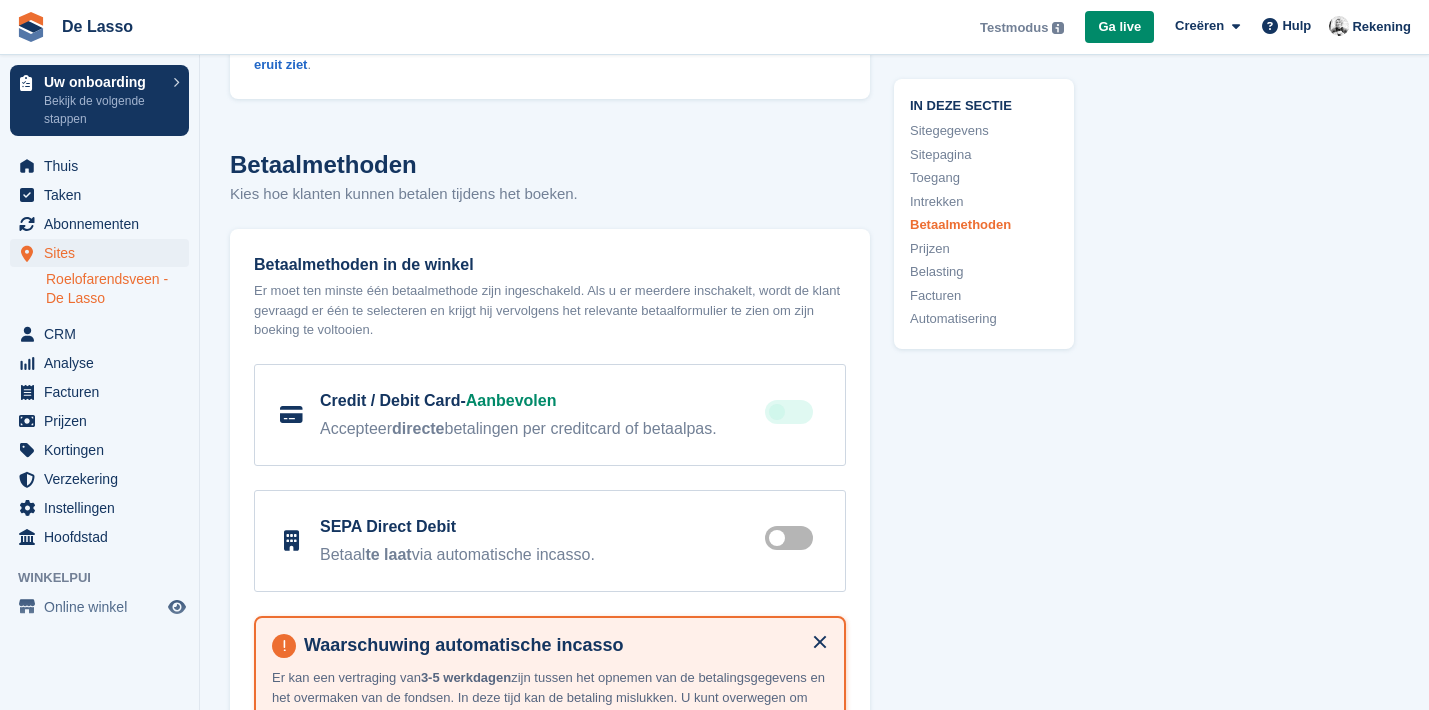 scroll, scrollTop: 5884, scrollLeft: 0, axis: vertical 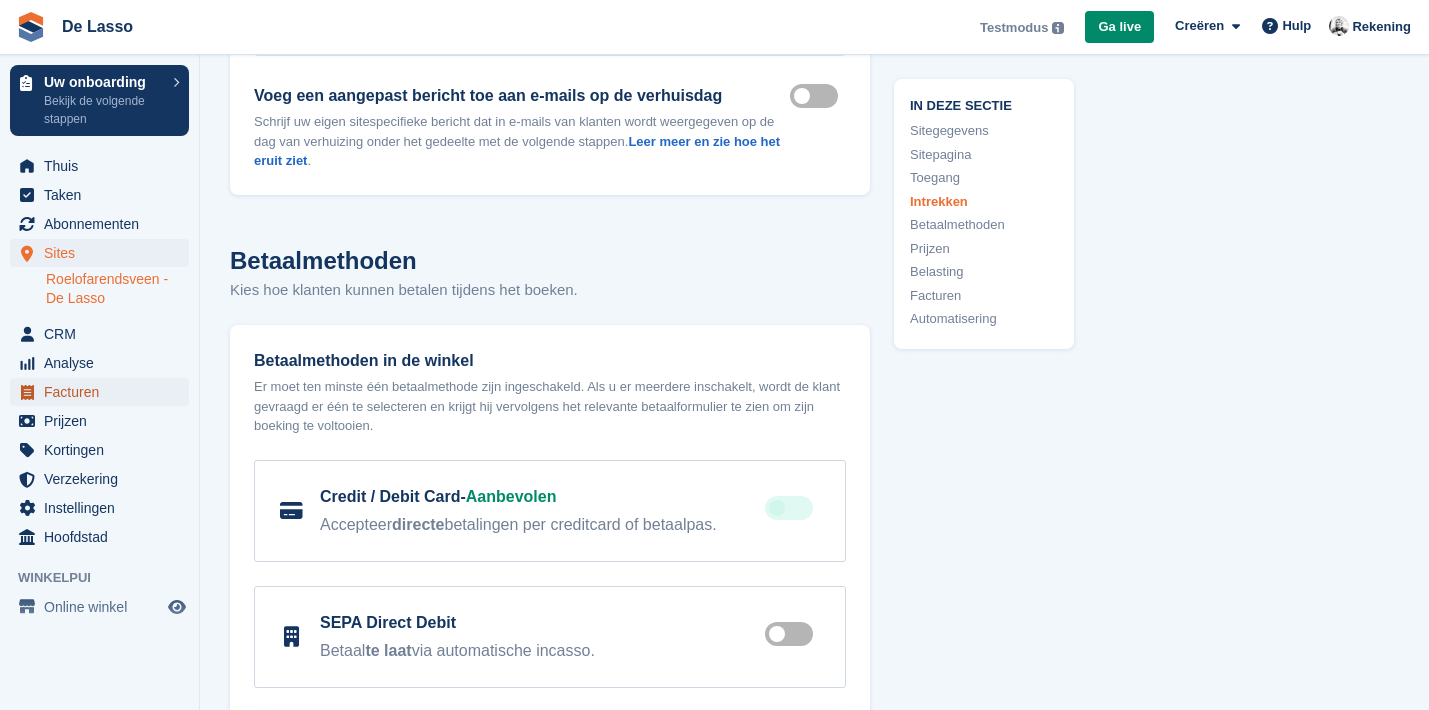 click on "Facturen" at bounding box center (104, 392) 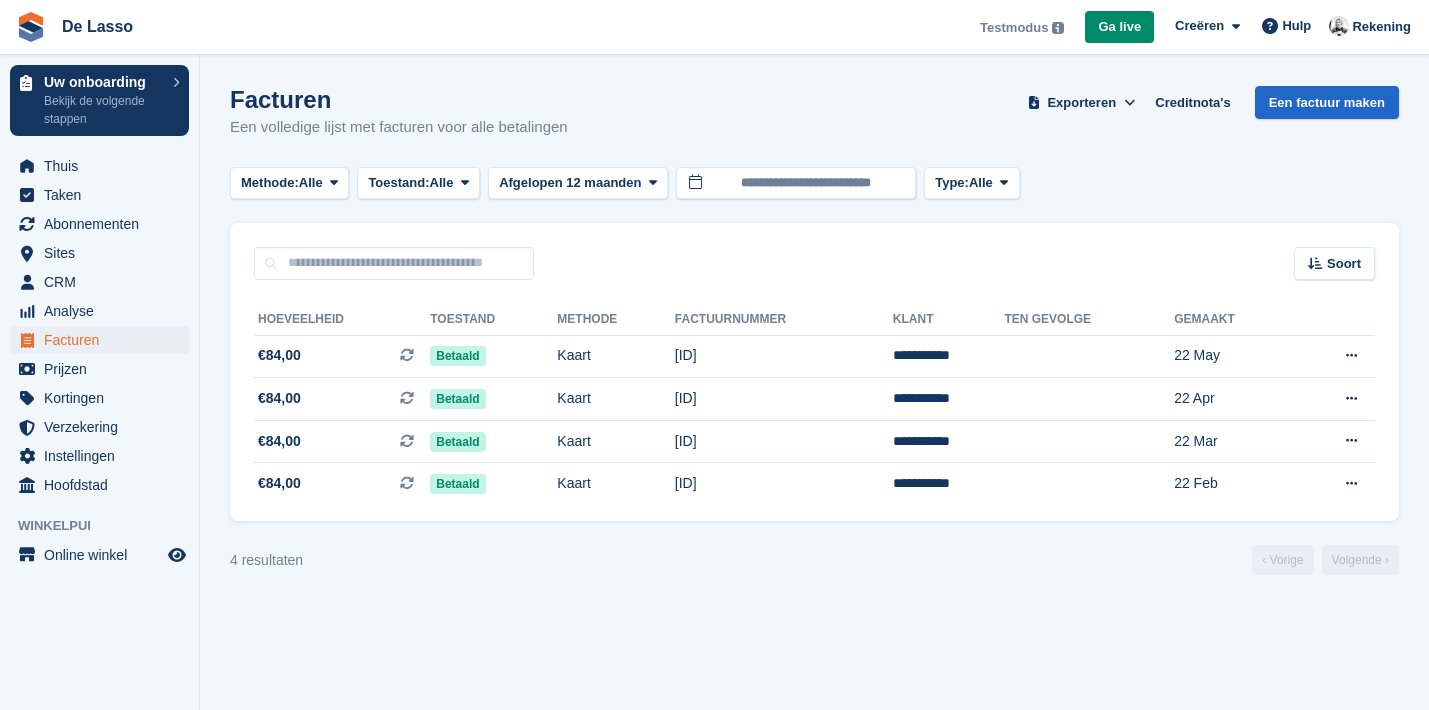 scroll, scrollTop: 0, scrollLeft: 0, axis: both 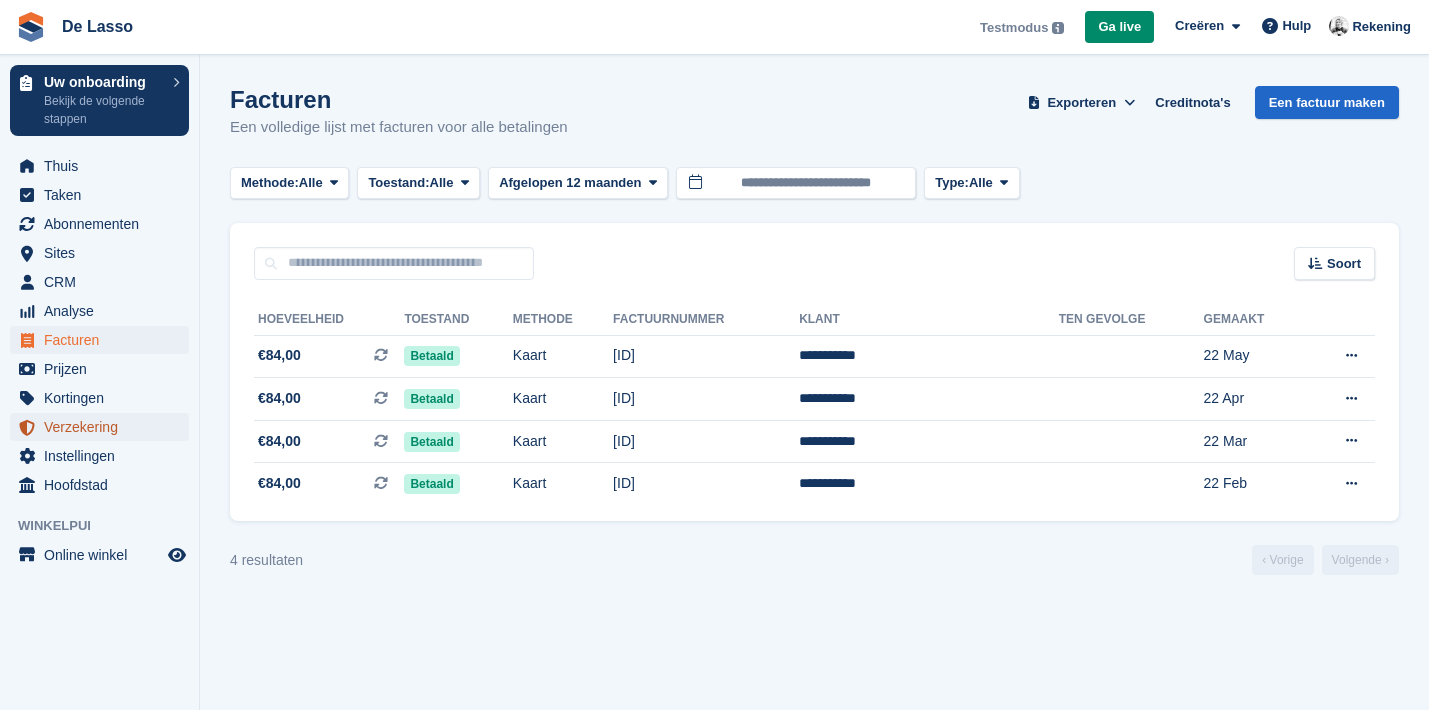 click on "Verzekering" at bounding box center [104, 427] 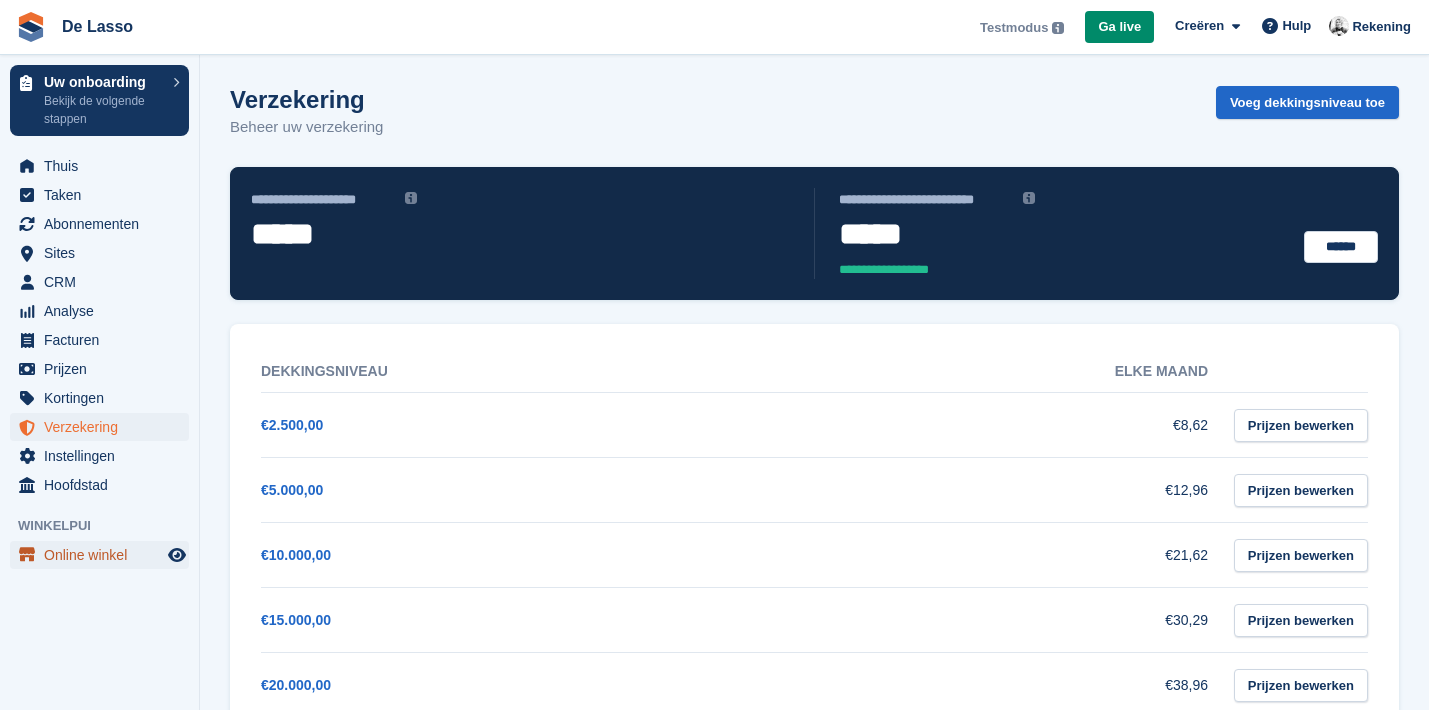 click on "Online winkel" at bounding box center (104, 555) 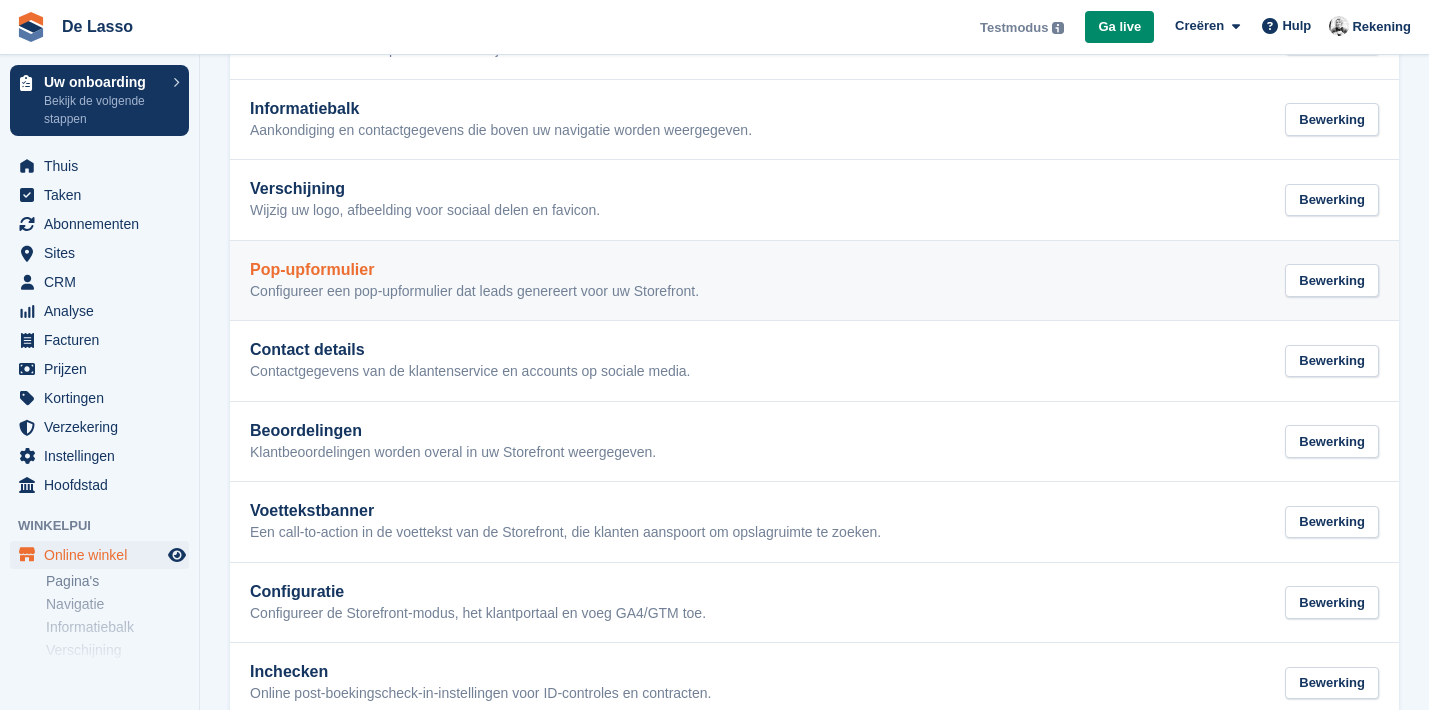 scroll, scrollTop: 291, scrollLeft: 0, axis: vertical 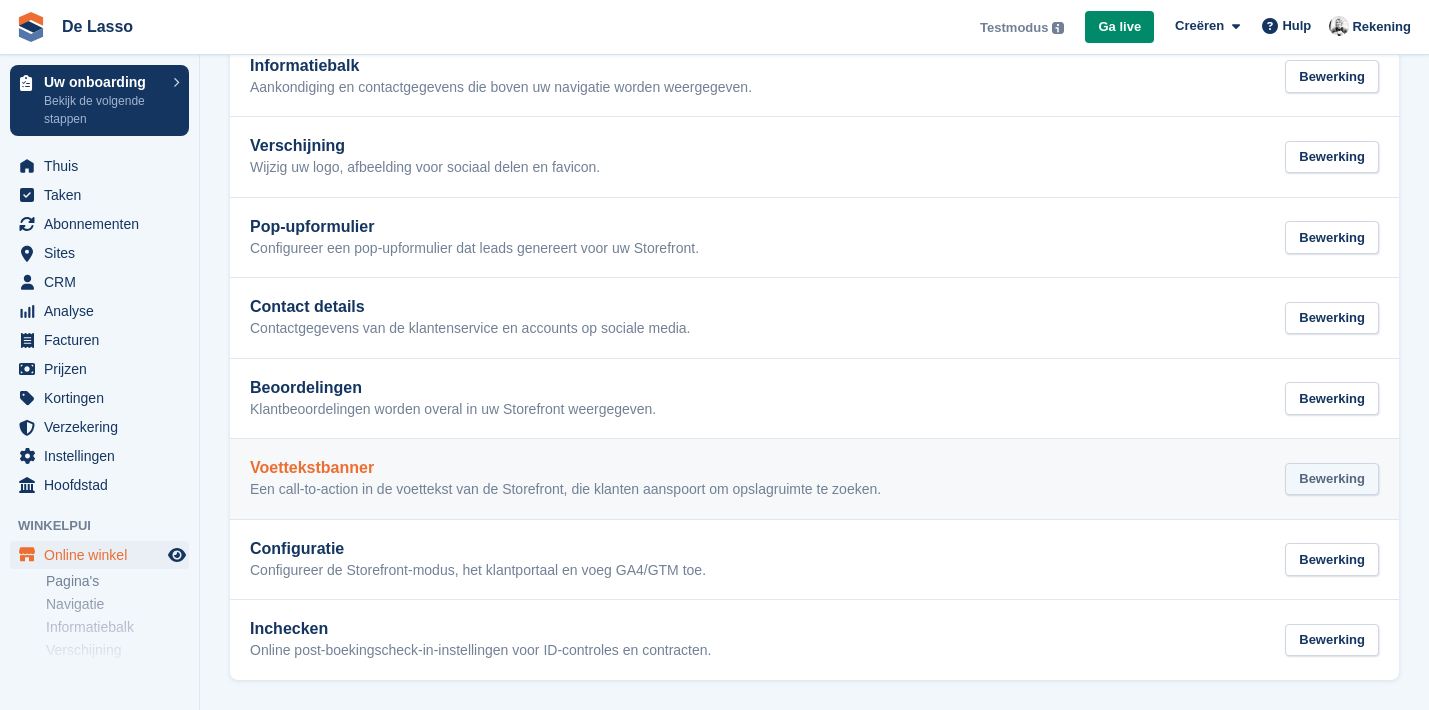 click on "Bewerking" at bounding box center (1332, 479) 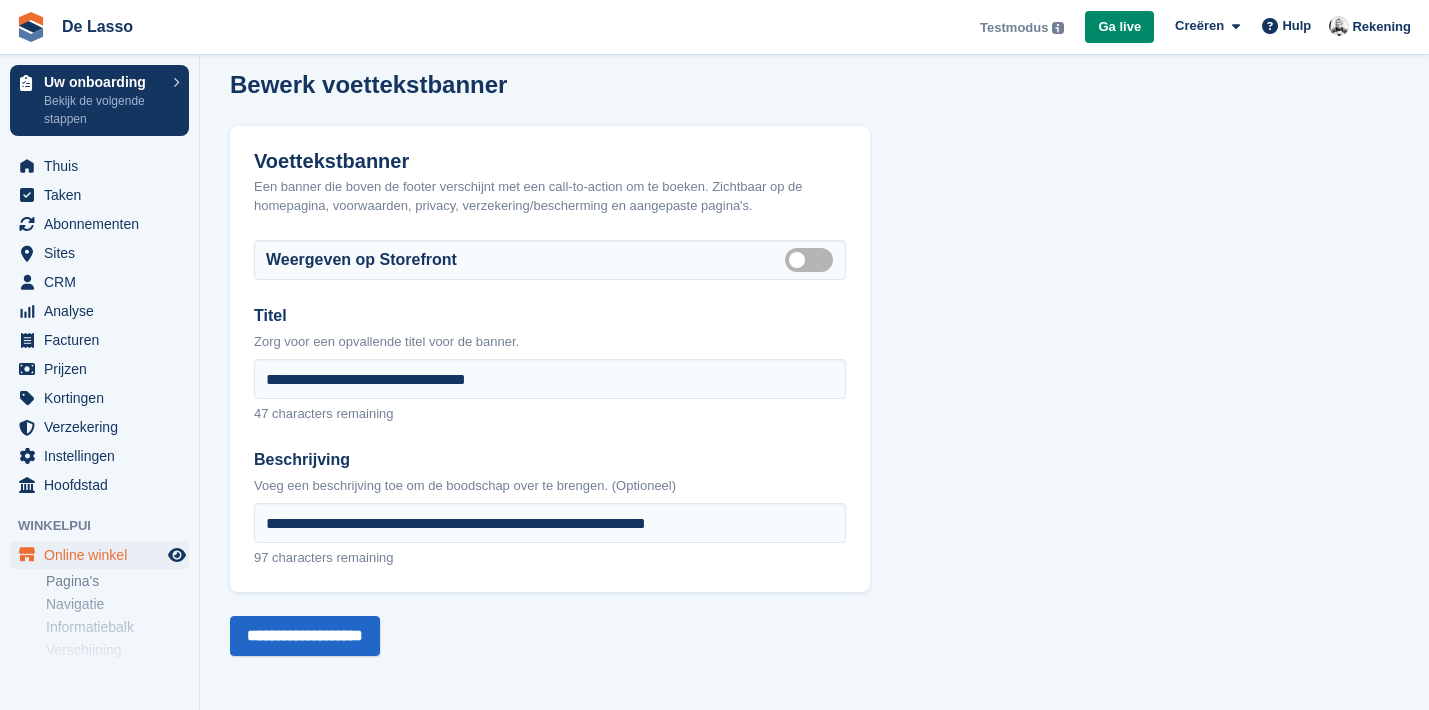 scroll, scrollTop: 0, scrollLeft: 0, axis: both 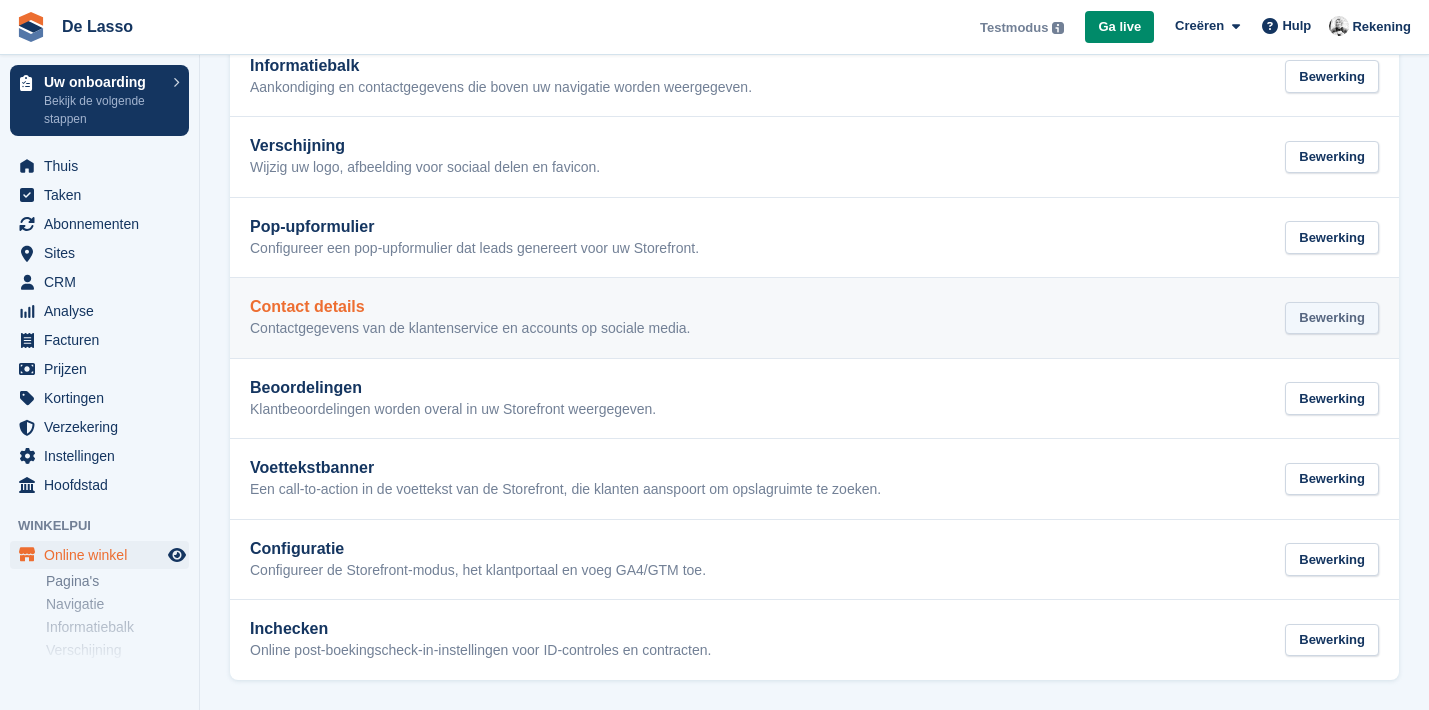 click on "Bewerking" at bounding box center [1332, 318] 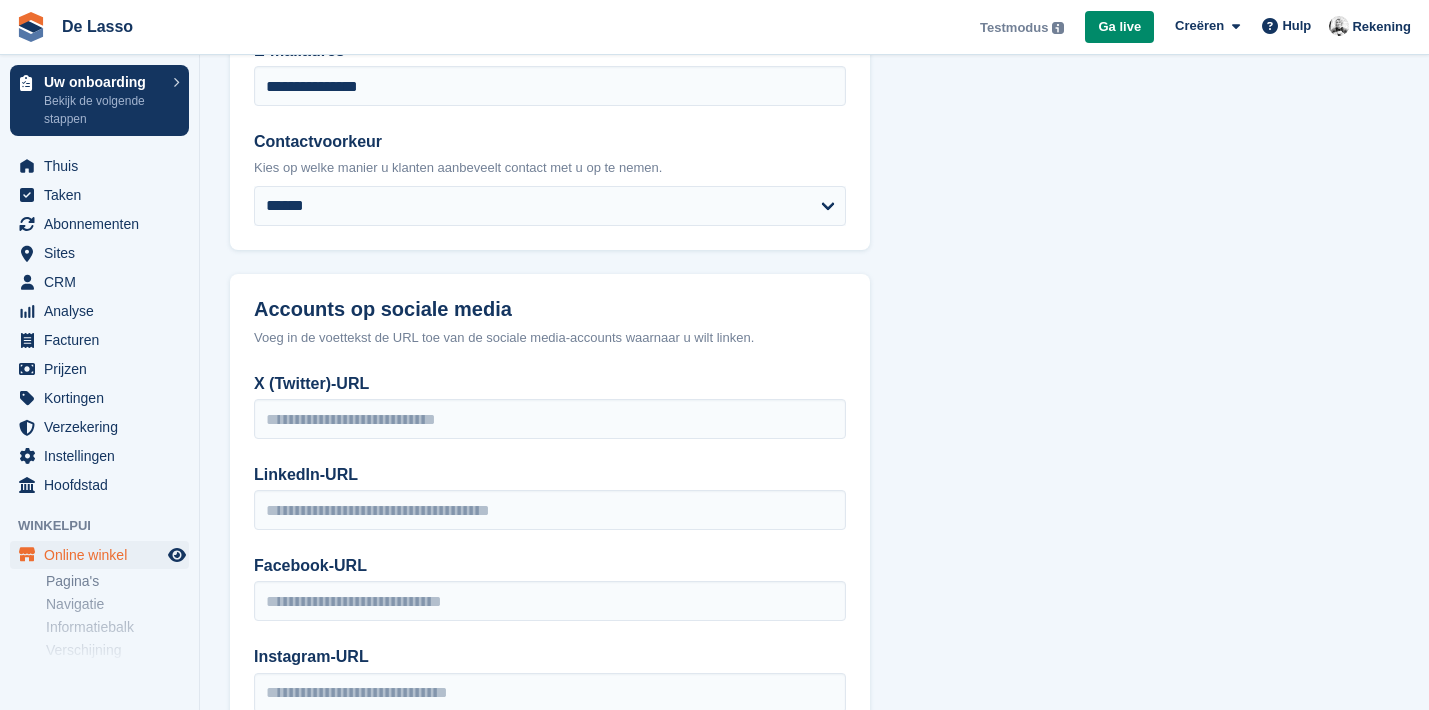 scroll, scrollTop: 0, scrollLeft: 0, axis: both 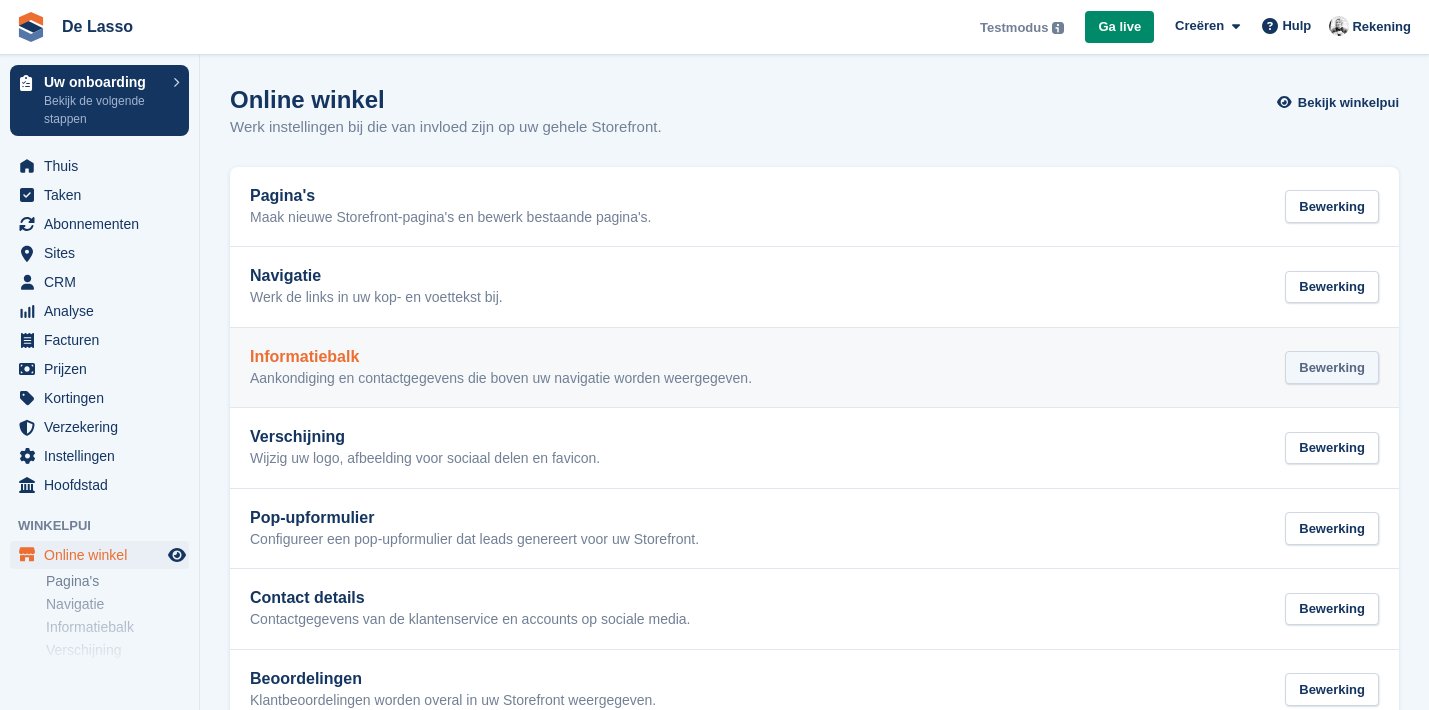 click on "Bewerking" at bounding box center (1332, 367) 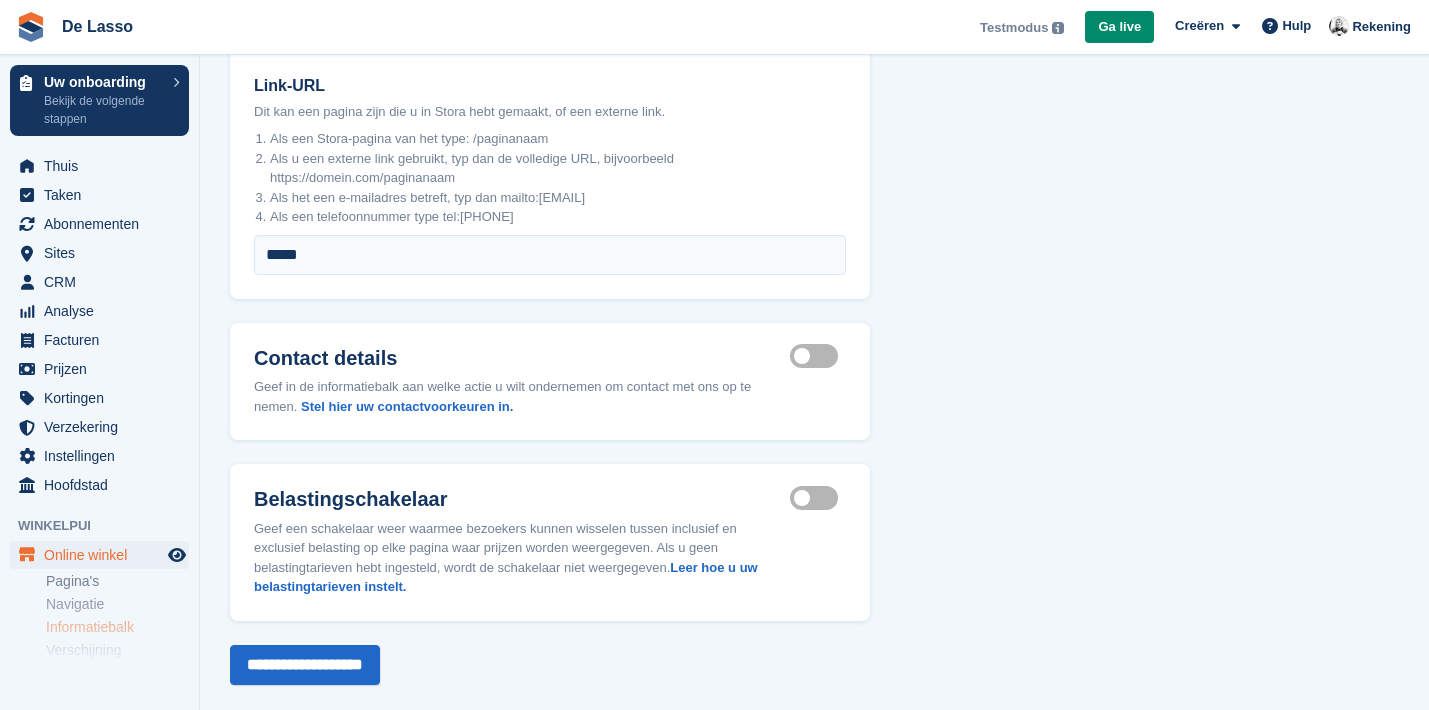 scroll, scrollTop: 364, scrollLeft: 0, axis: vertical 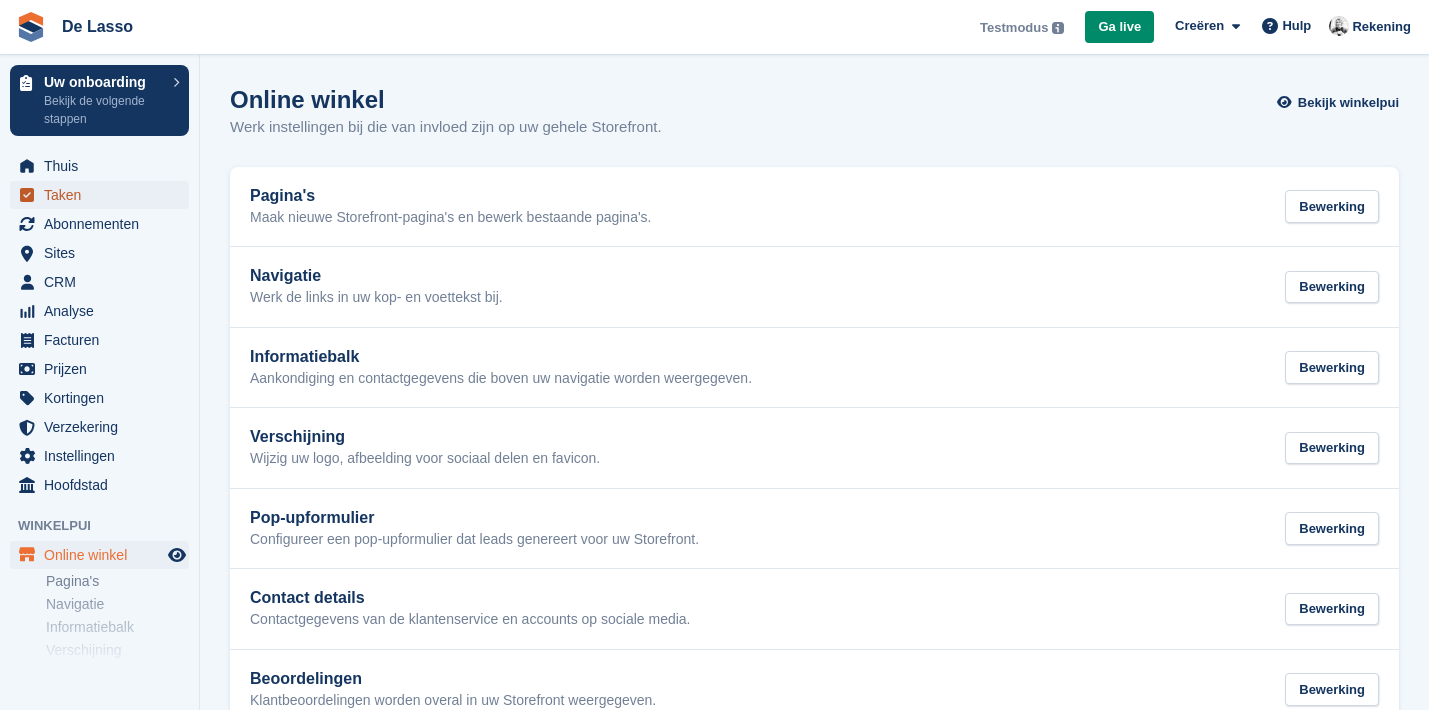 click 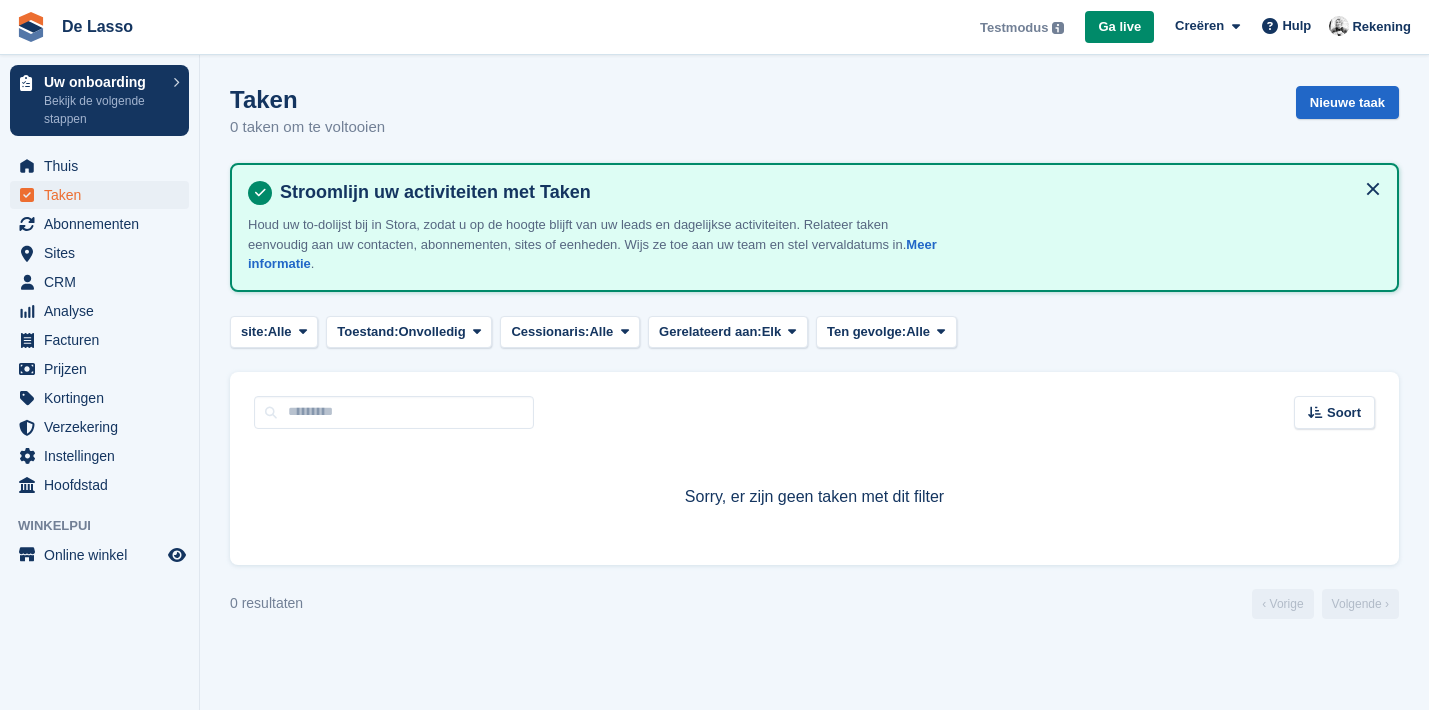 click at bounding box center (1373, 189) 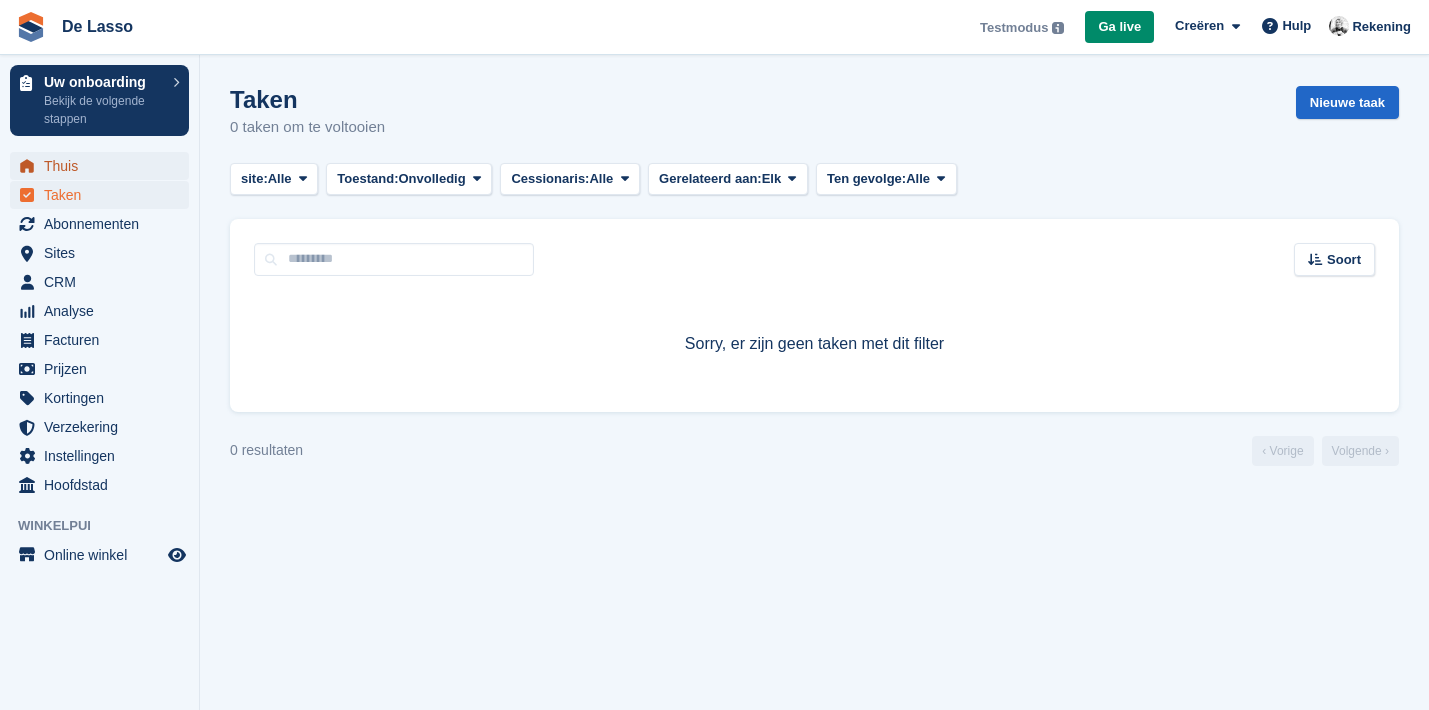 click on "Thuis" at bounding box center (104, 166) 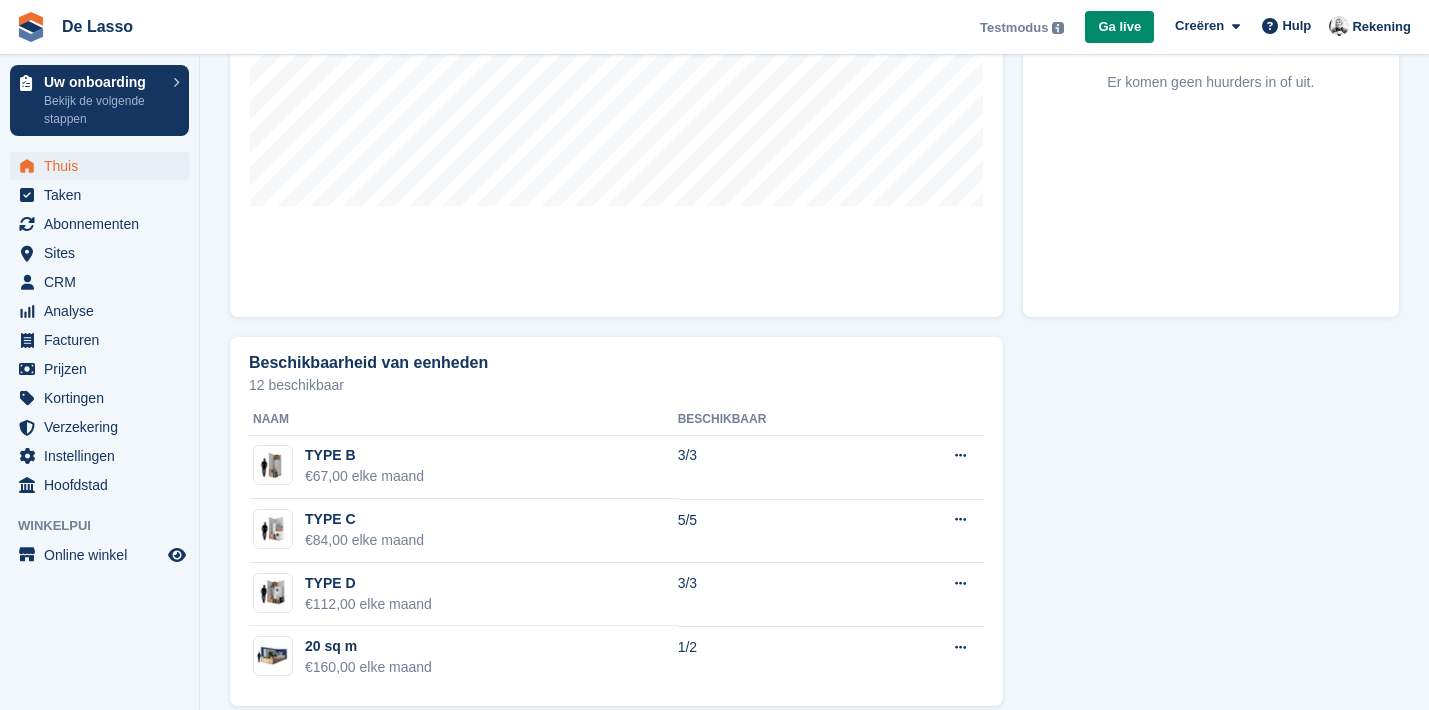 scroll, scrollTop: 951, scrollLeft: 0, axis: vertical 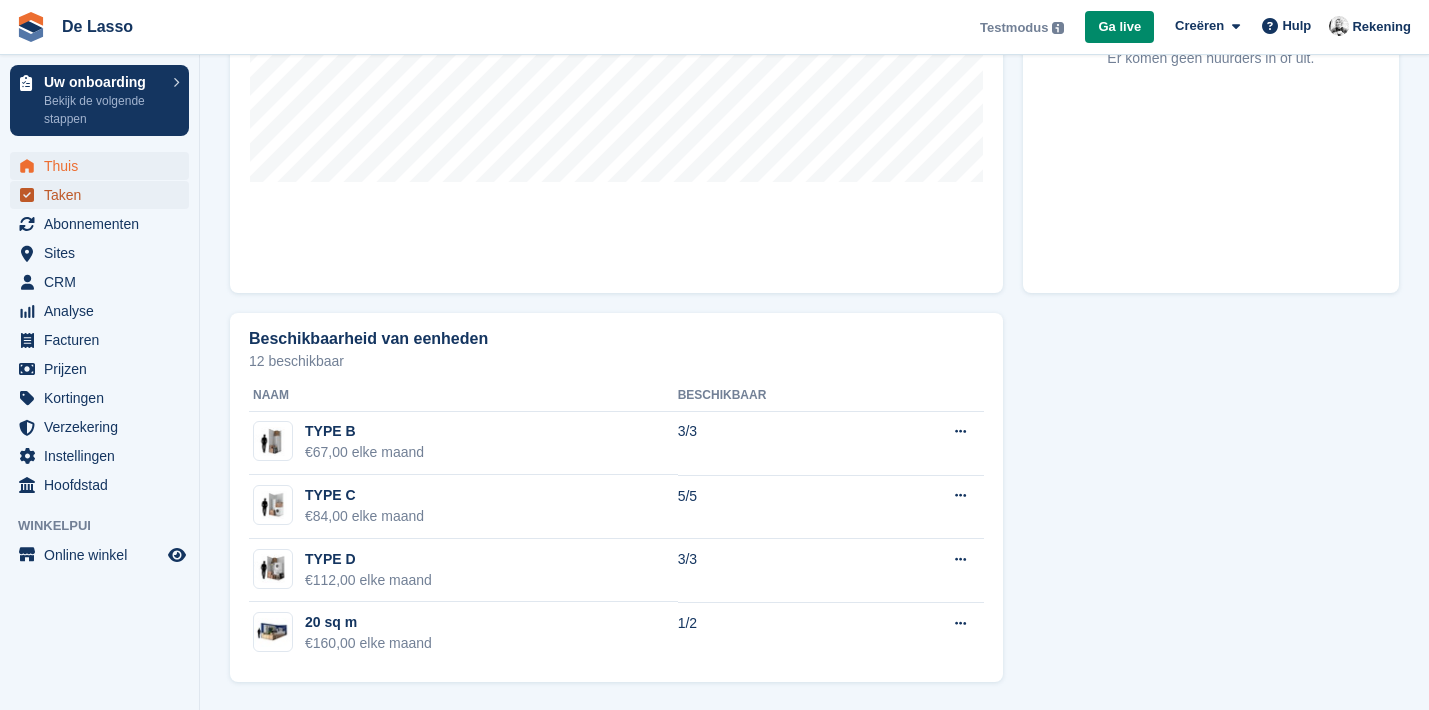 click on "Taken" at bounding box center (104, 195) 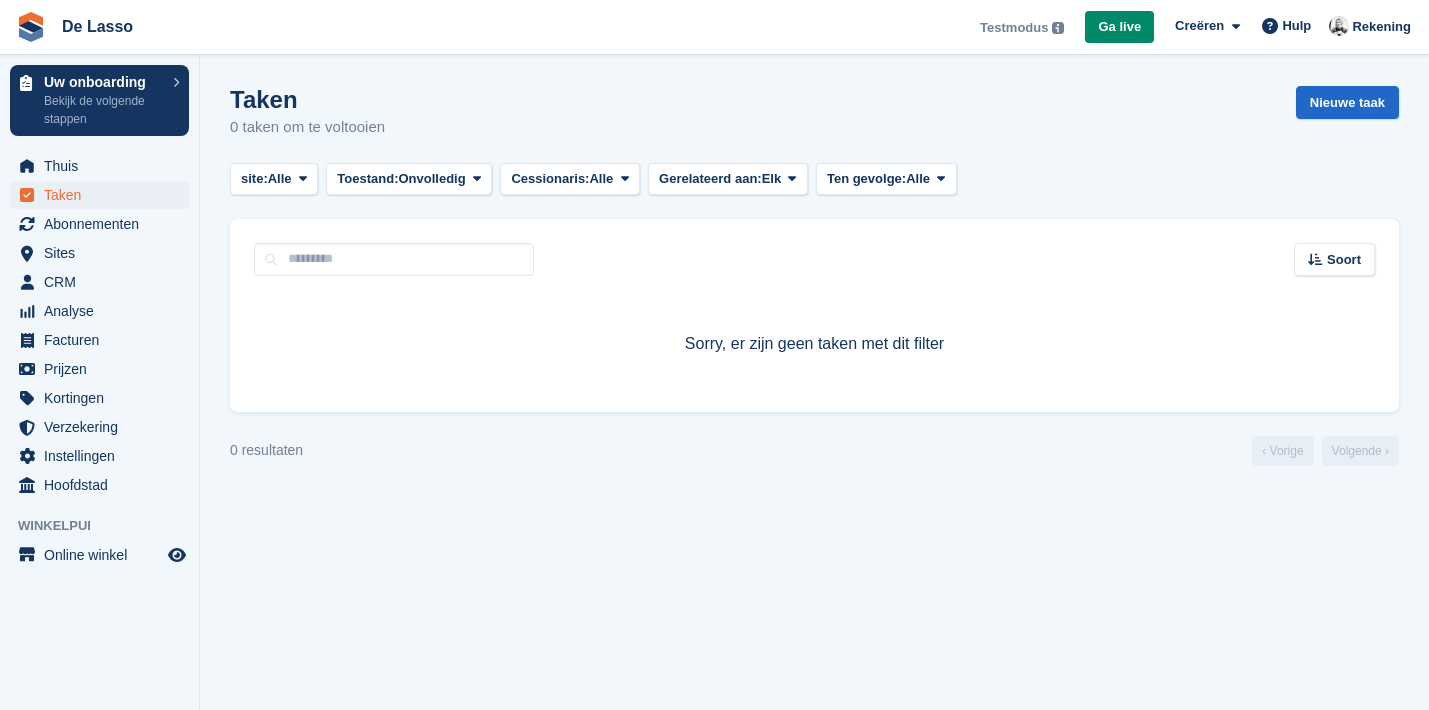 scroll, scrollTop: 0, scrollLeft: 0, axis: both 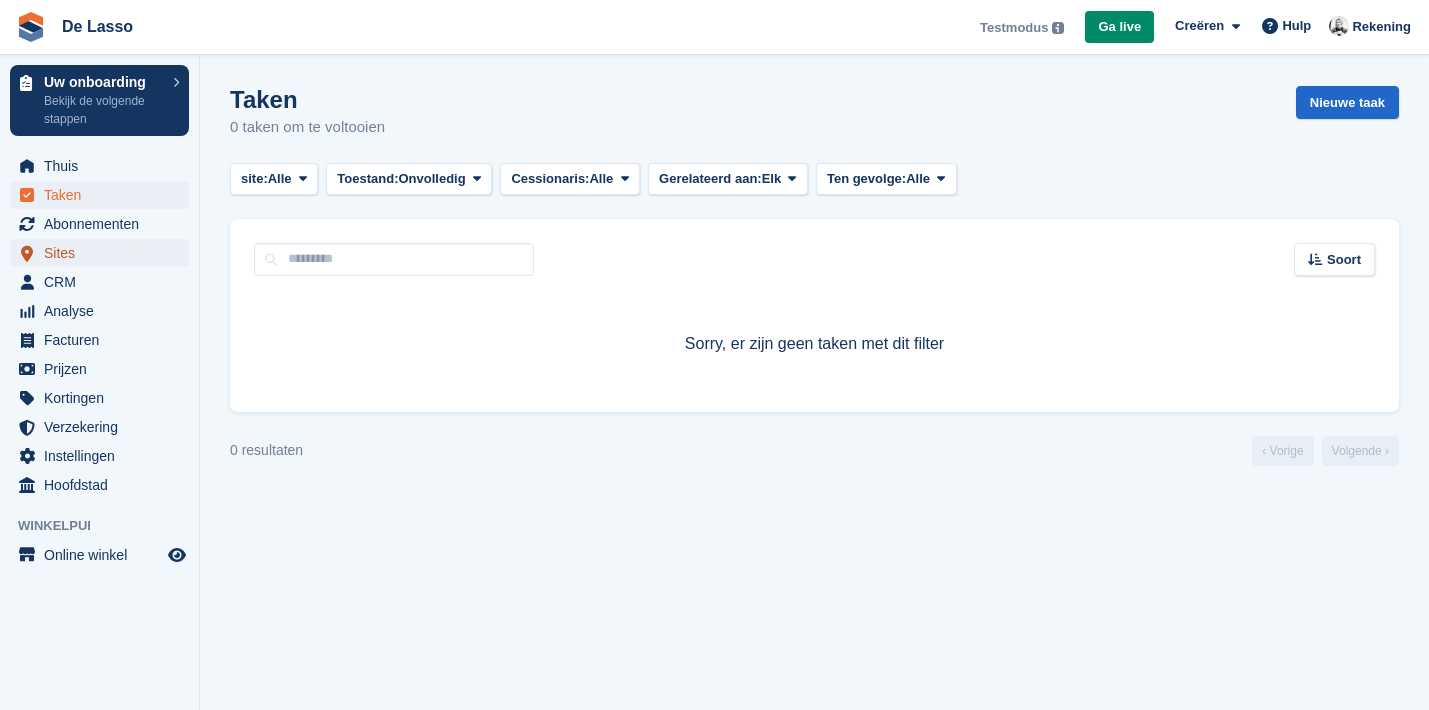 click on "Sites" at bounding box center (104, 253) 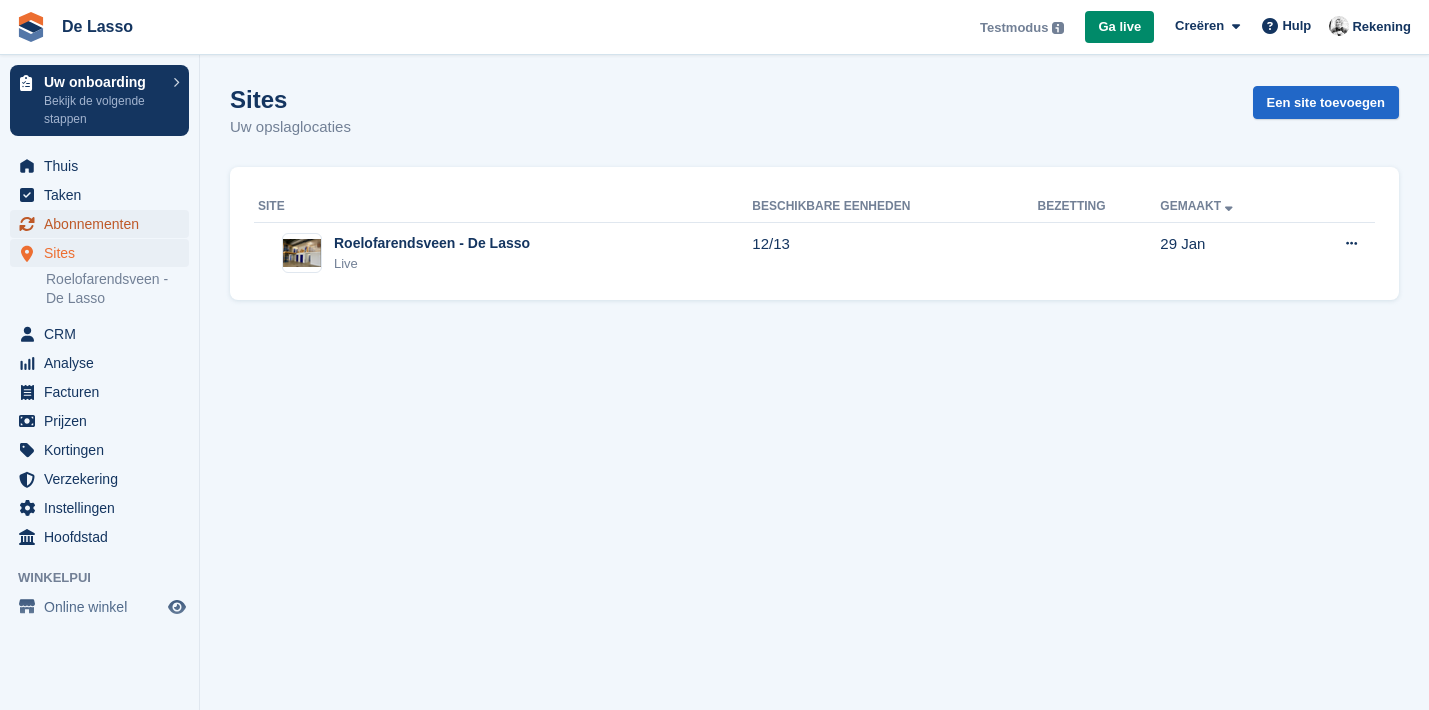 click on "Abonnementen" at bounding box center (104, 224) 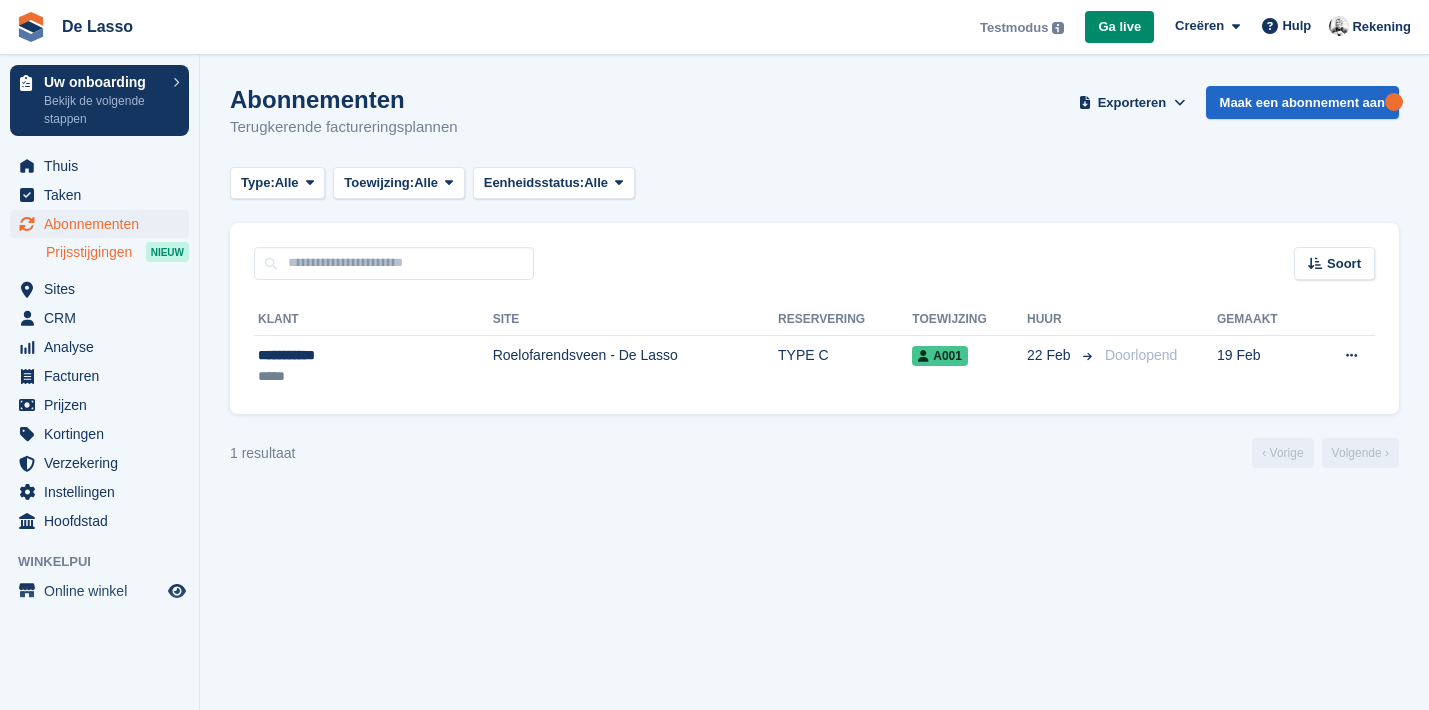 click on "Prijsstijgingen" at bounding box center [89, 252] 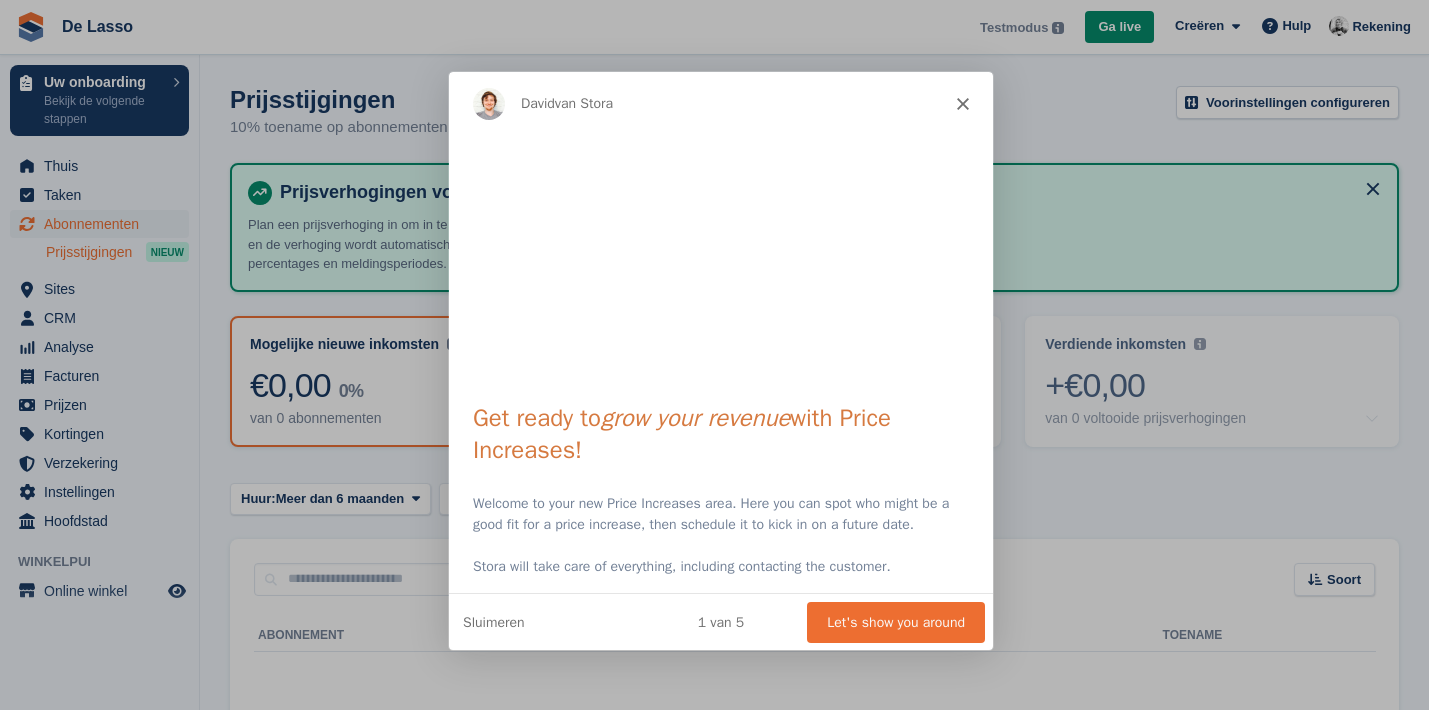 scroll, scrollTop: 0, scrollLeft: 0, axis: both 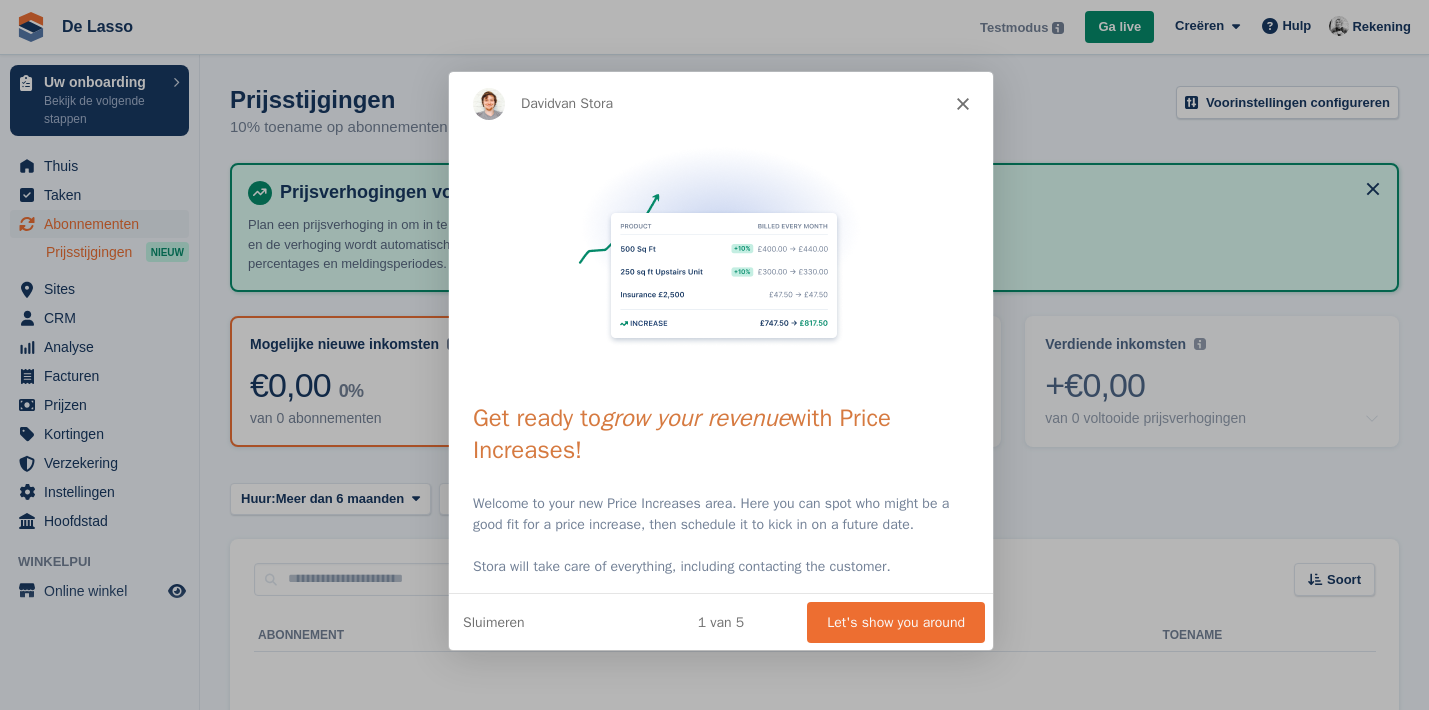 click on "[FIRST] [LAST]" at bounding box center (719, 102) 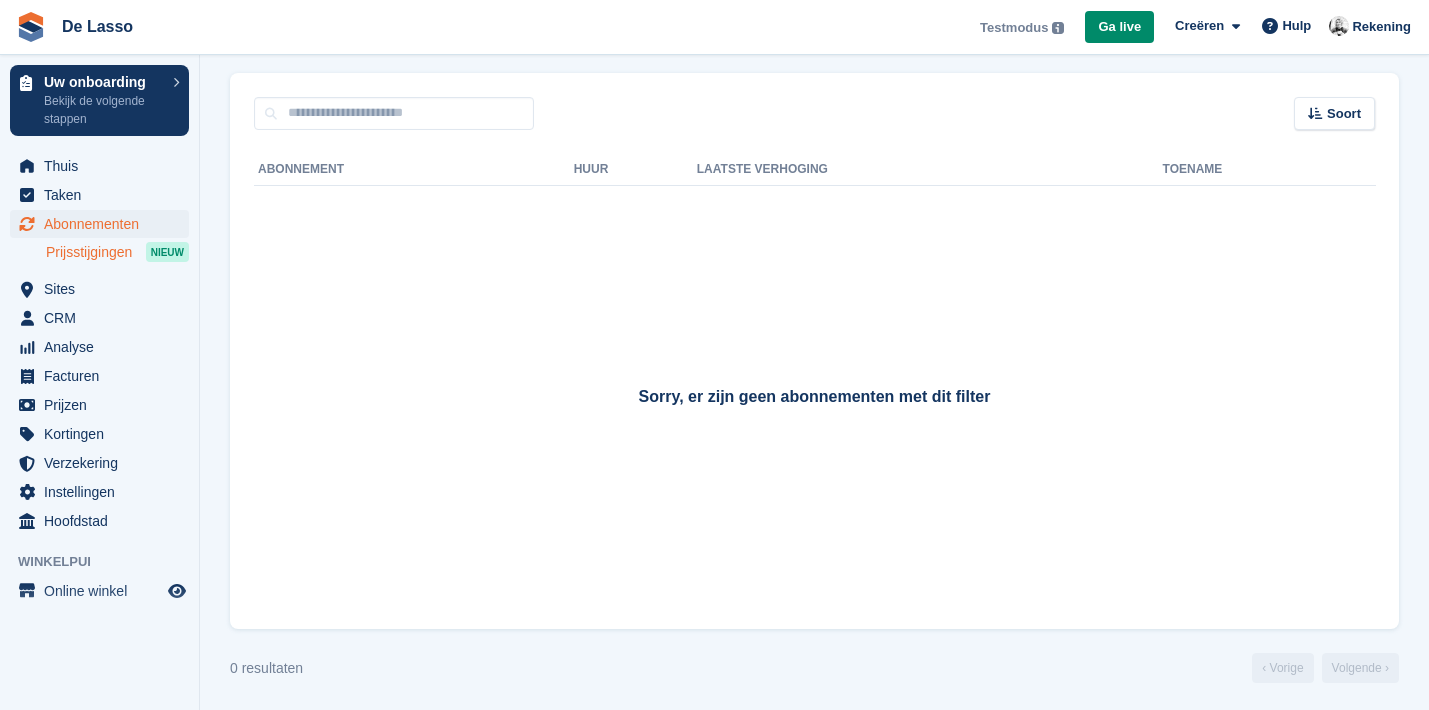 scroll, scrollTop: 469, scrollLeft: 0, axis: vertical 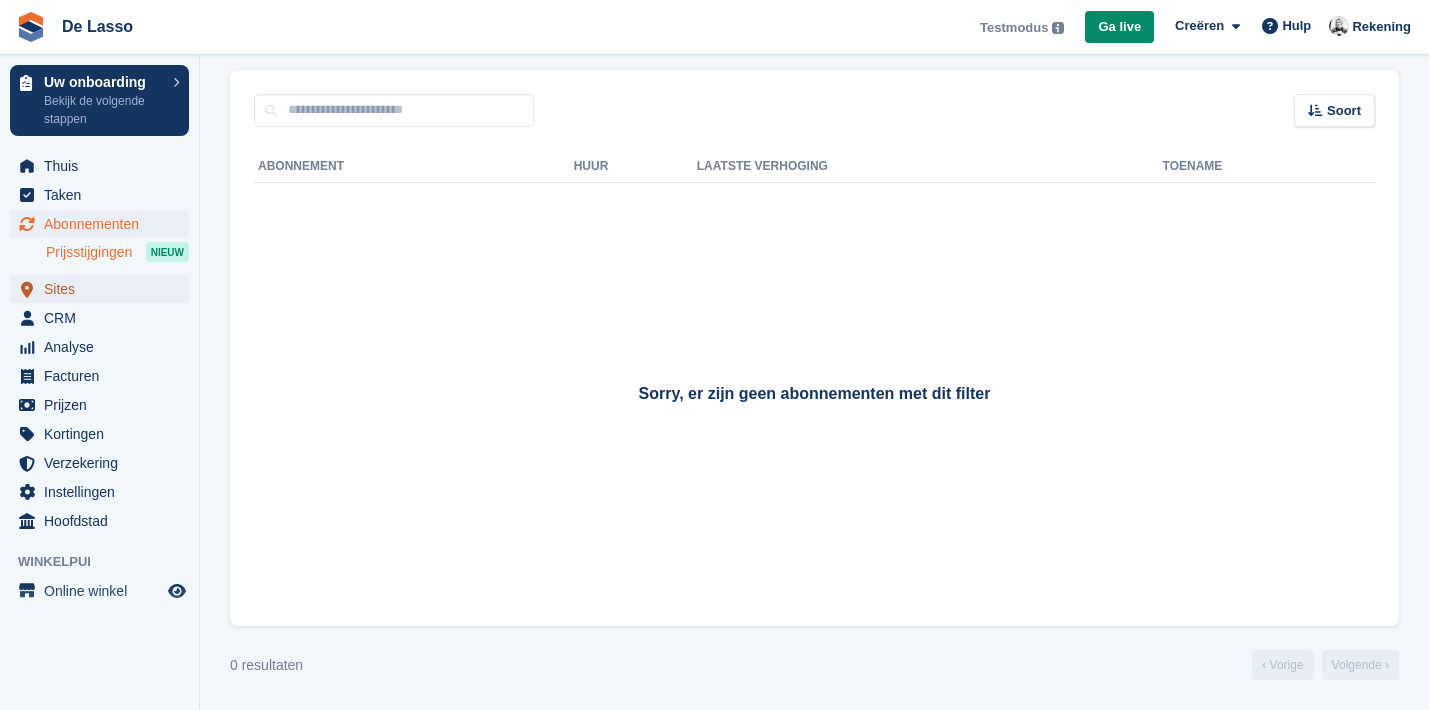 click 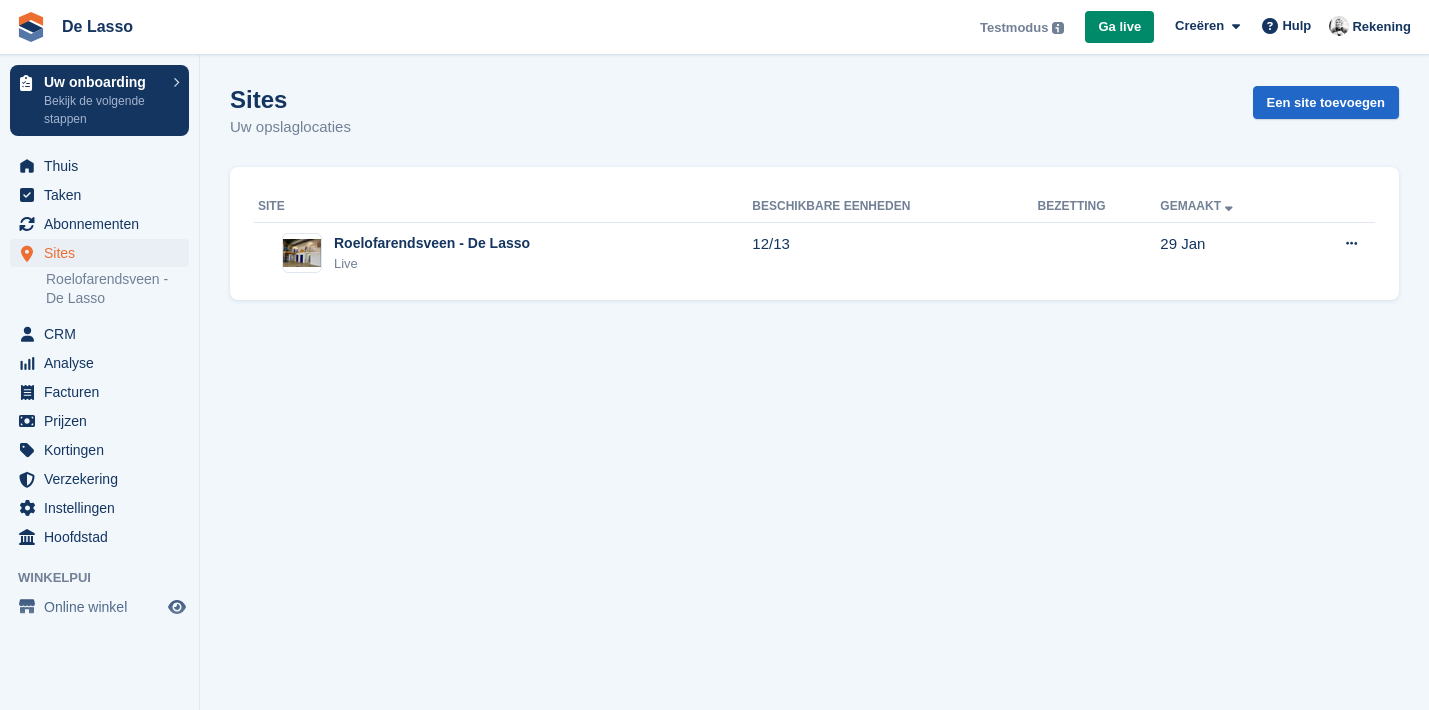 scroll, scrollTop: 0, scrollLeft: 0, axis: both 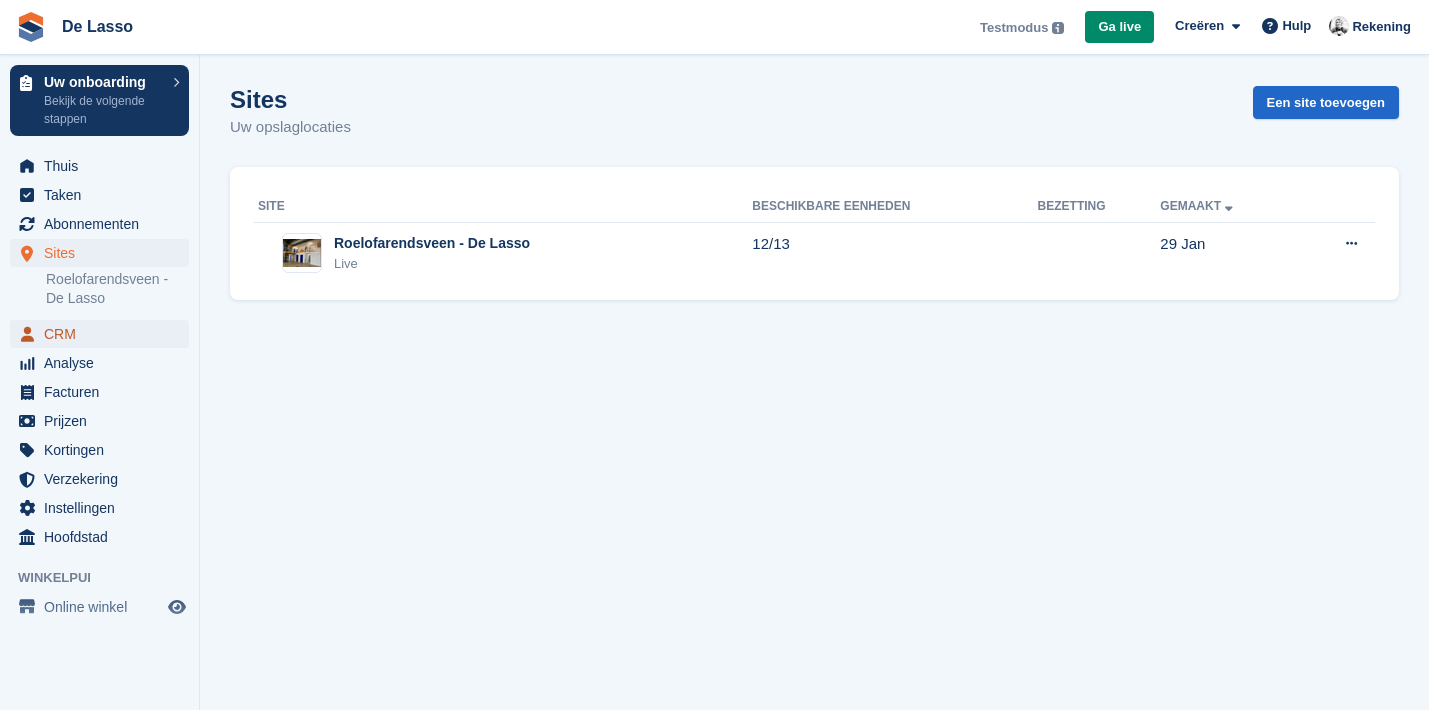 click on "CRM" at bounding box center (104, 334) 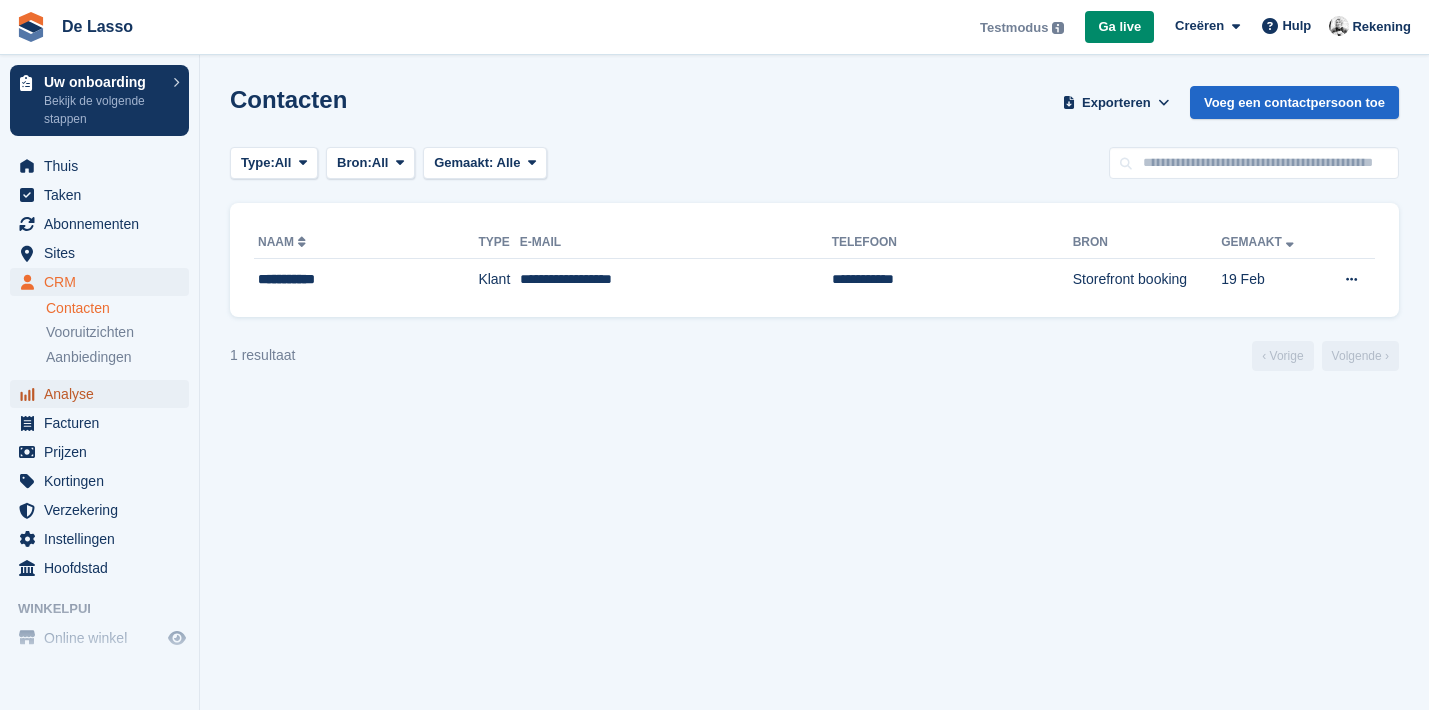 click on "Analyse" at bounding box center [104, 394] 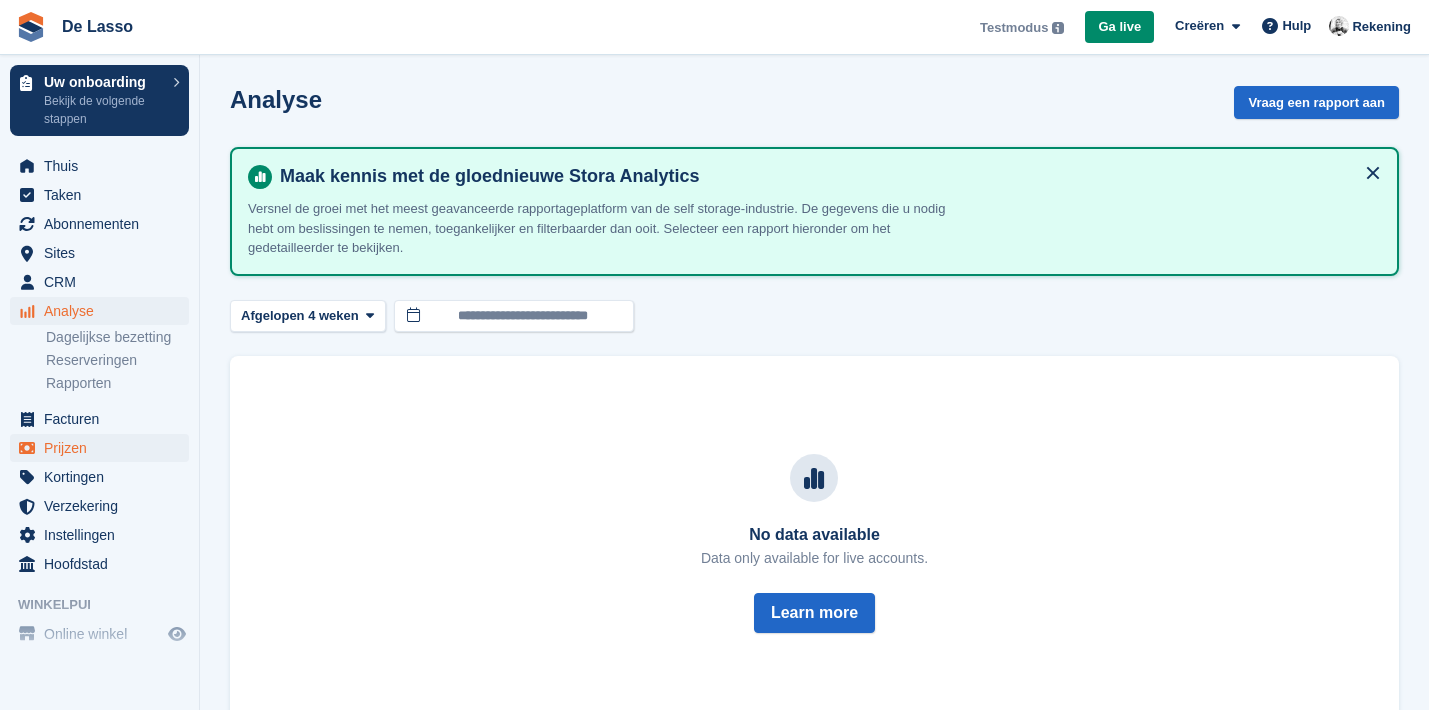 scroll, scrollTop: 48, scrollLeft: 0, axis: vertical 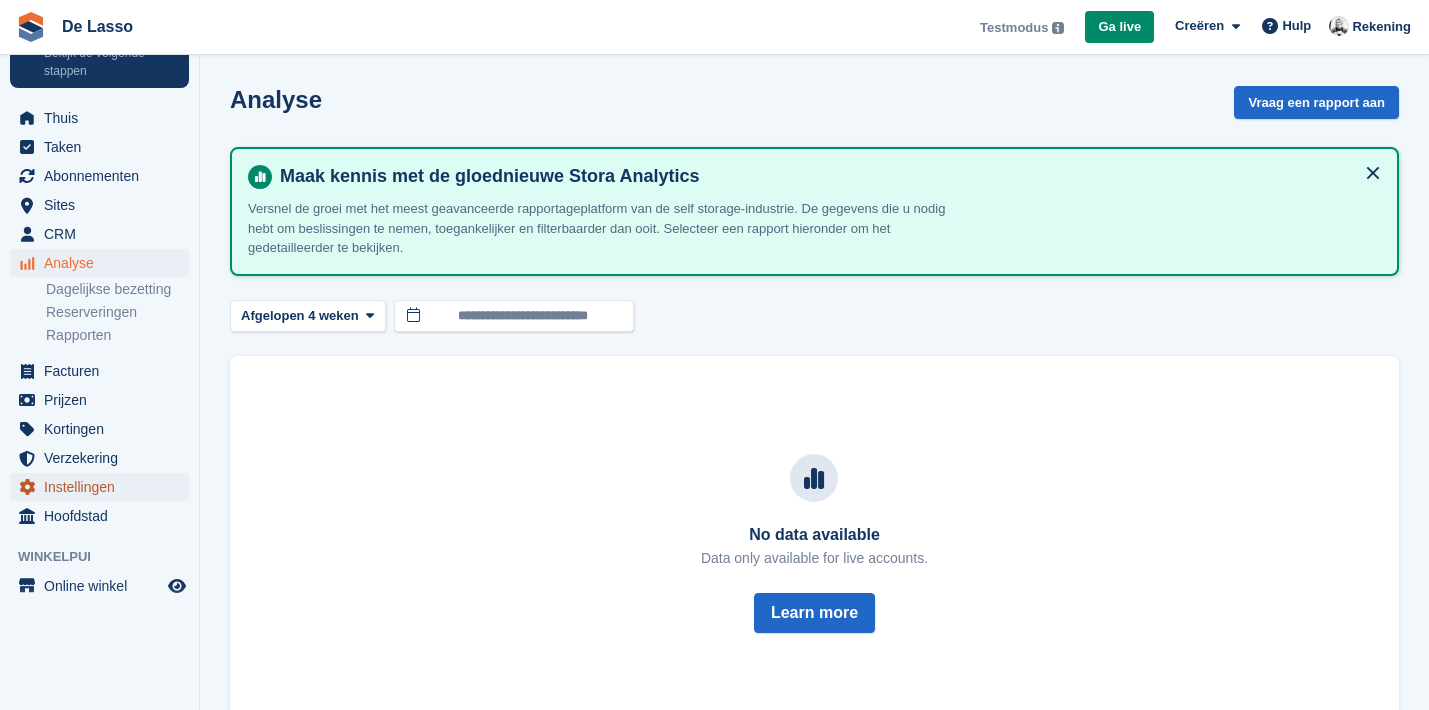 click on "Instellingen" at bounding box center [104, 487] 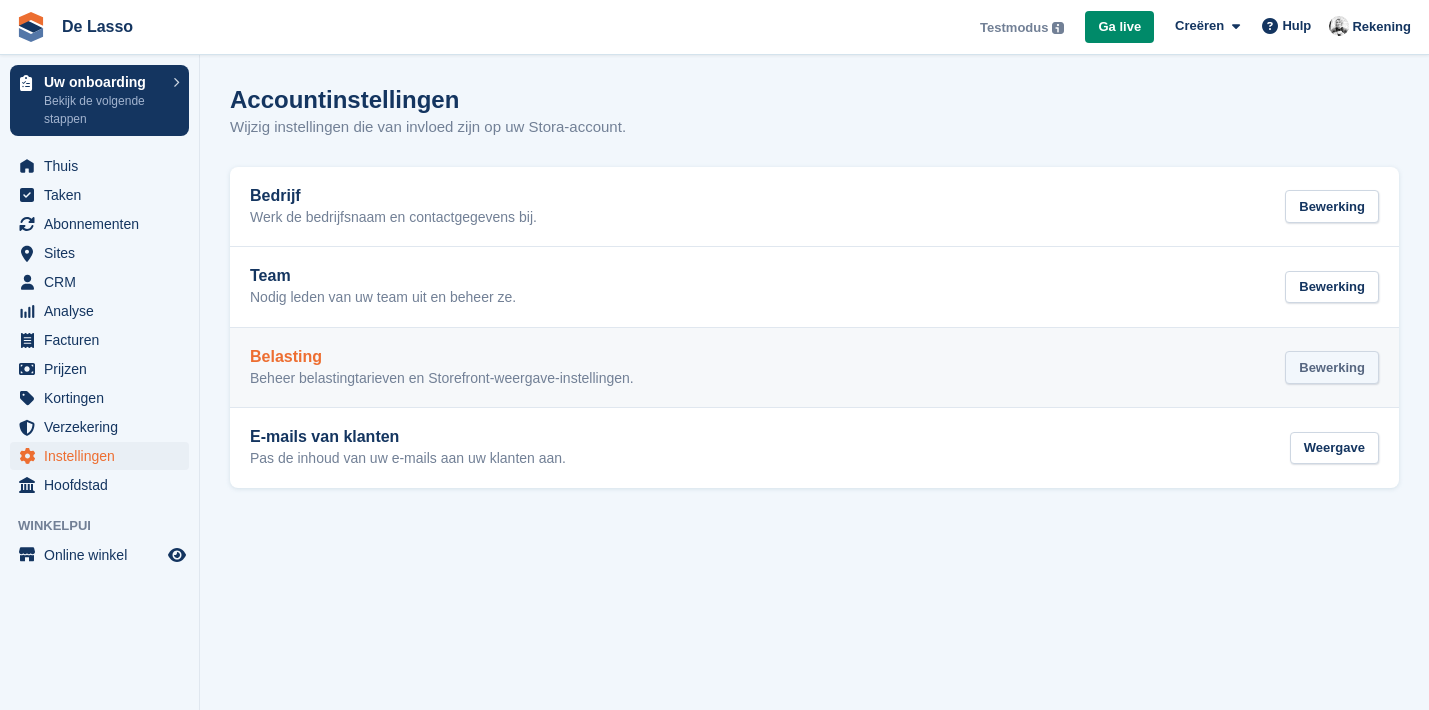 click on "Bewerking" at bounding box center (1332, 367) 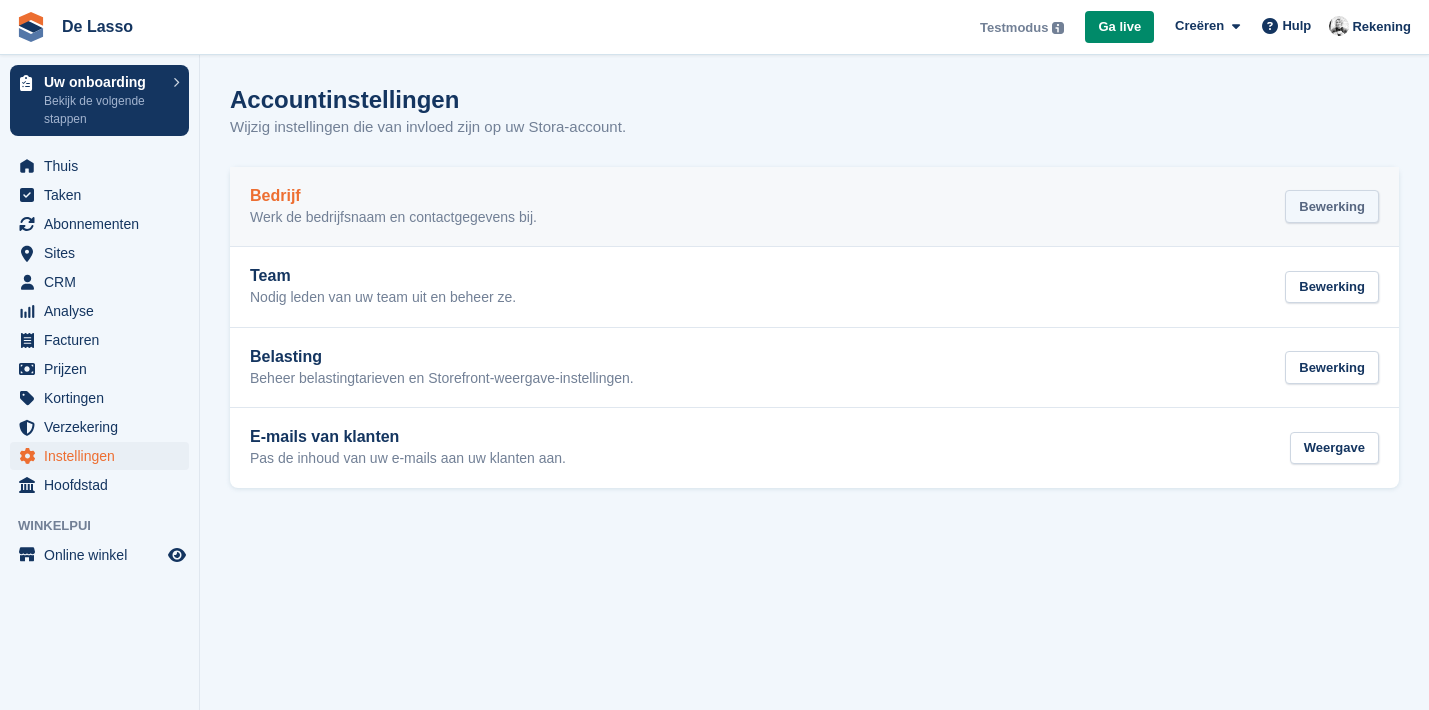 click on "Bewerking" at bounding box center [1332, 206] 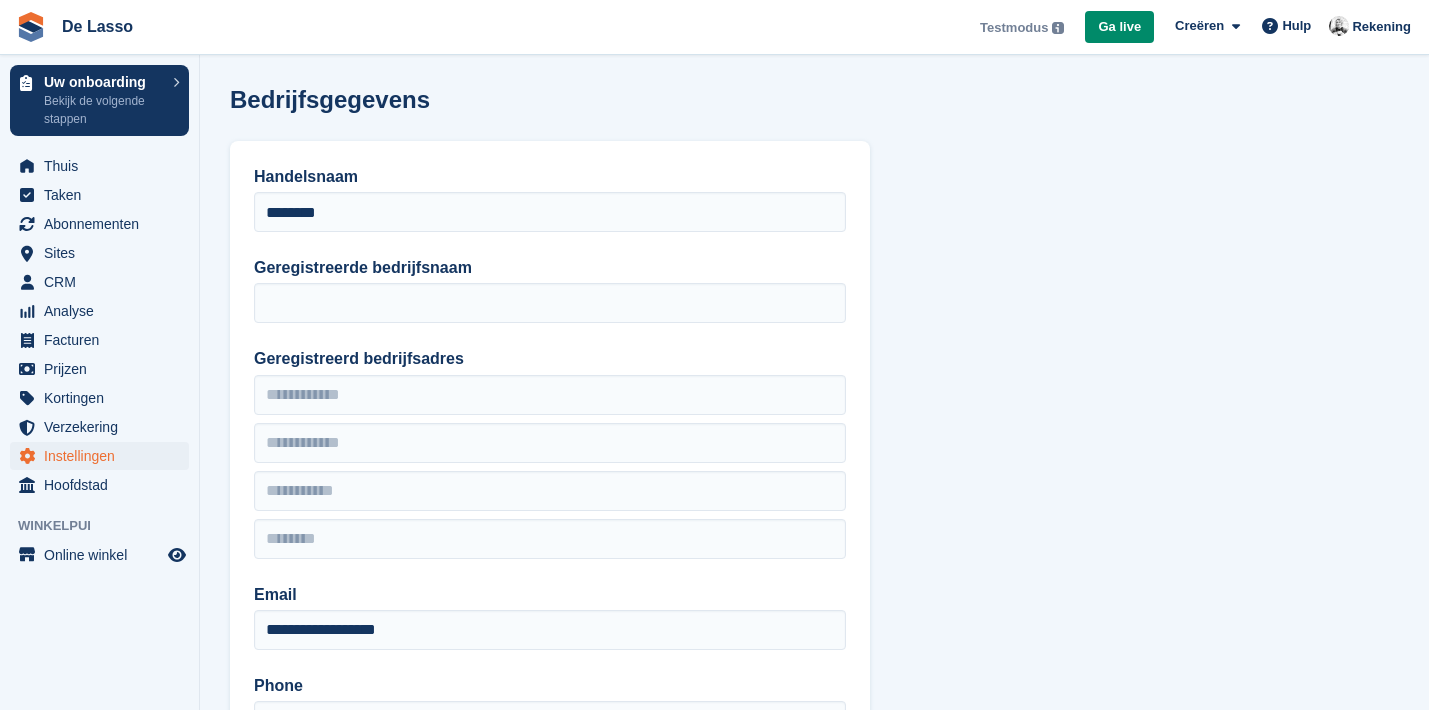 scroll, scrollTop: 173, scrollLeft: 0, axis: vertical 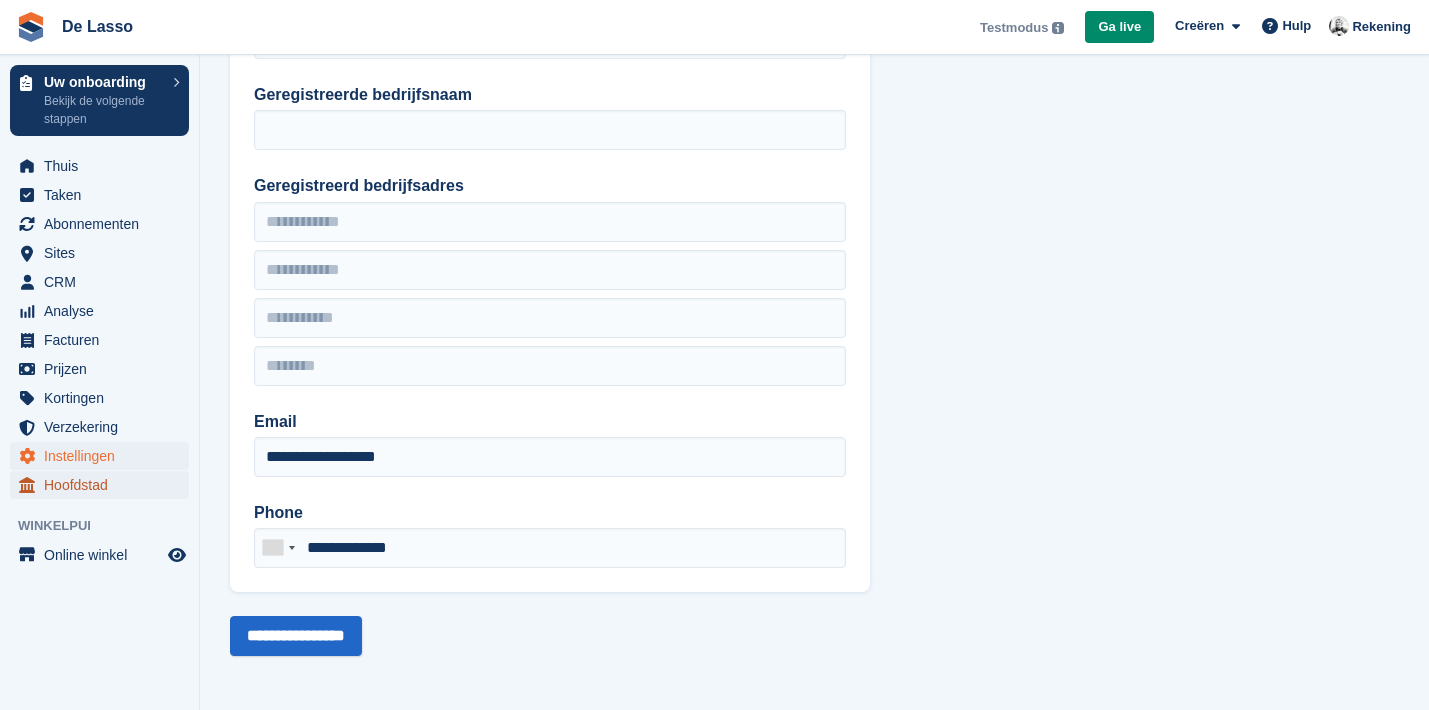 click on "Hoofdstad" at bounding box center [104, 485] 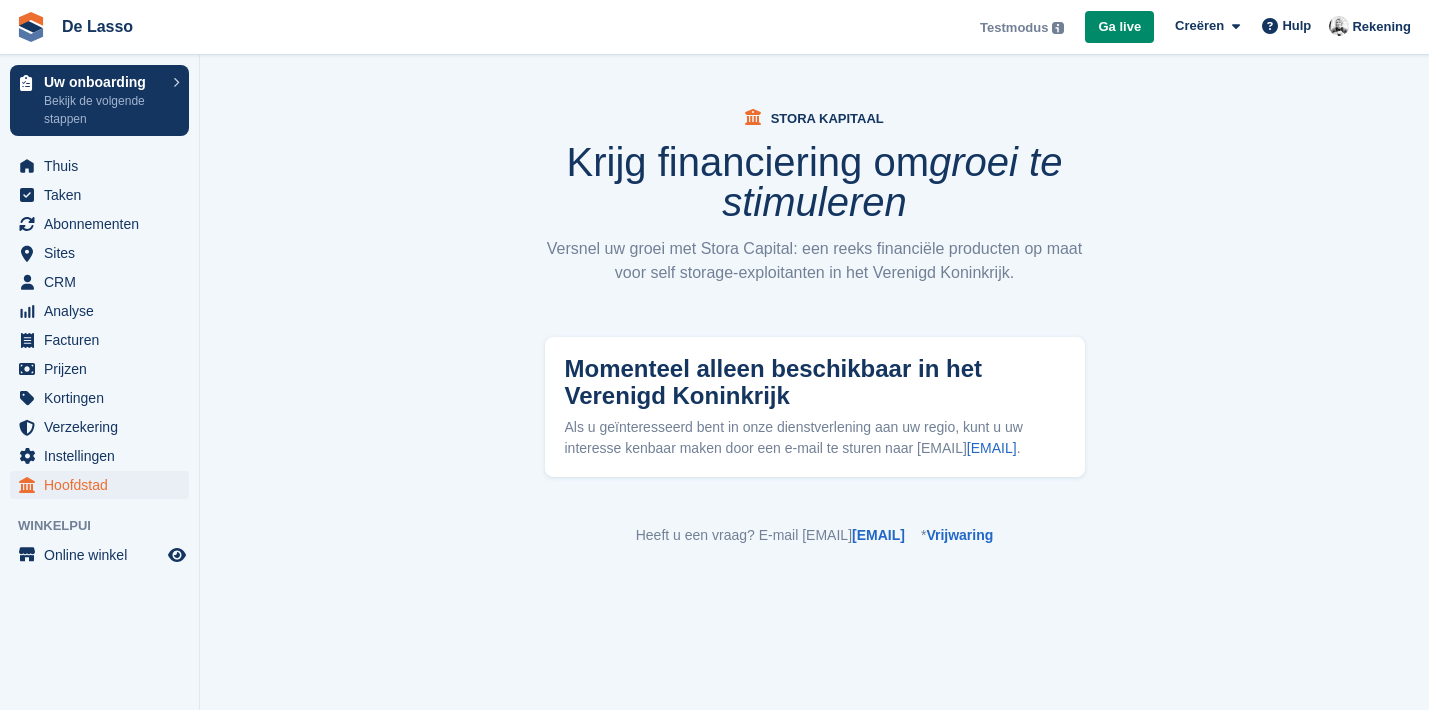 scroll, scrollTop: 0, scrollLeft: 0, axis: both 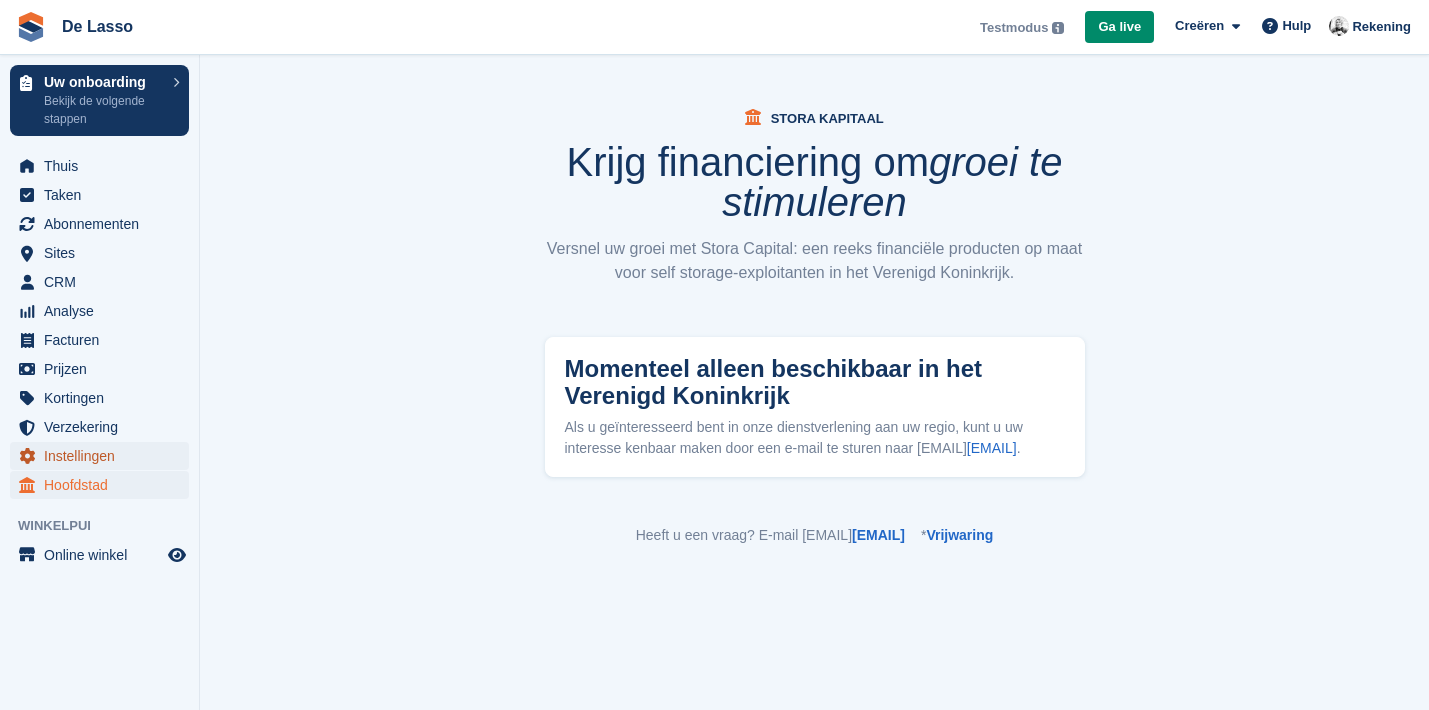 click on "Instellingen" at bounding box center (104, 456) 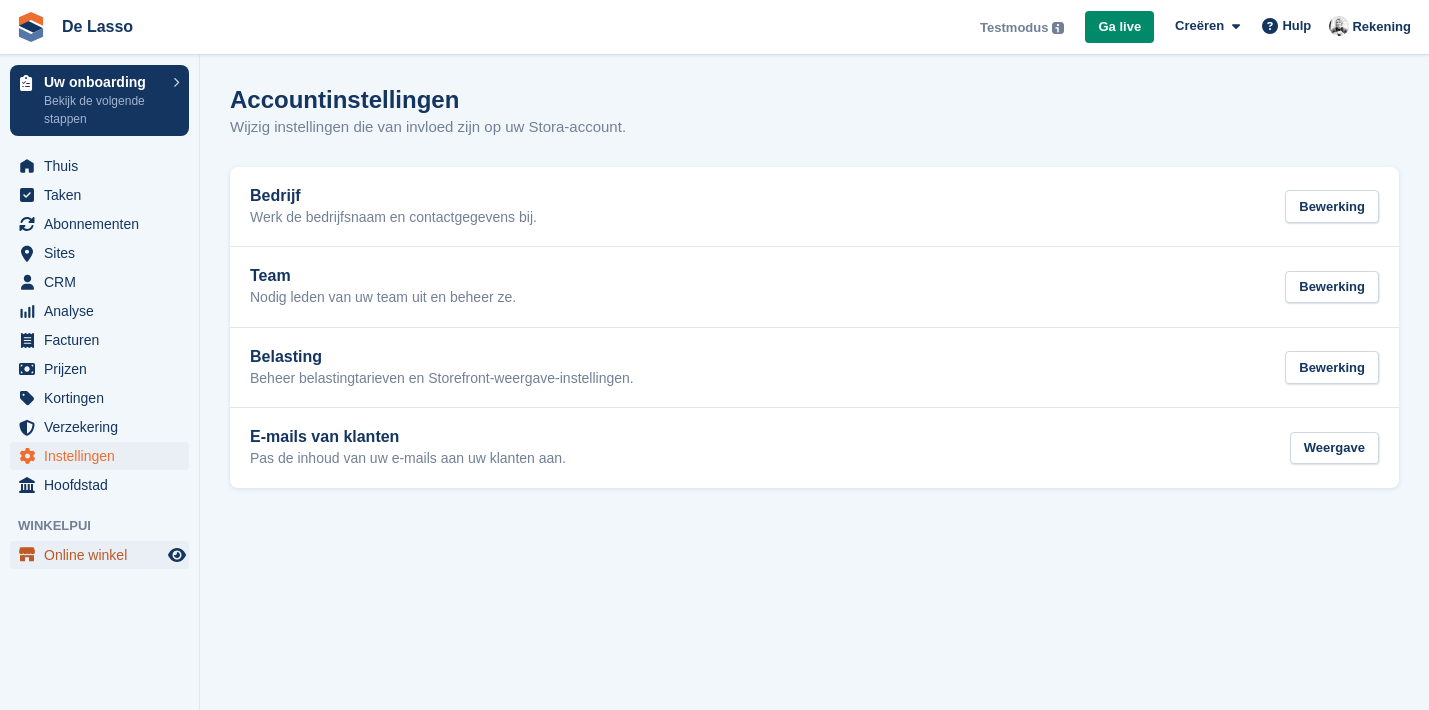 click on "Online winkel" at bounding box center [104, 555] 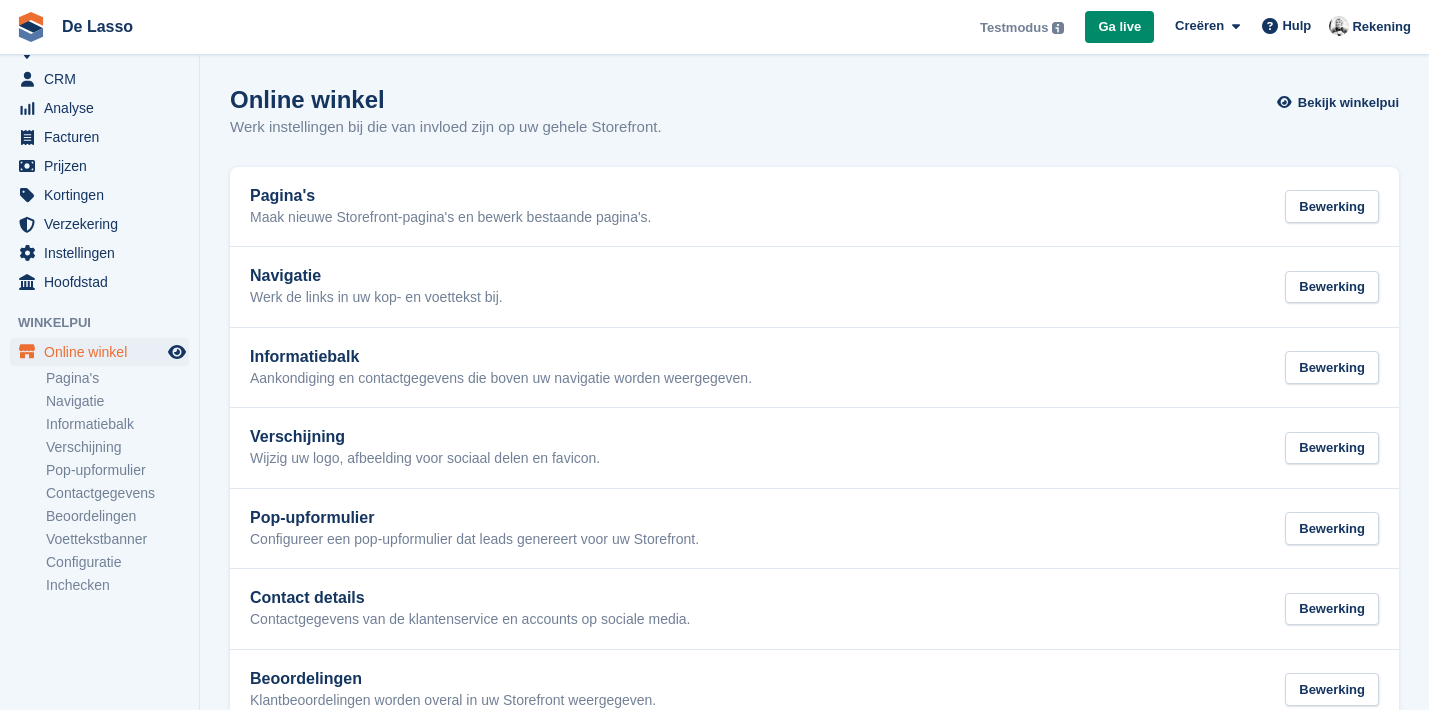 scroll, scrollTop: 209, scrollLeft: 0, axis: vertical 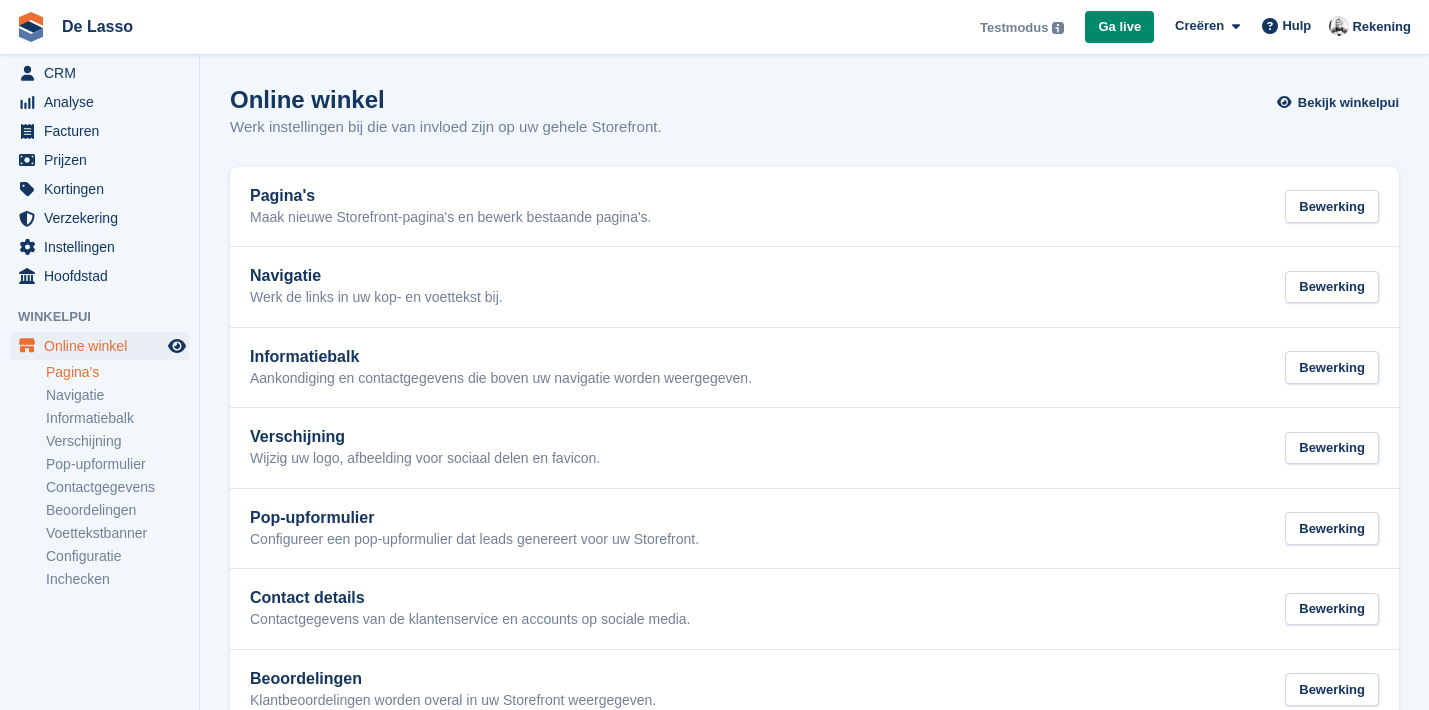 click on "Pagina's" at bounding box center [117, 372] 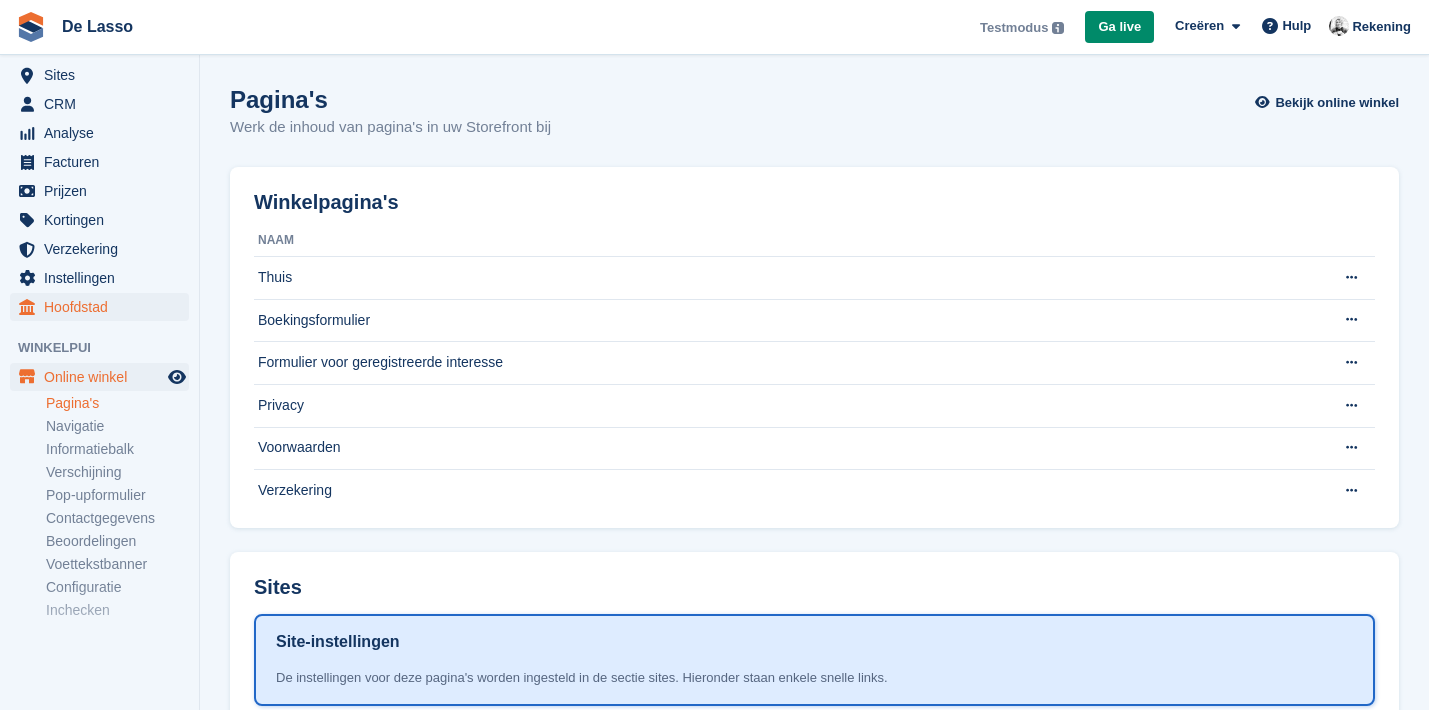 scroll, scrollTop: 179, scrollLeft: 0, axis: vertical 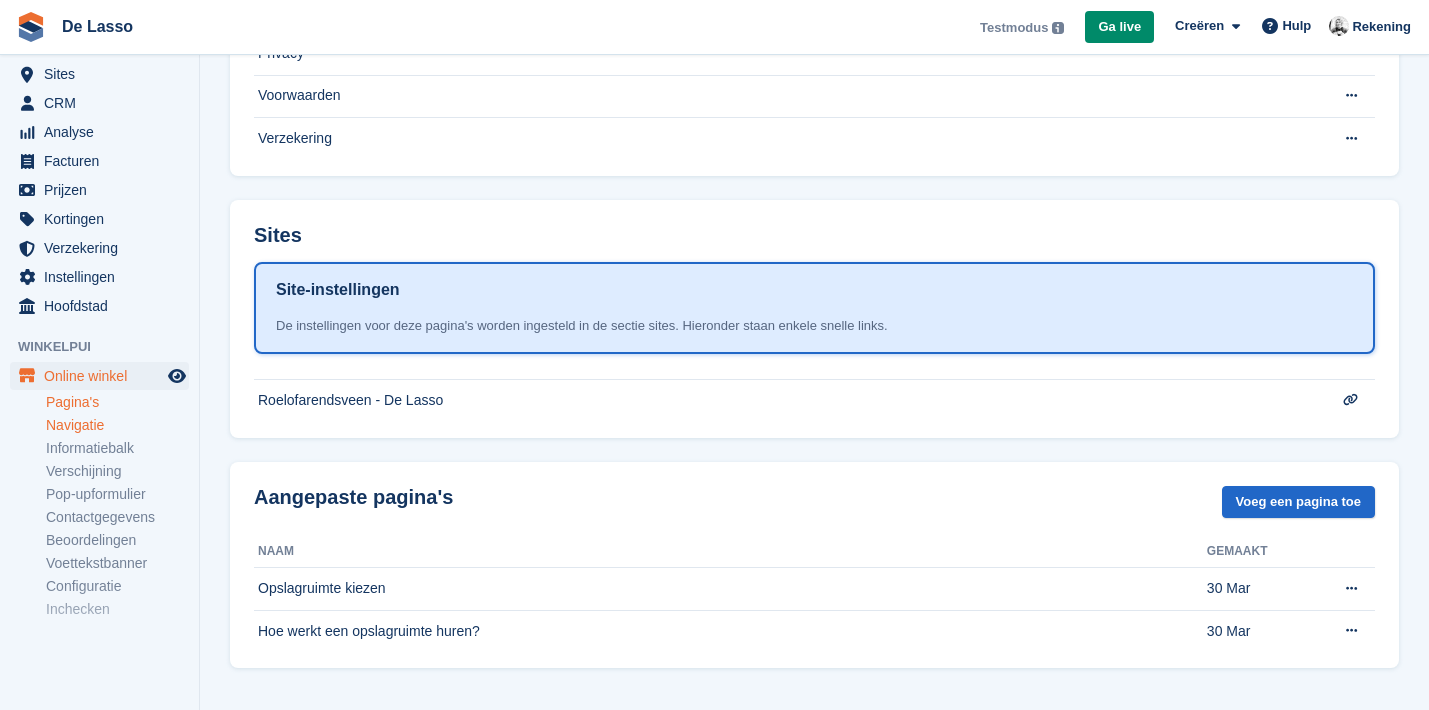 click on "Navigatie" at bounding box center [117, 425] 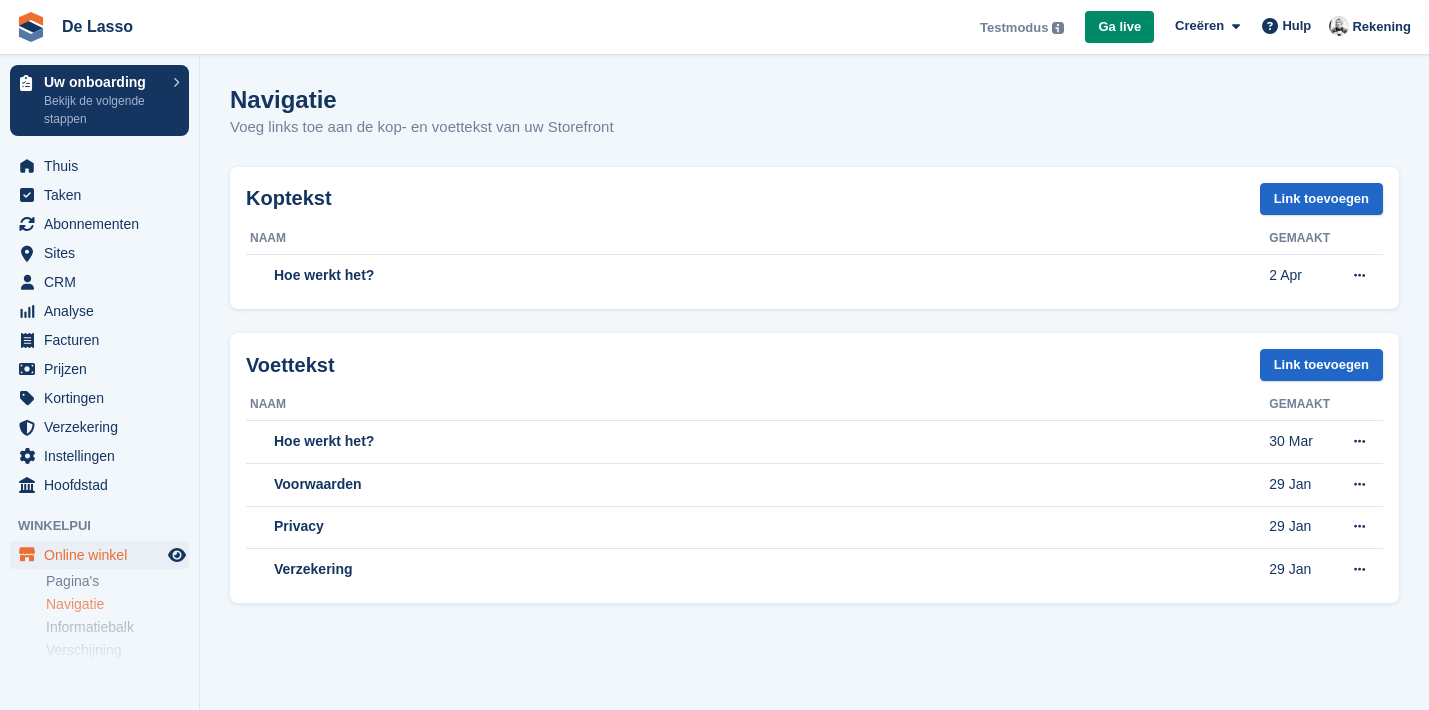 scroll, scrollTop: 0, scrollLeft: 0, axis: both 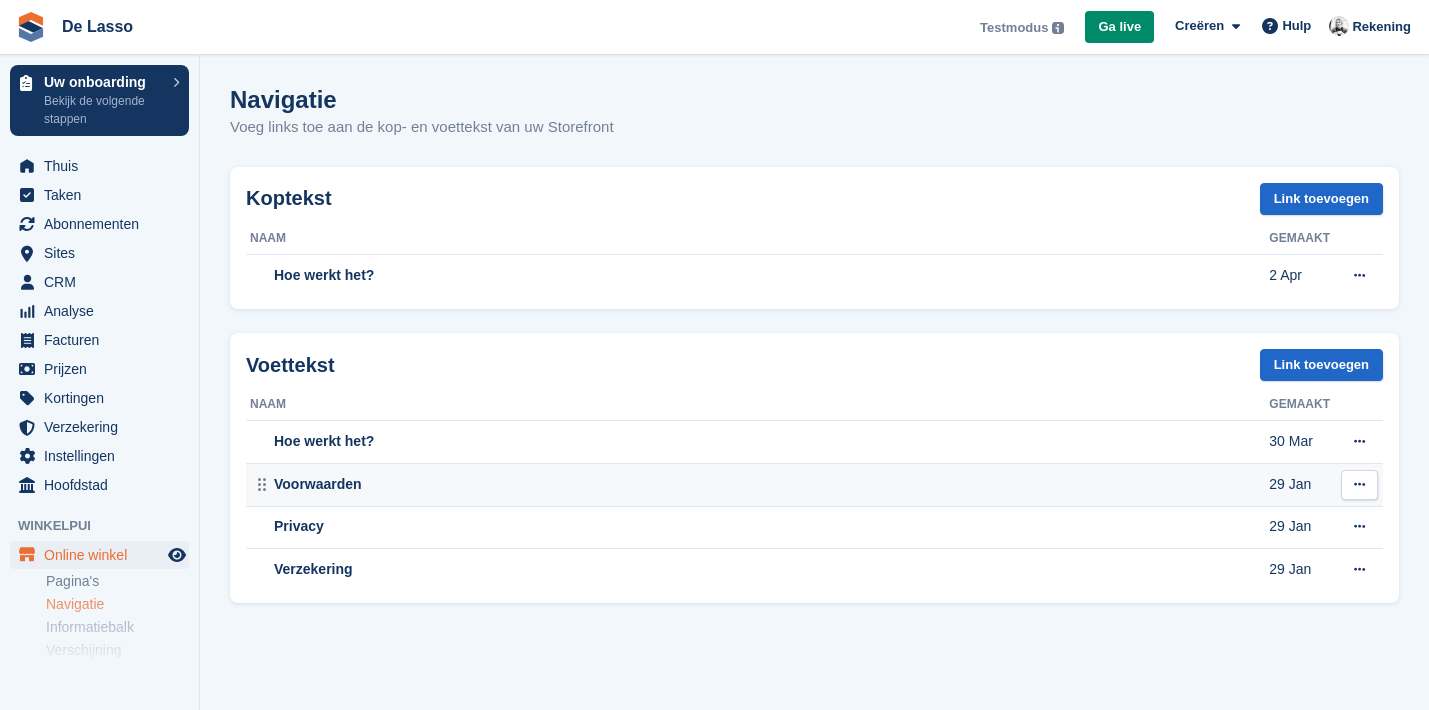 click at bounding box center [1359, 485] 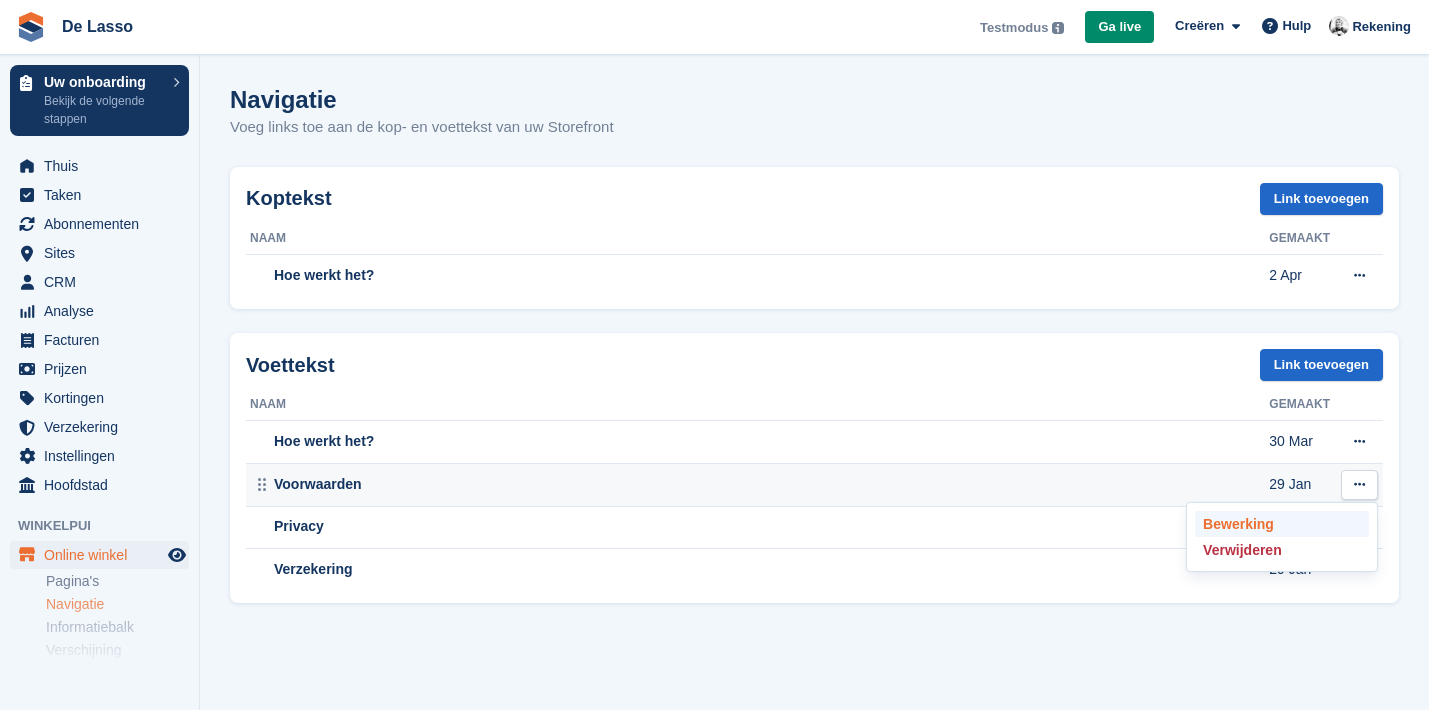 click on "Bewerking" at bounding box center [1282, 524] 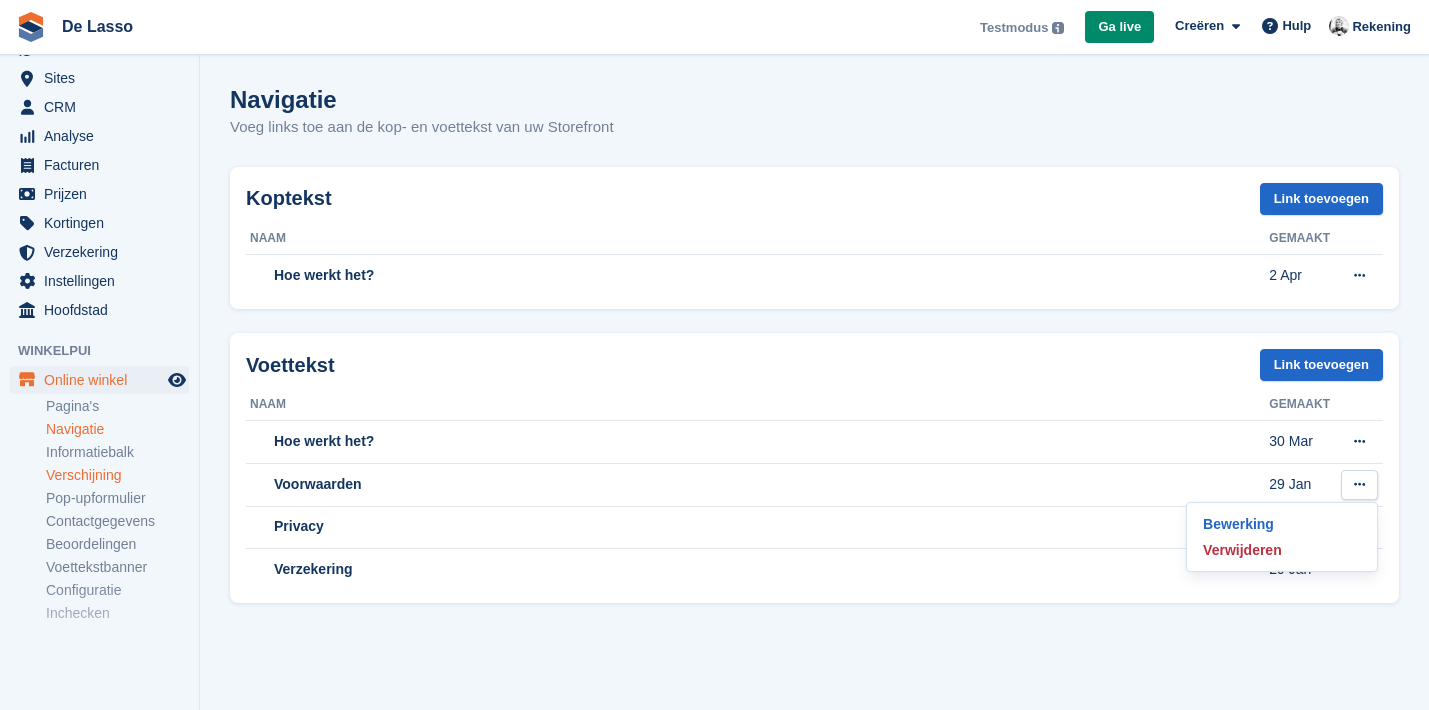 scroll, scrollTop: 209, scrollLeft: 0, axis: vertical 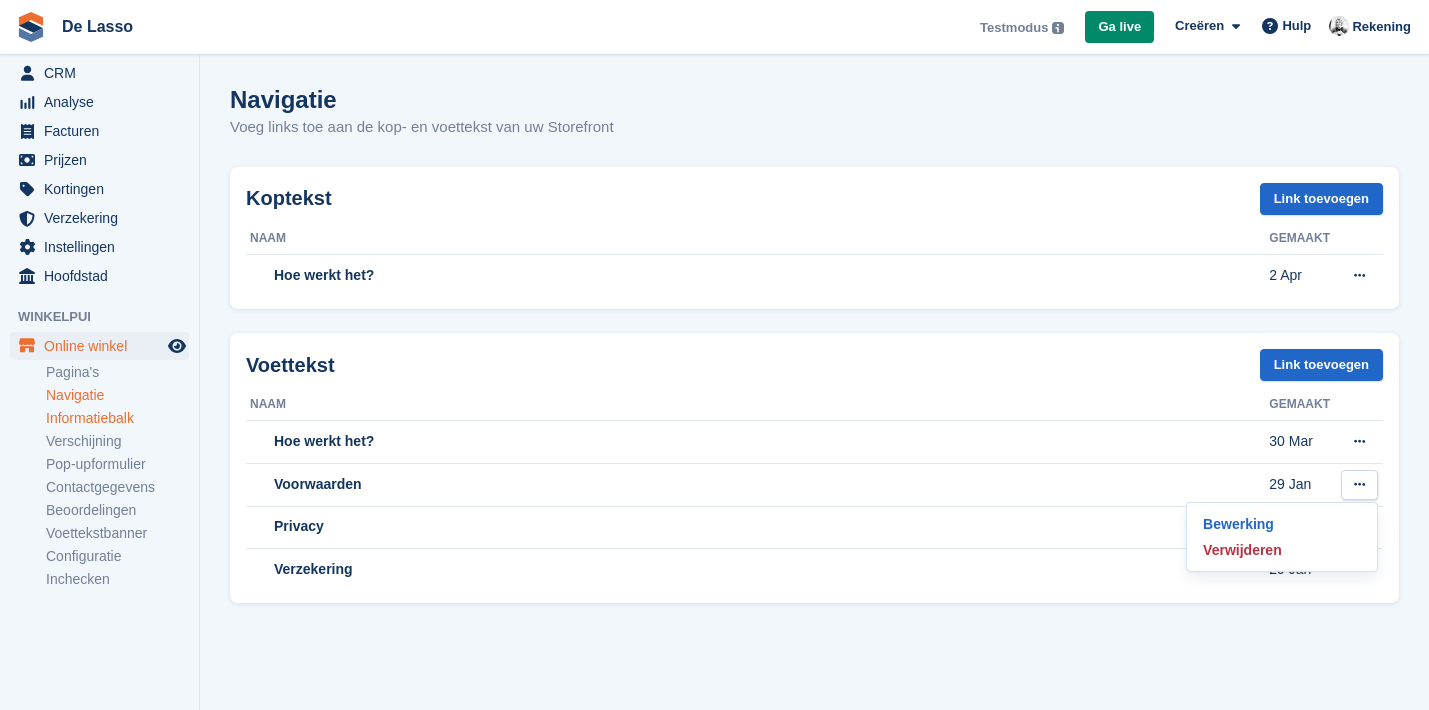 click on "Informatiebalk" at bounding box center (117, 418) 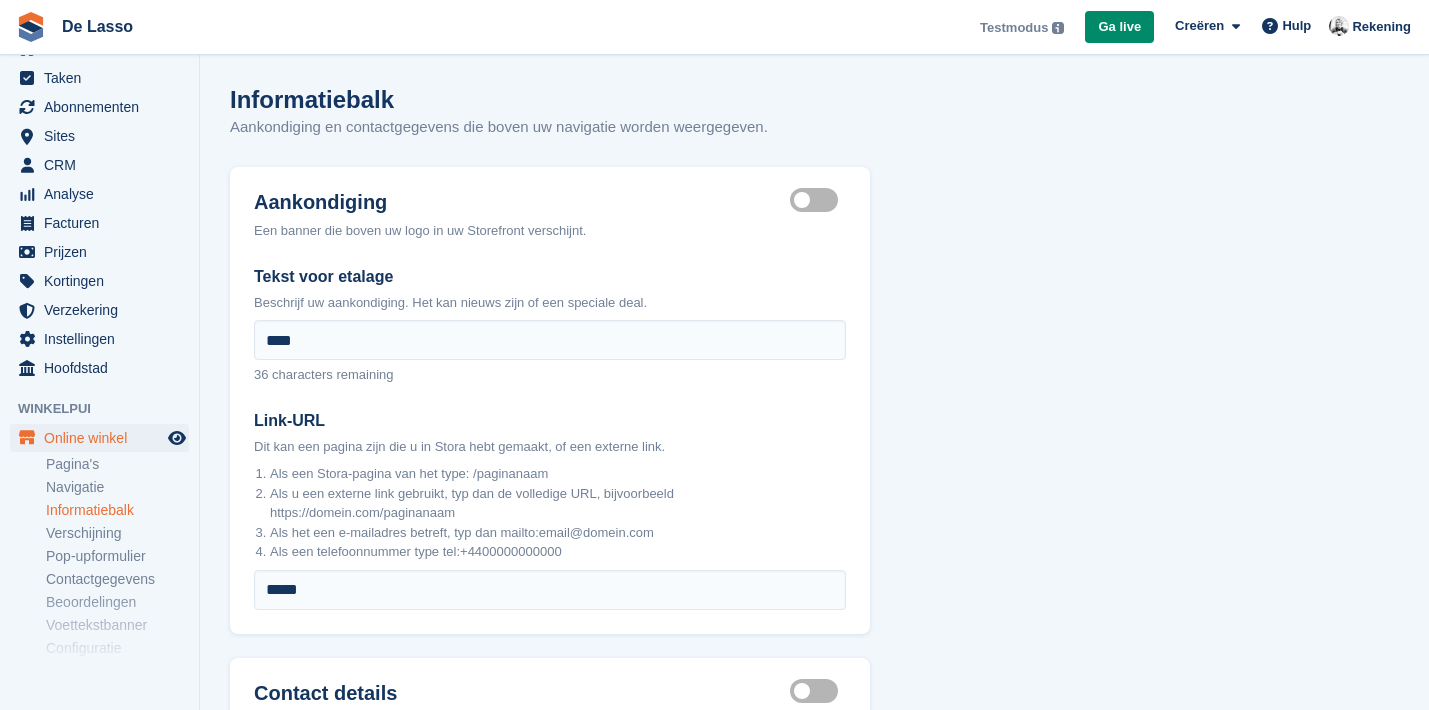 scroll, scrollTop: 125, scrollLeft: 0, axis: vertical 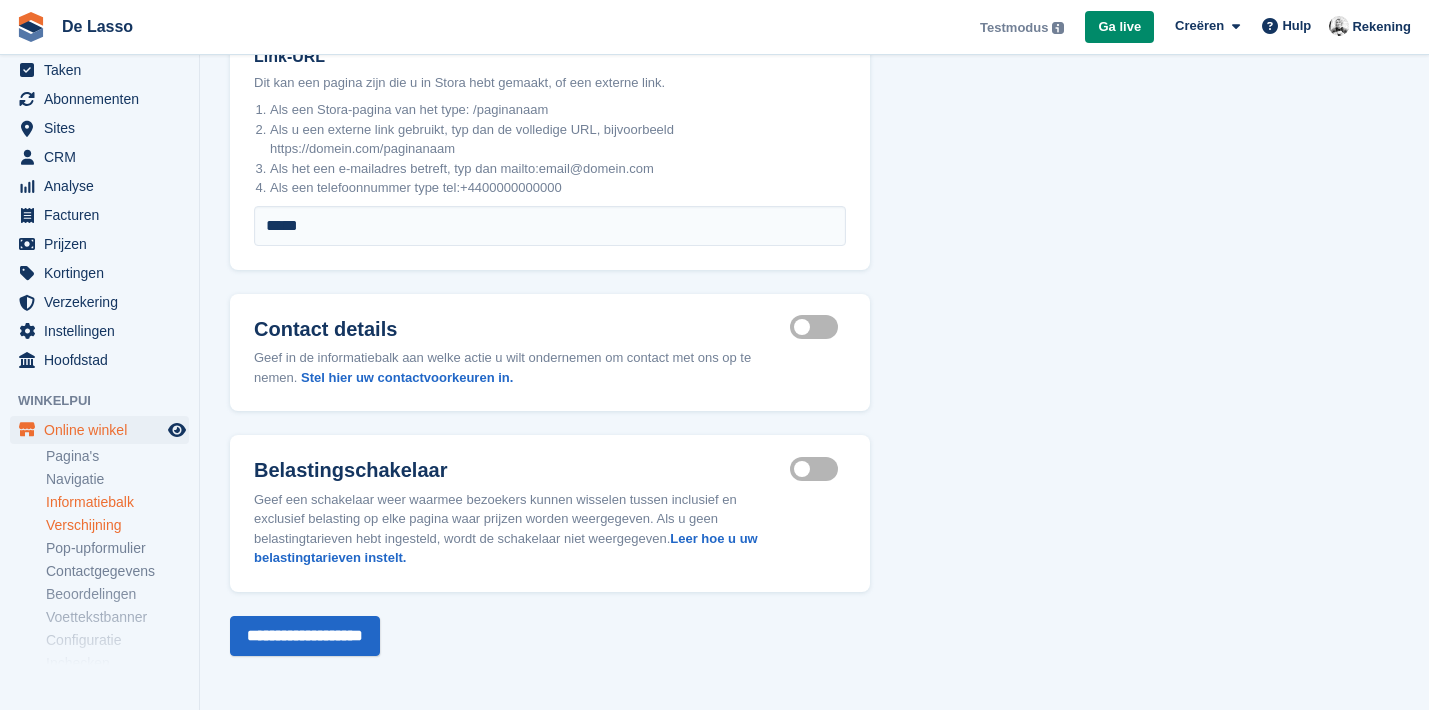 click on "Verschijning" at bounding box center [117, 525] 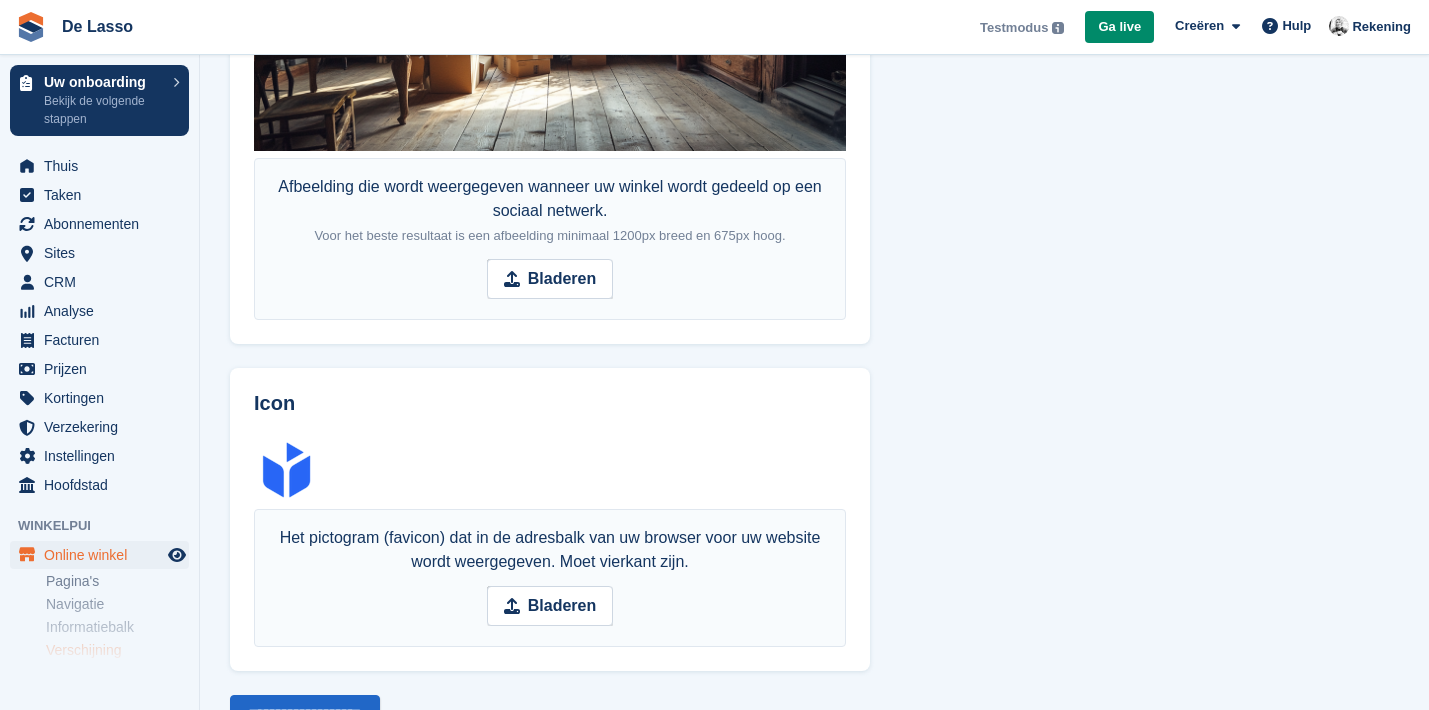 scroll, scrollTop: 1429, scrollLeft: 0, axis: vertical 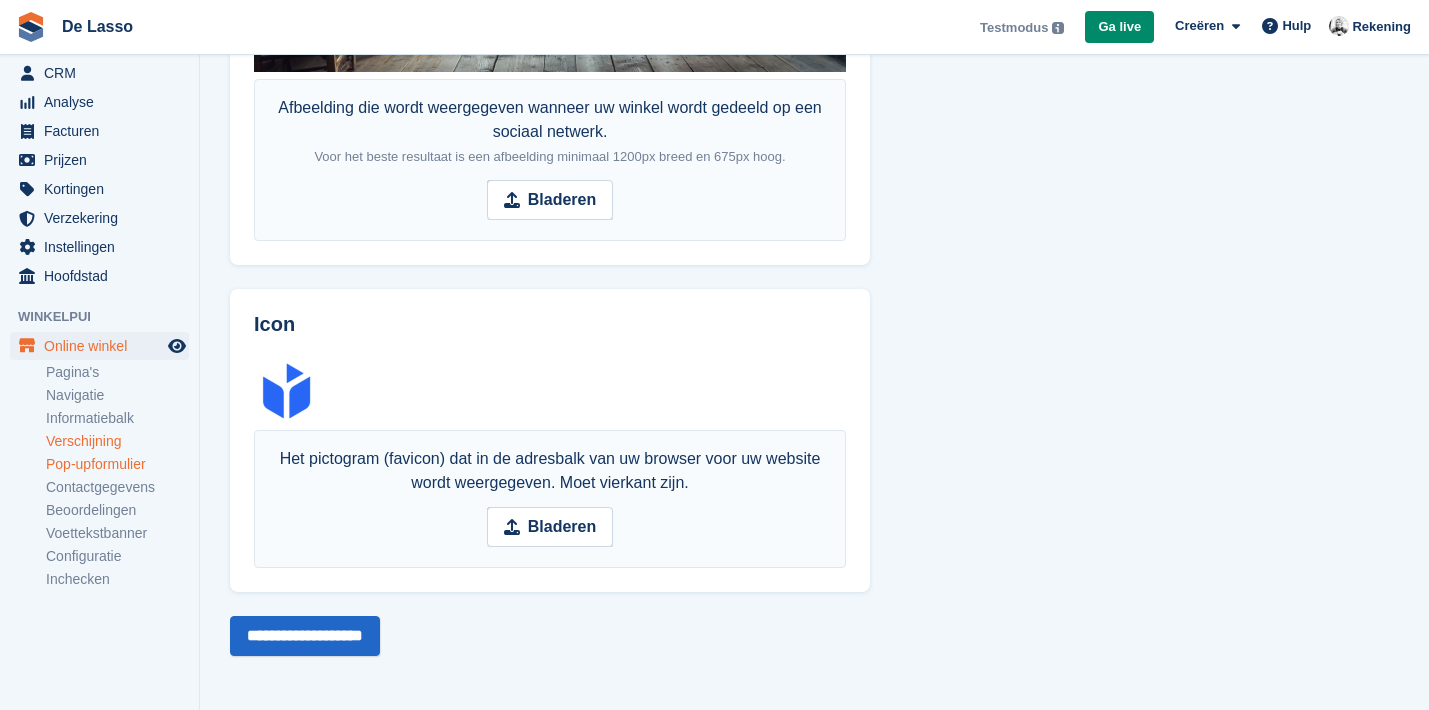 click on "Pop-upformulier" at bounding box center (117, 464) 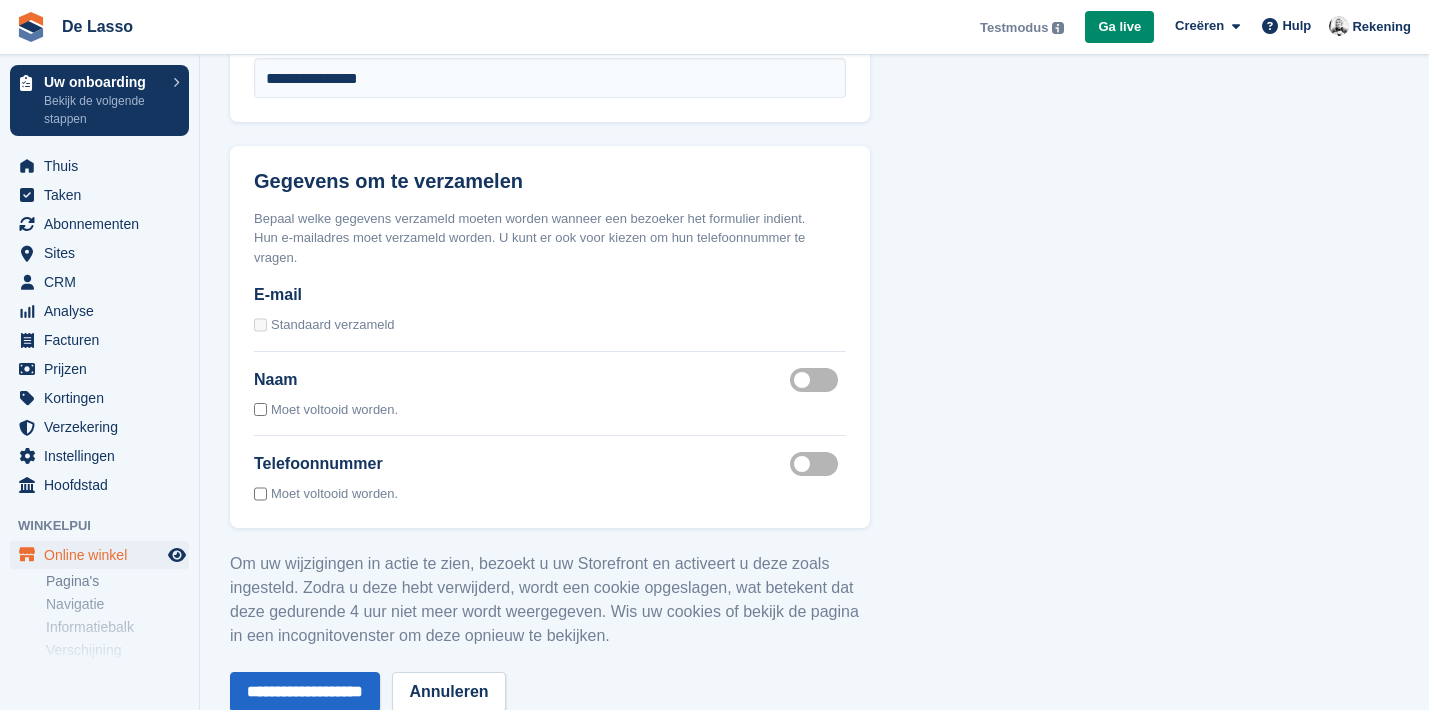 scroll, scrollTop: 1722, scrollLeft: 0, axis: vertical 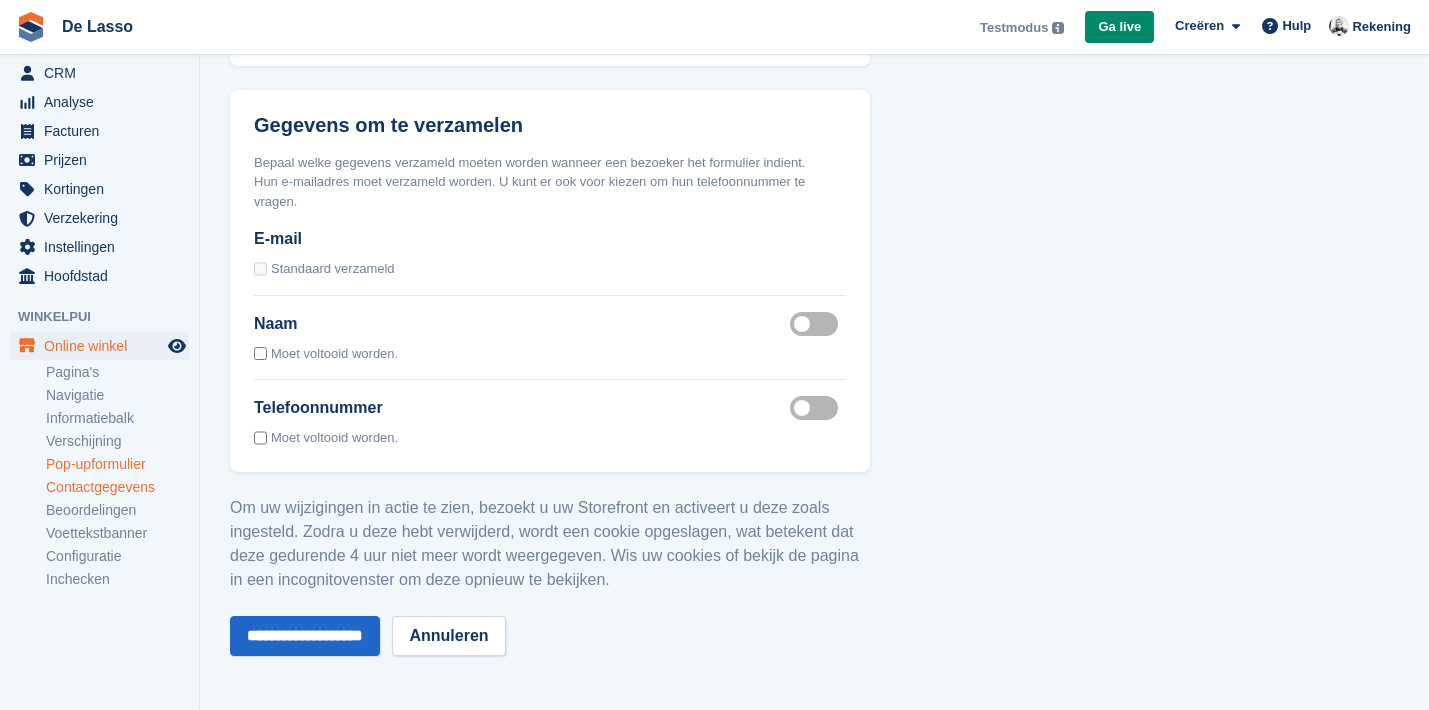 click on "Contactgegevens" at bounding box center (117, 487) 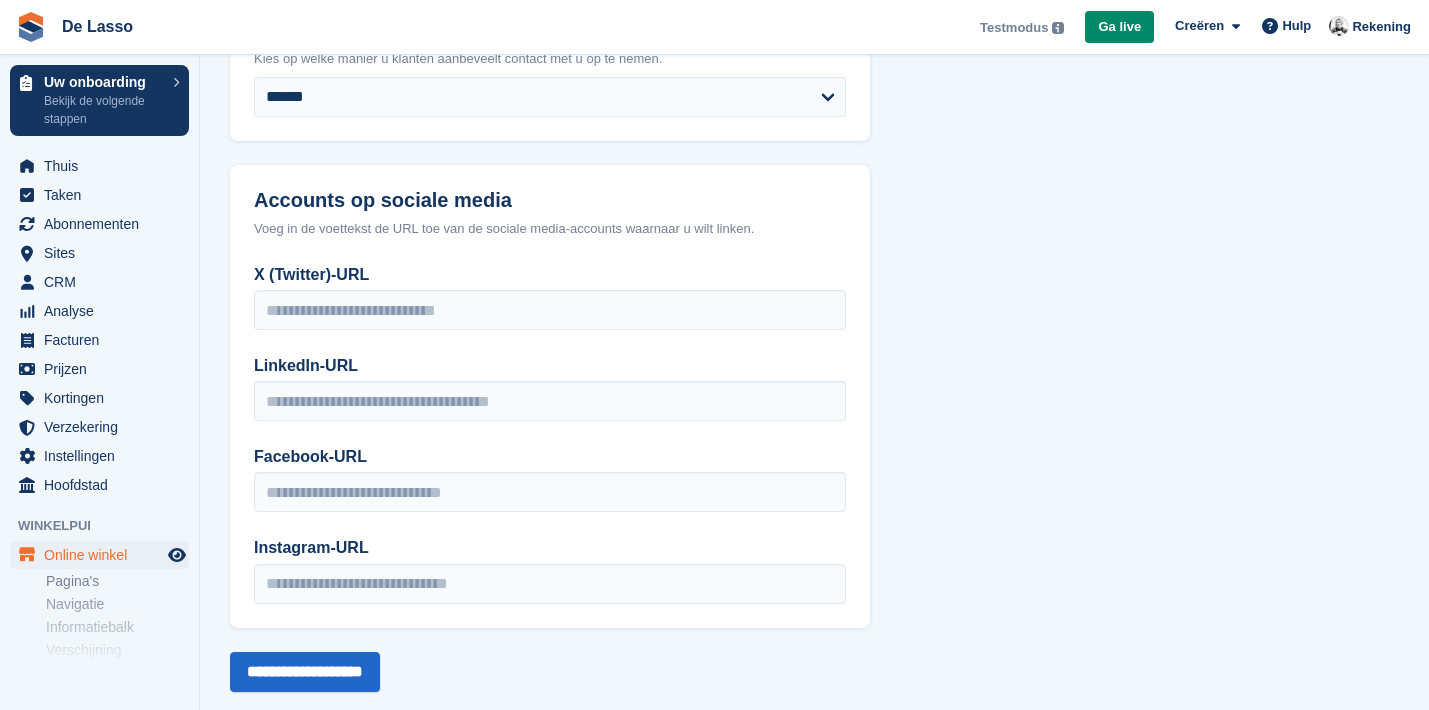 scroll, scrollTop: 436, scrollLeft: 0, axis: vertical 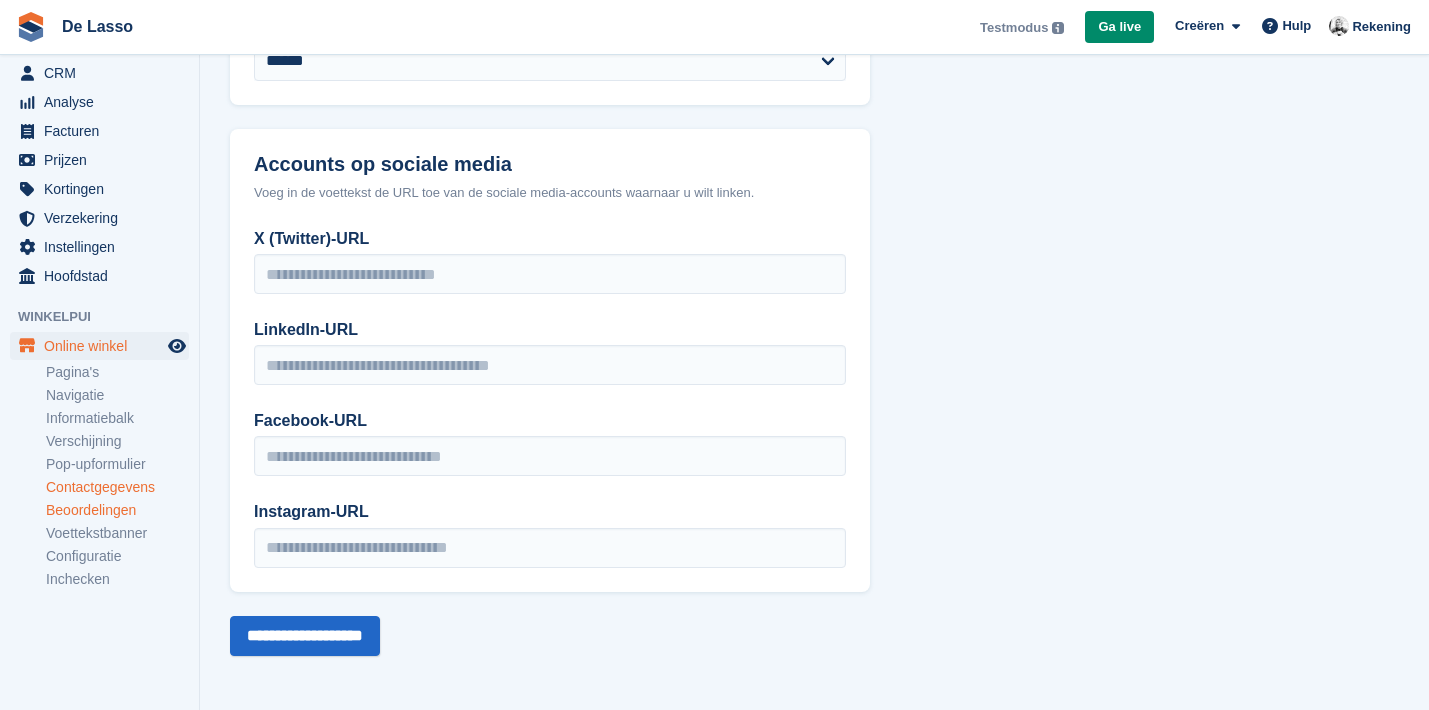 click on "Beoordelingen" at bounding box center (117, 510) 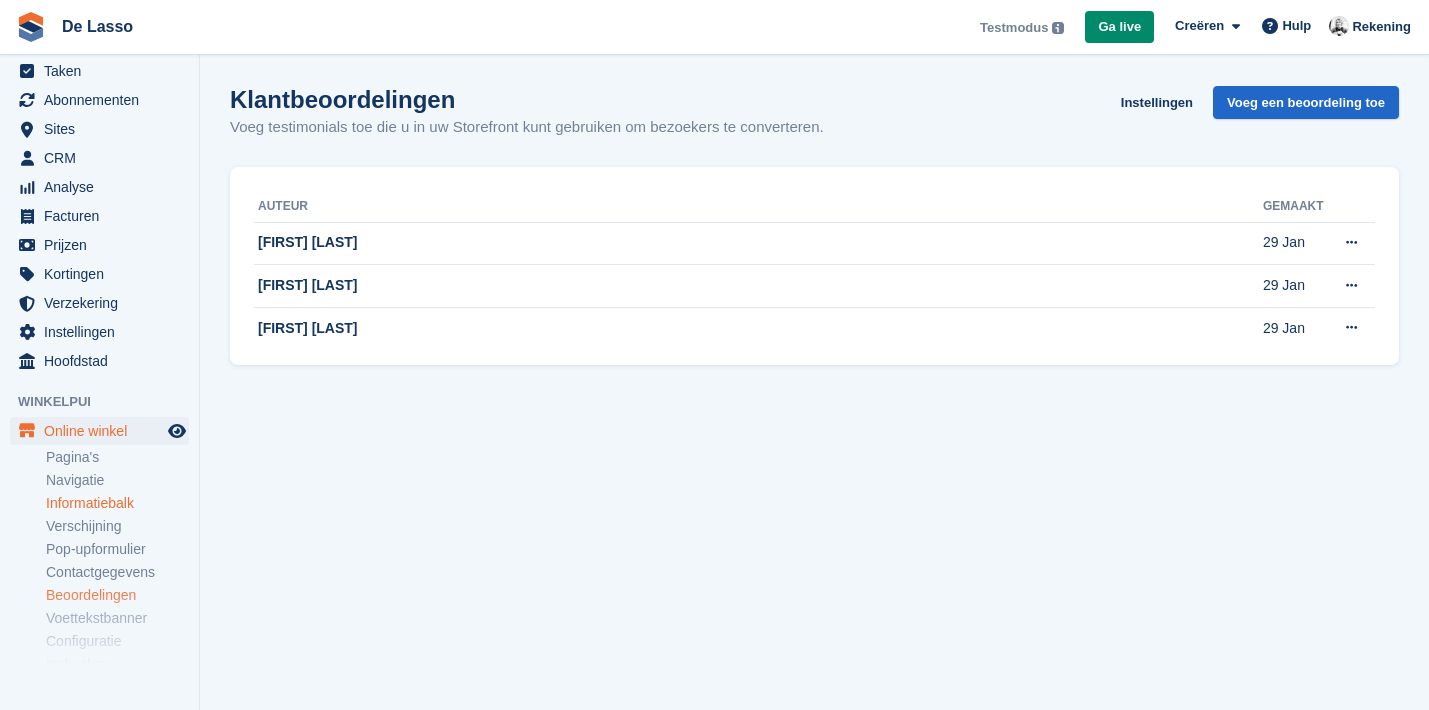 scroll, scrollTop: 209, scrollLeft: 0, axis: vertical 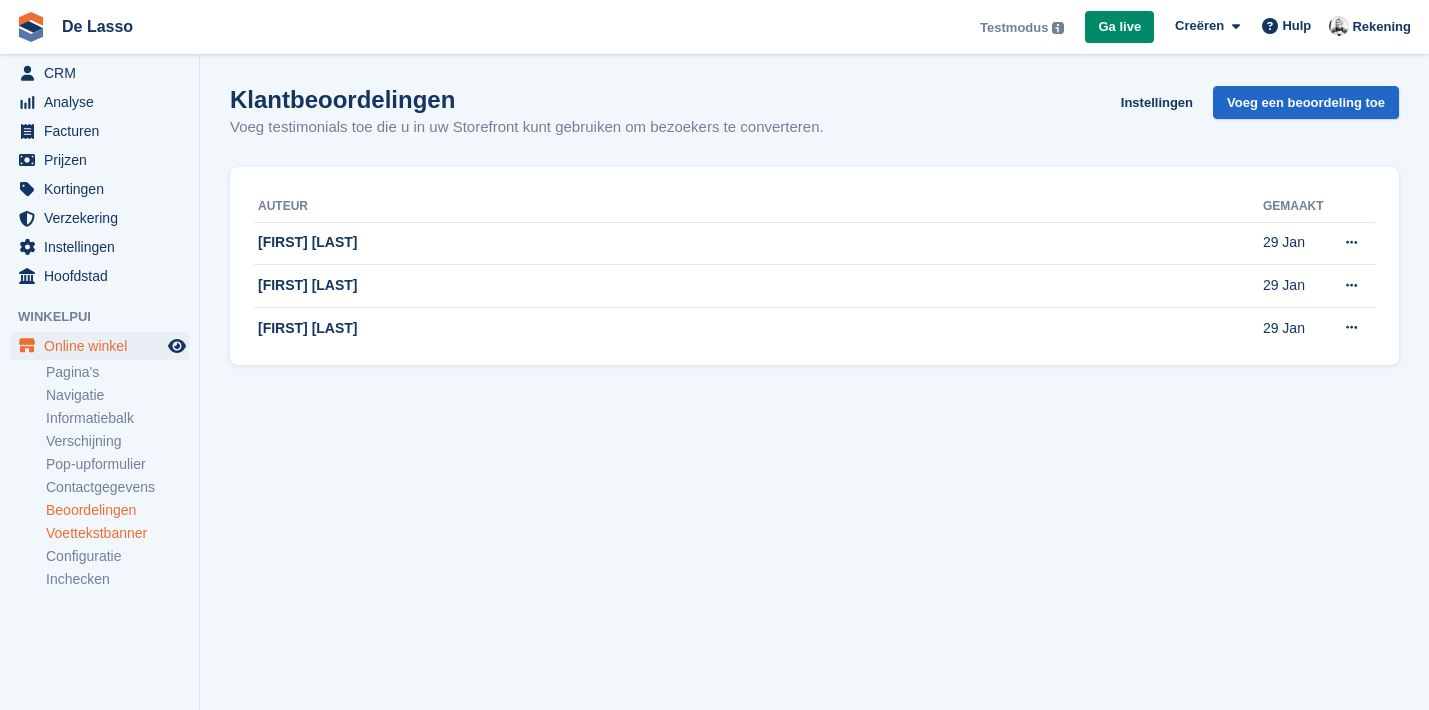click on "Voettekstbanner" at bounding box center [117, 533] 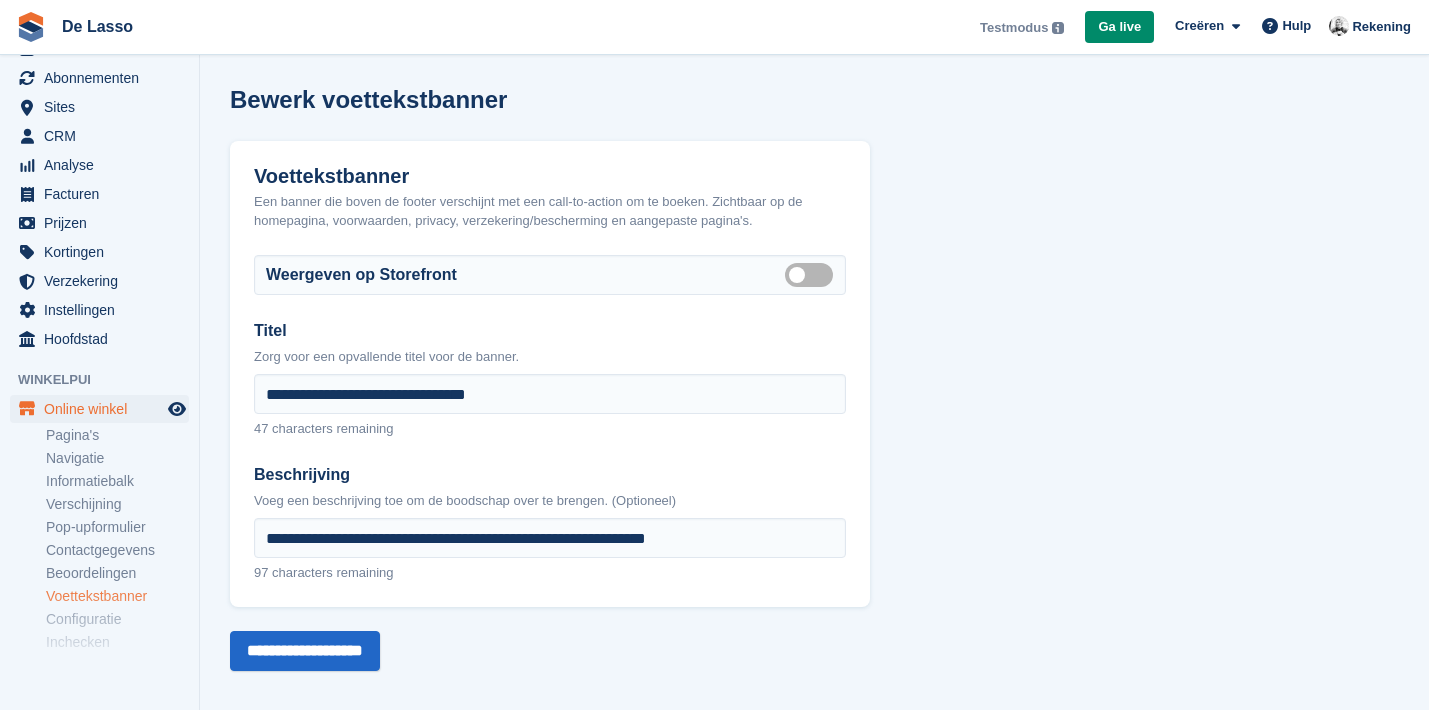 scroll, scrollTop: 209, scrollLeft: 0, axis: vertical 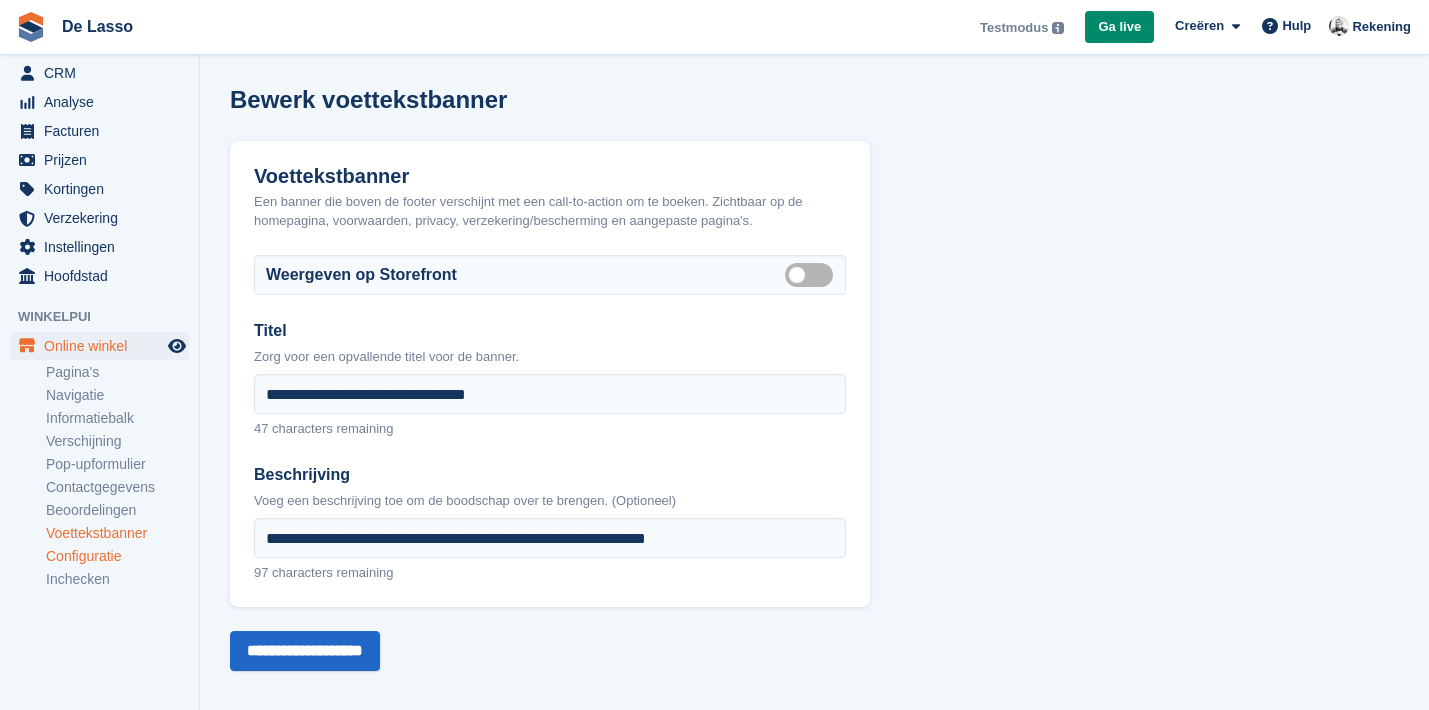 click on "Configuratie" at bounding box center [117, 556] 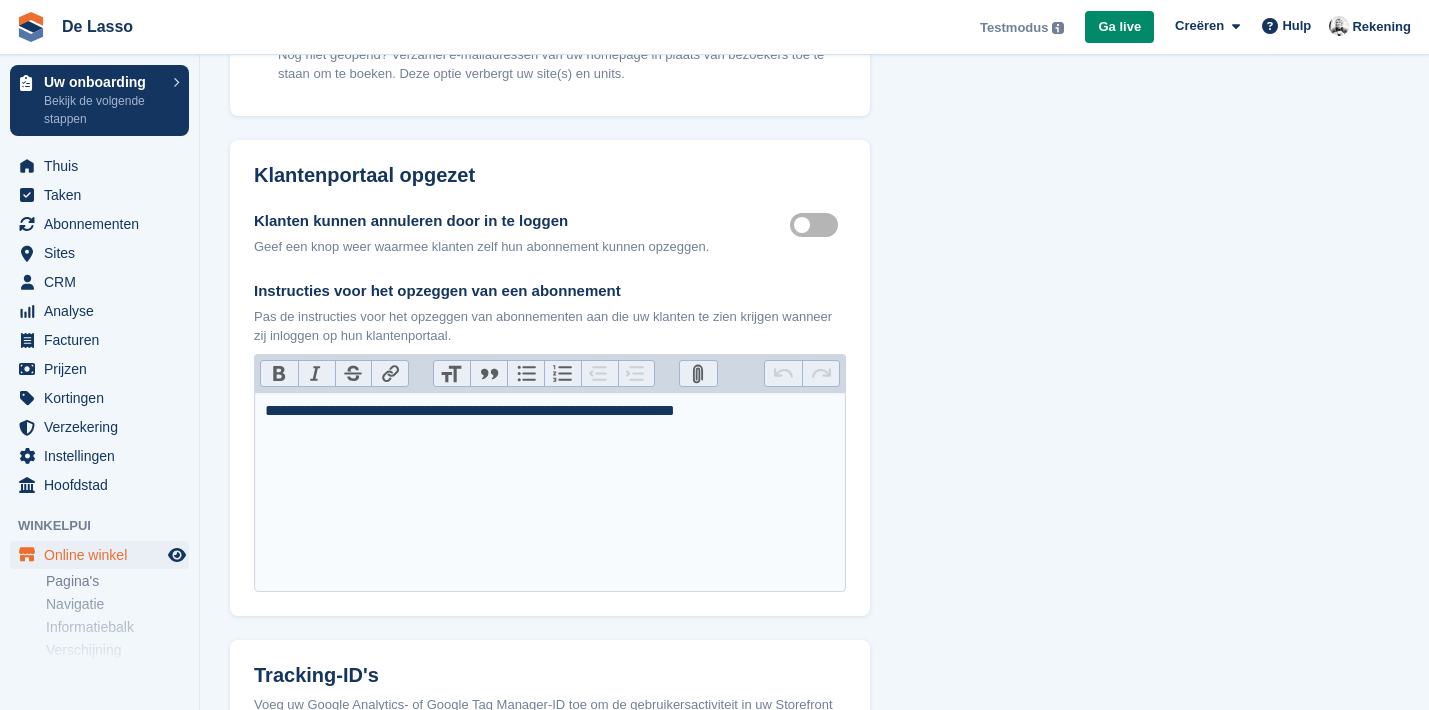 scroll, scrollTop: 629, scrollLeft: 0, axis: vertical 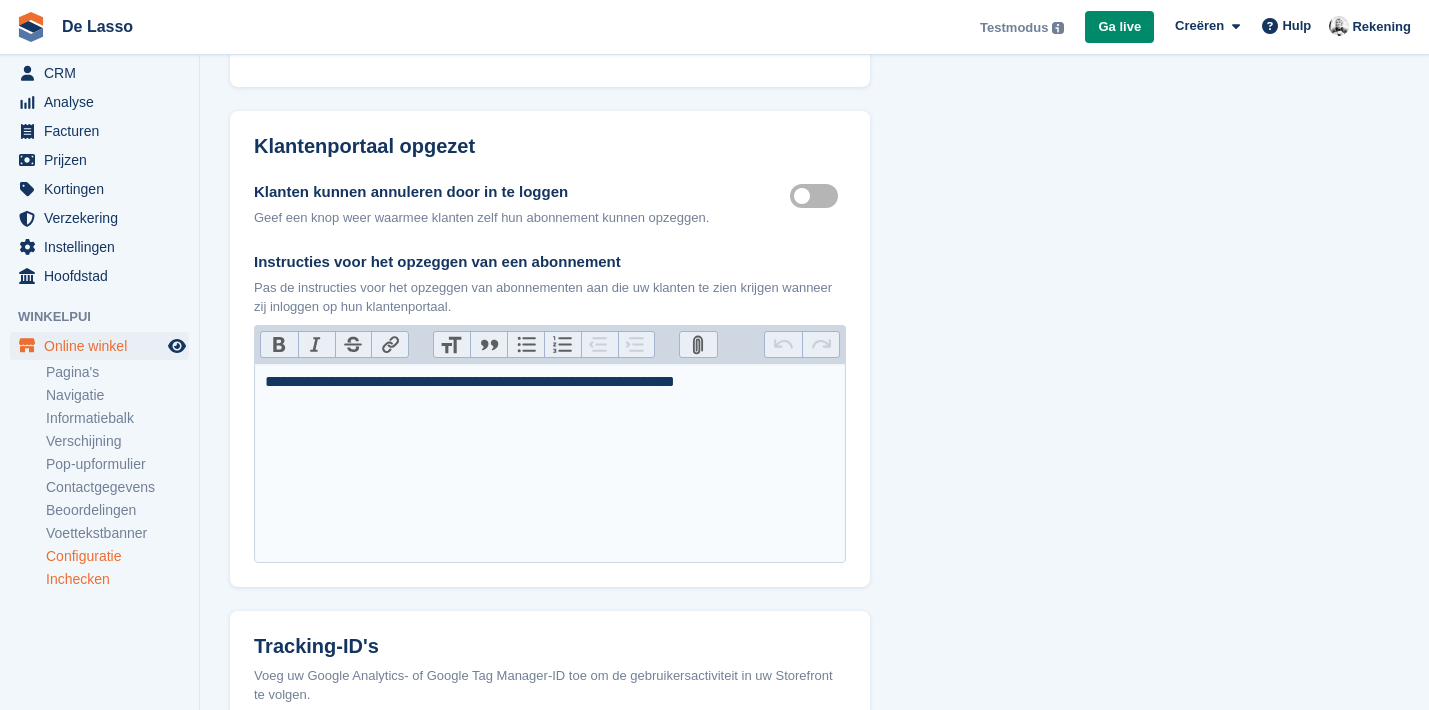click on "Inchecken" at bounding box center (117, 579) 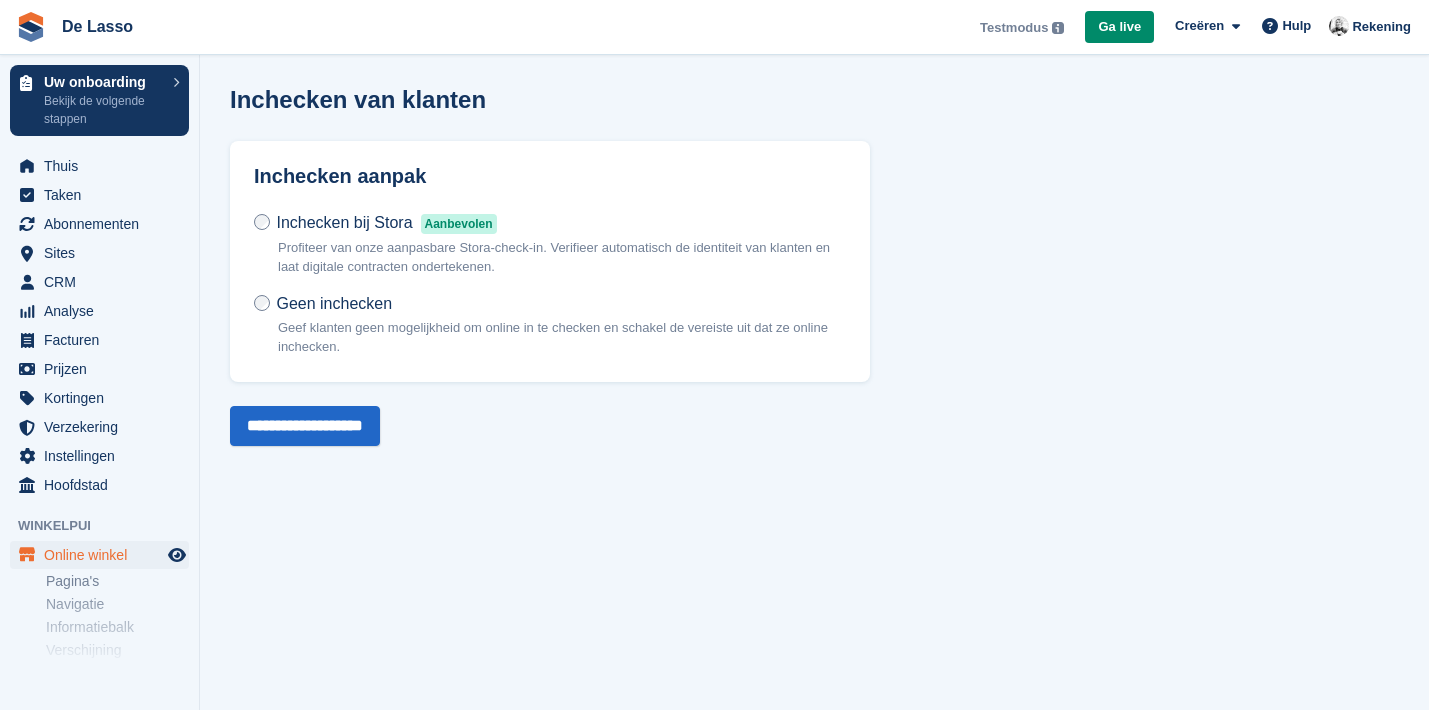 scroll, scrollTop: 0, scrollLeft: 0, axis: both 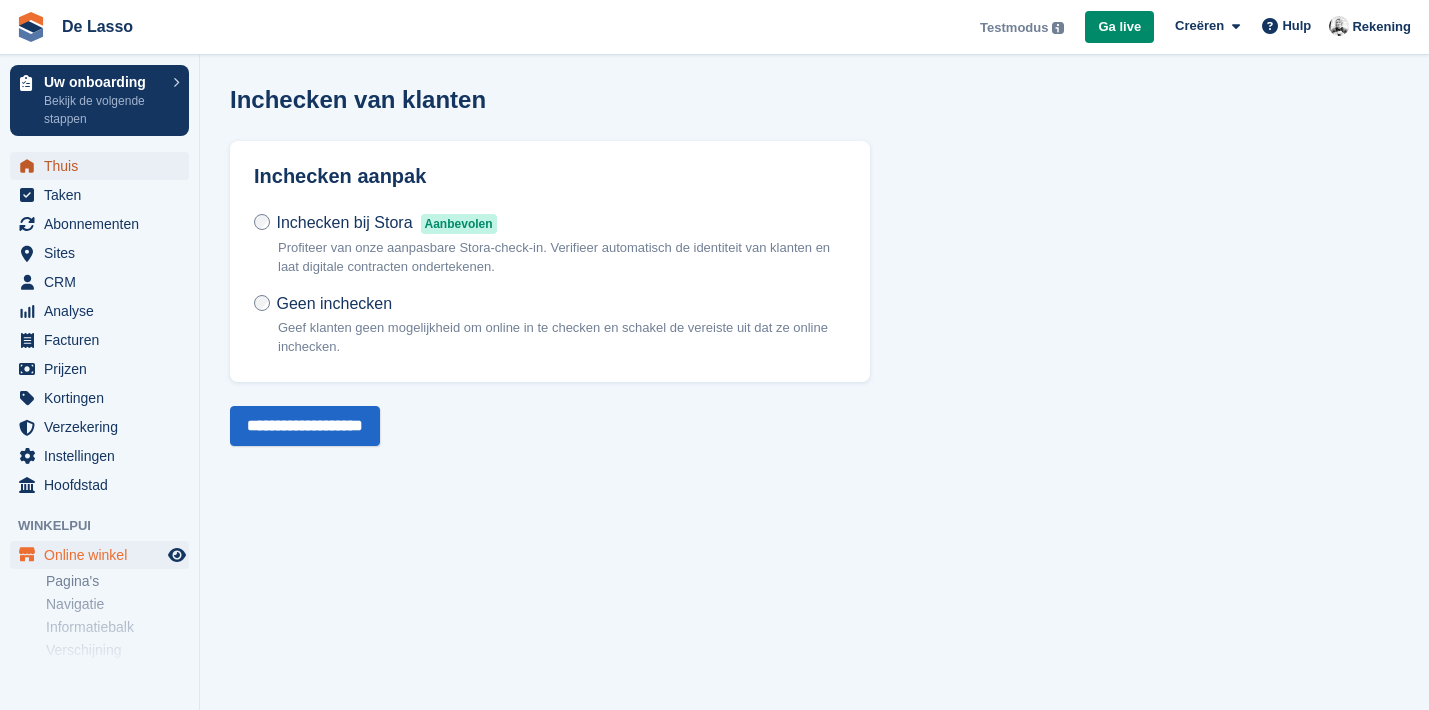 click on "Thuis" at bounding box center (104, 166) 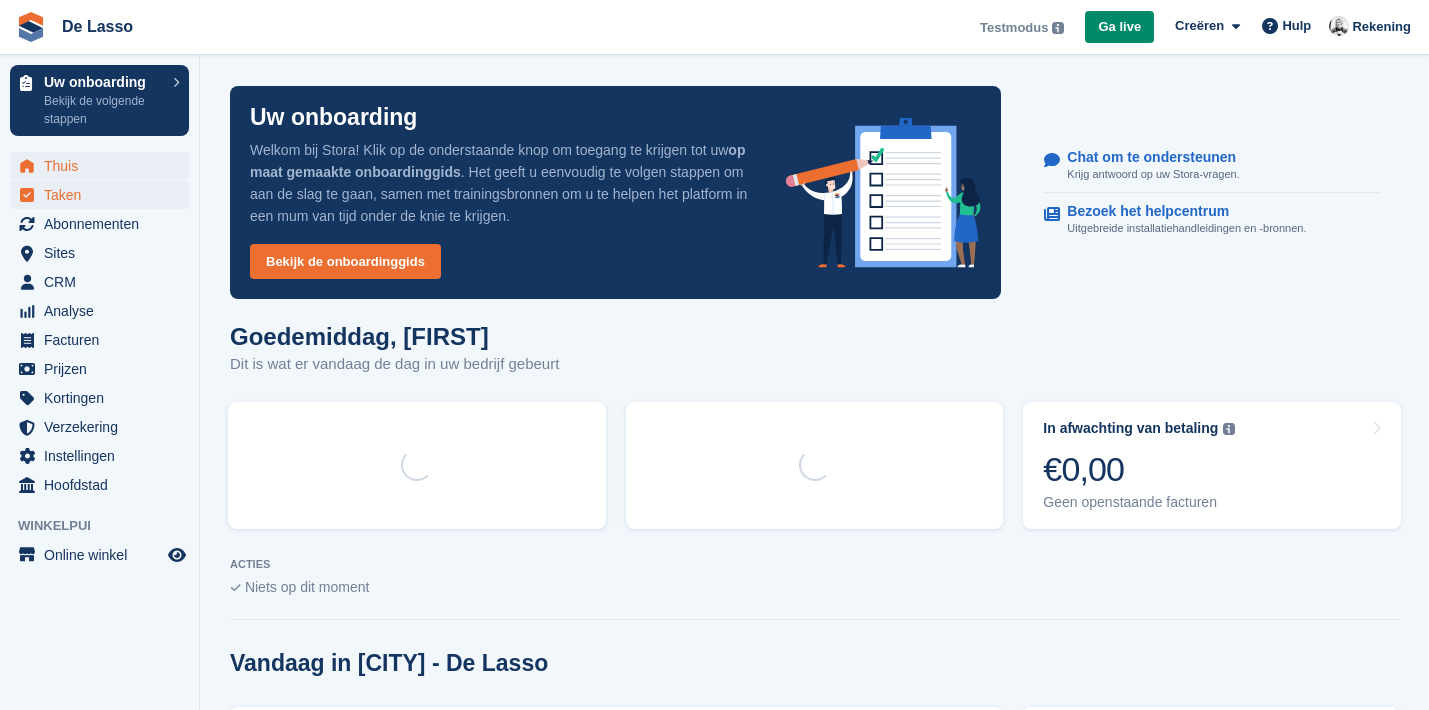 scroll, scrollTop: 0, scrollLeft: 0, axis: both 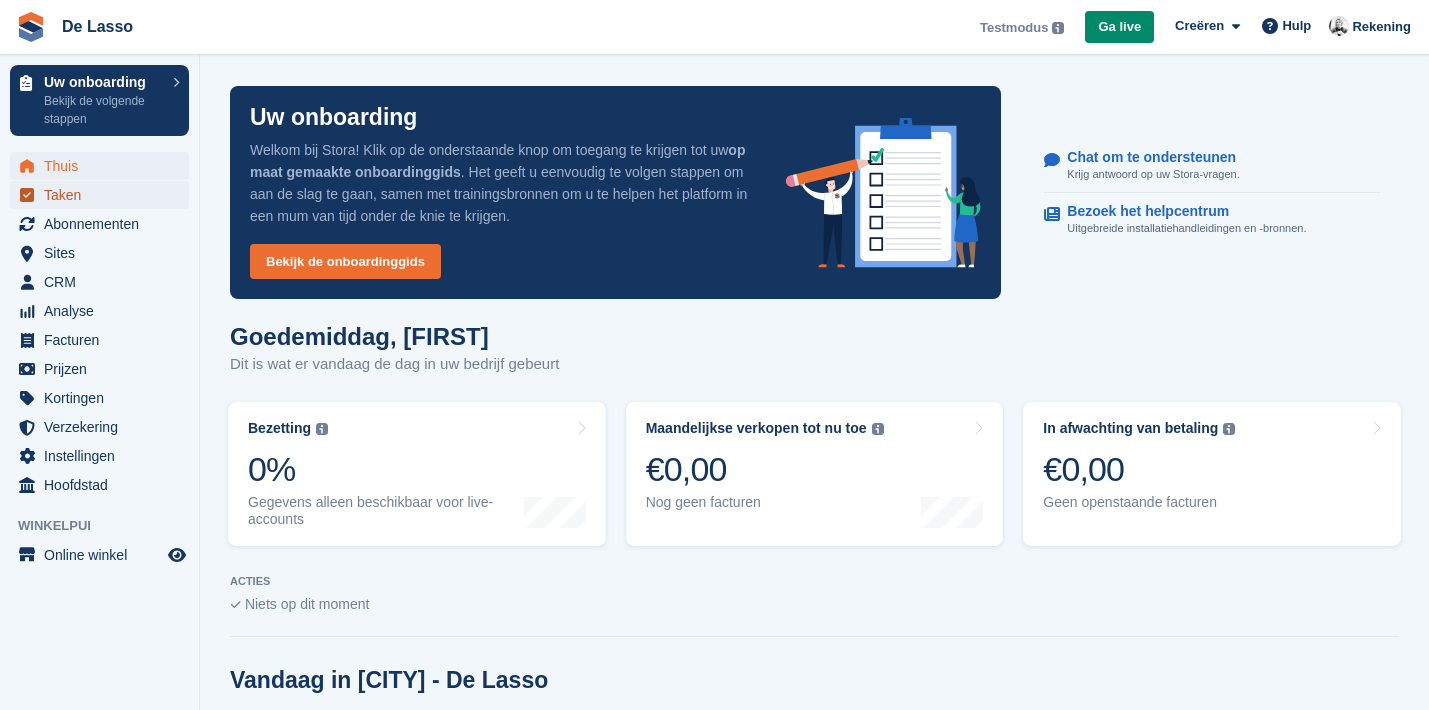 click on "Taken" at bounding box center [104, 195] 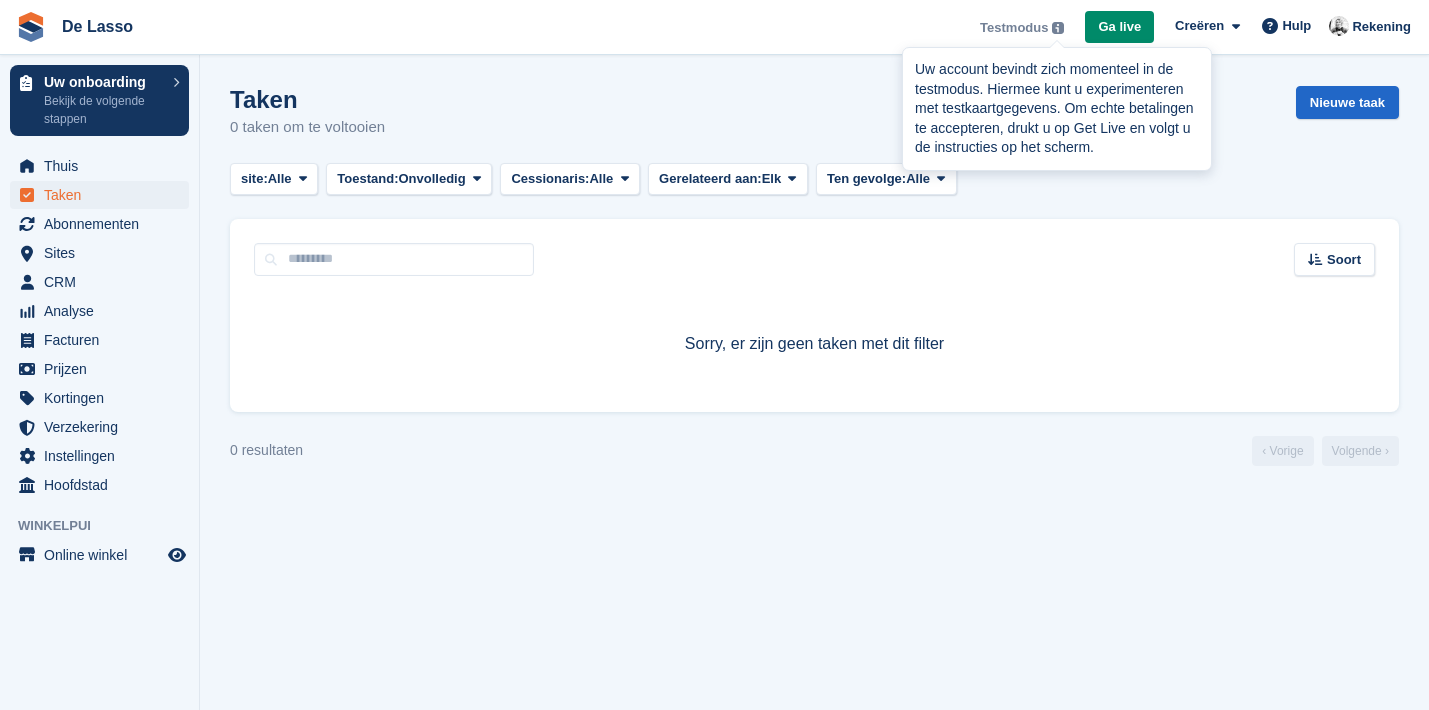 scroll, scrollTop: 0, scrollLeft: 0, axis: both 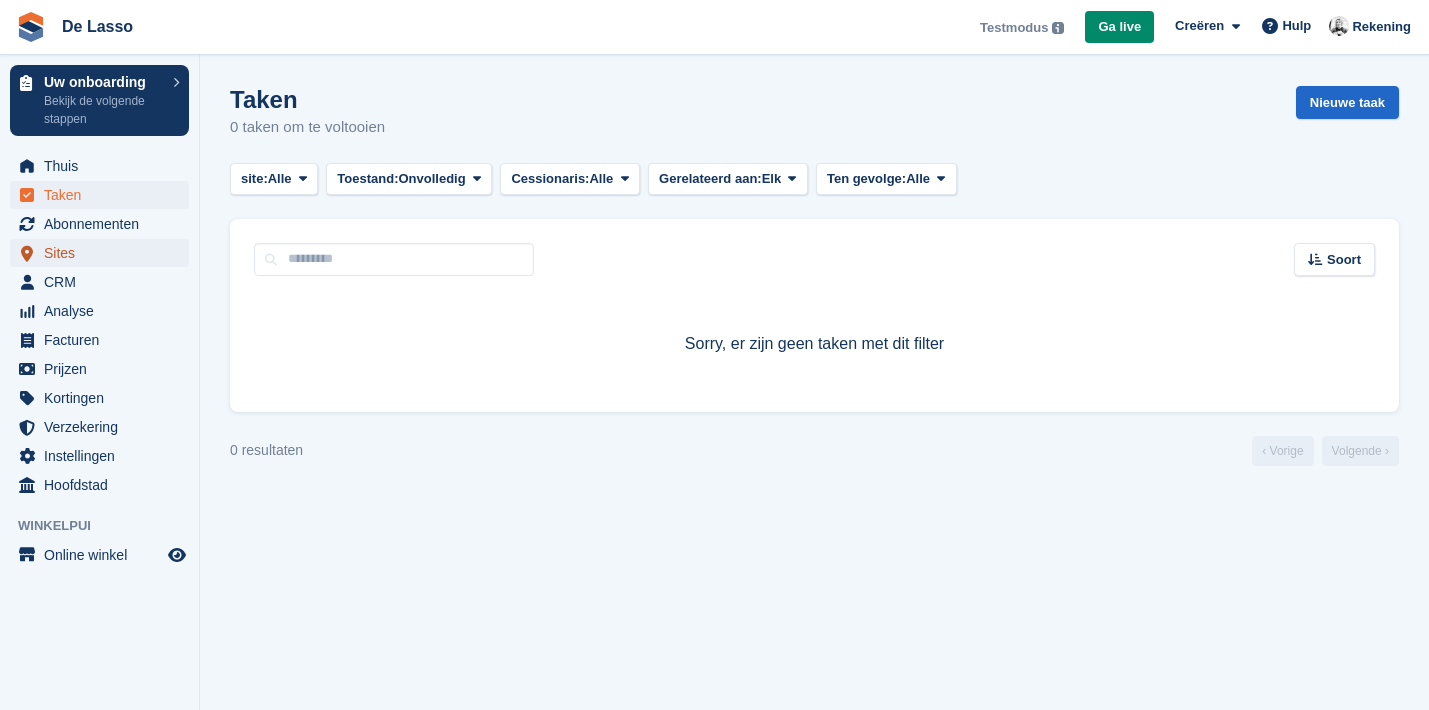 click on "Sites" at bounding box center [104, 253] 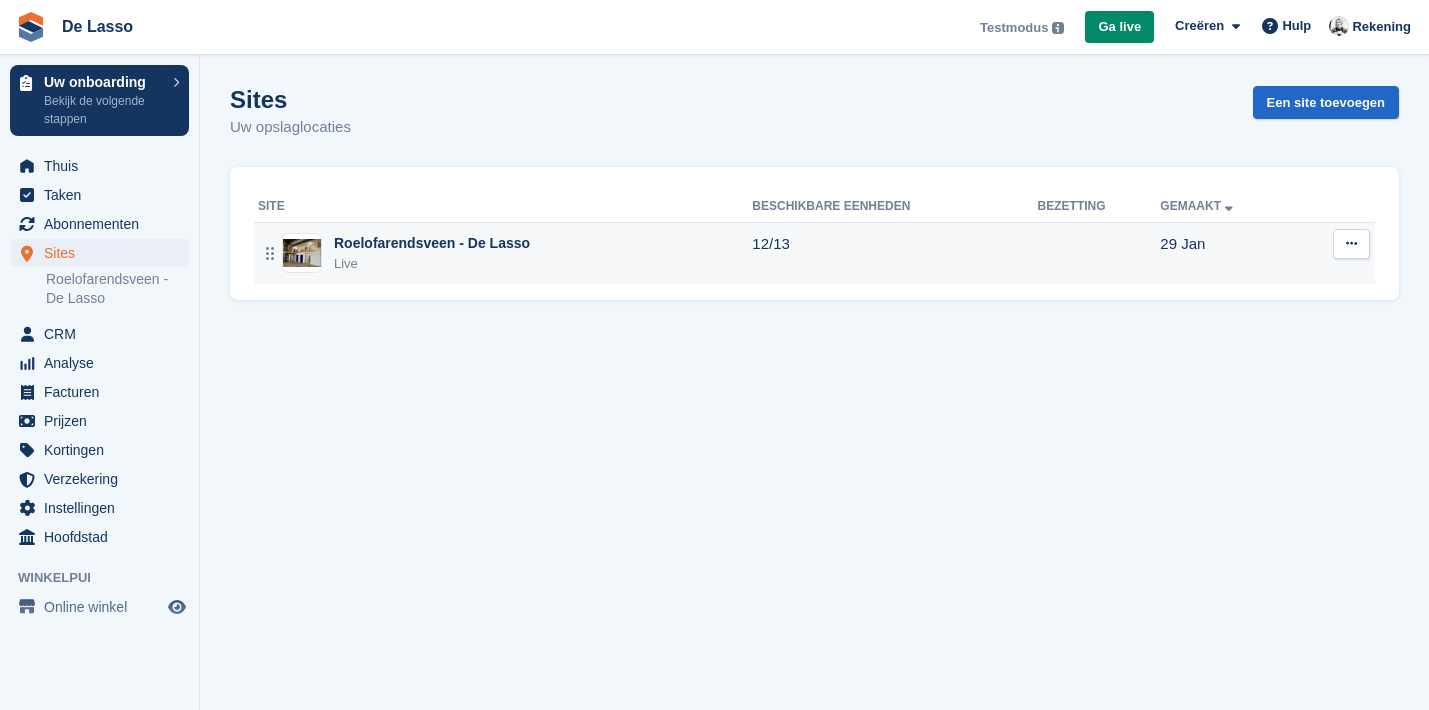 click on "12/13" at bounding box center [894, 253] 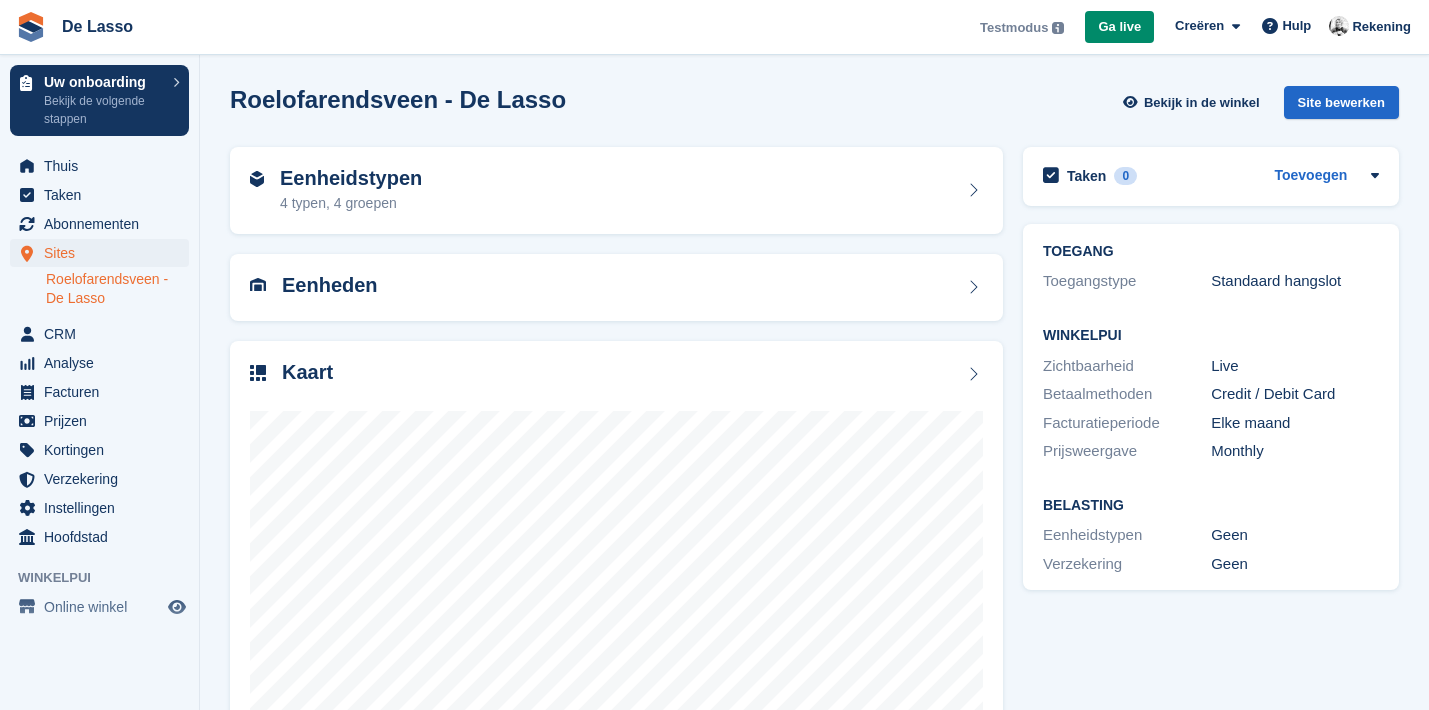 scroll, scrollTop: 0, scrollLeft: 0, axis: both 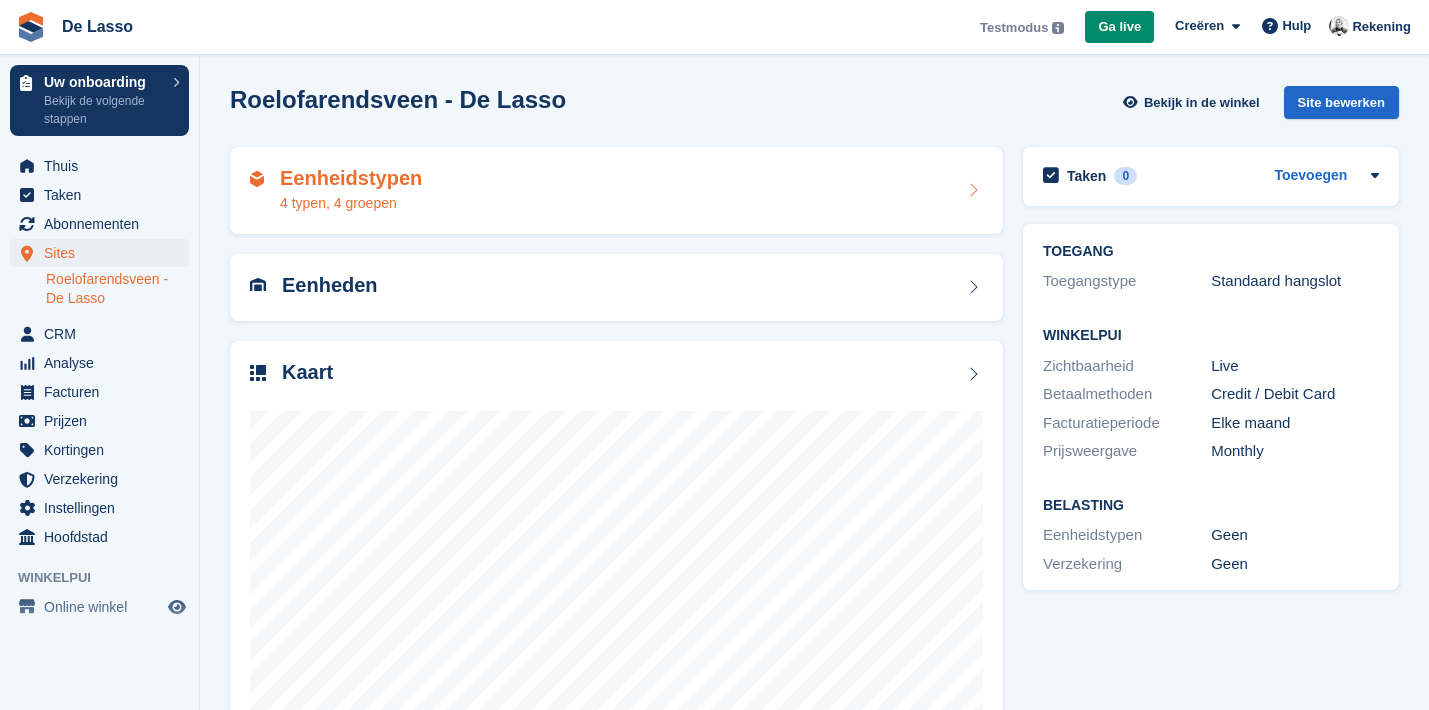 click at bounding box center [973, 190] 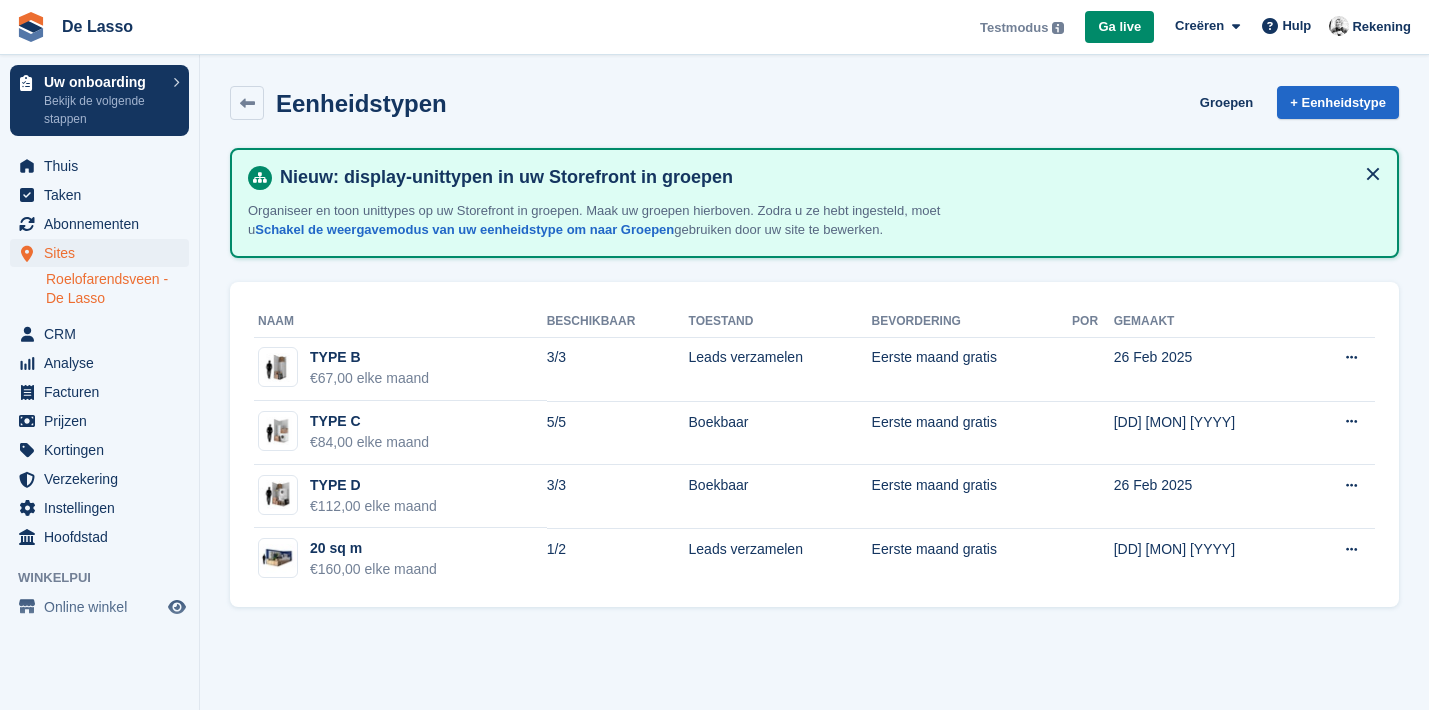 scroll, scrollTop: 0, scrollLeft: 0, axis: both 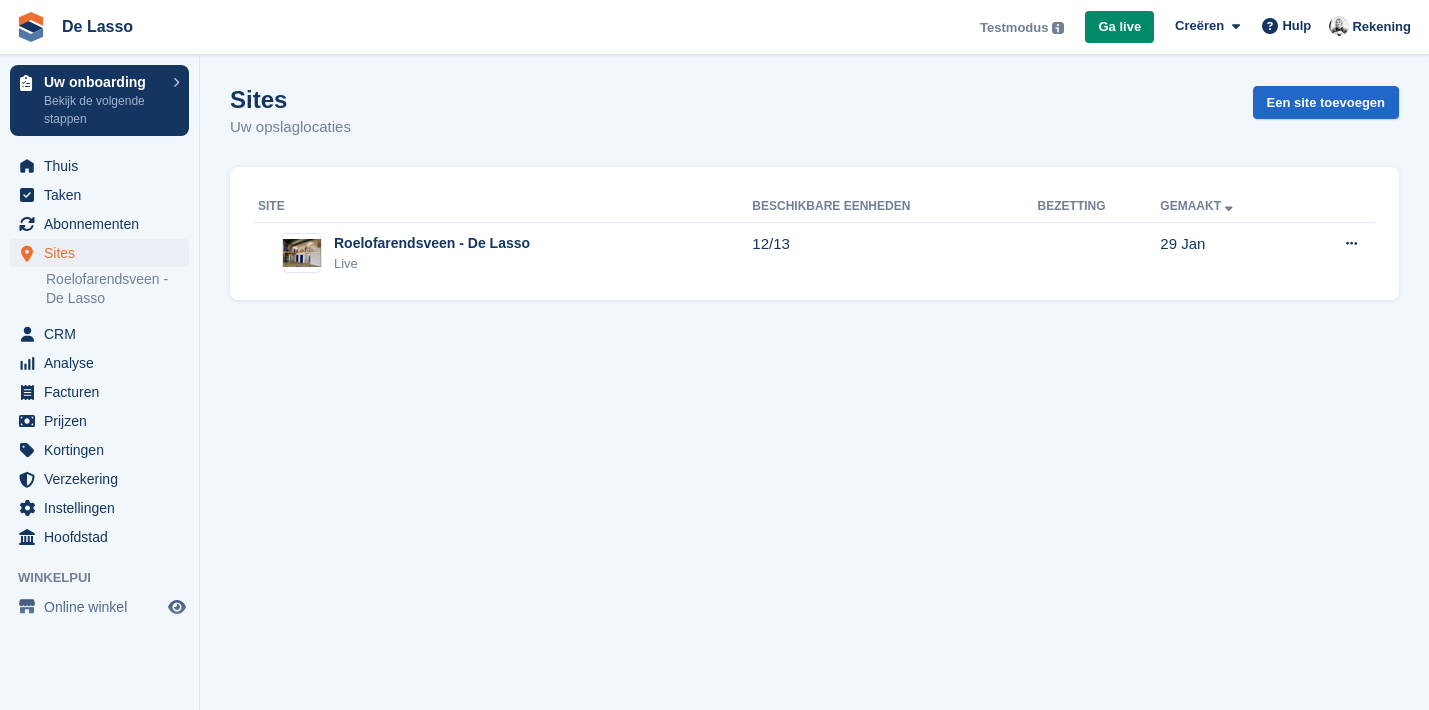 click at bounding box center [1351, 243] 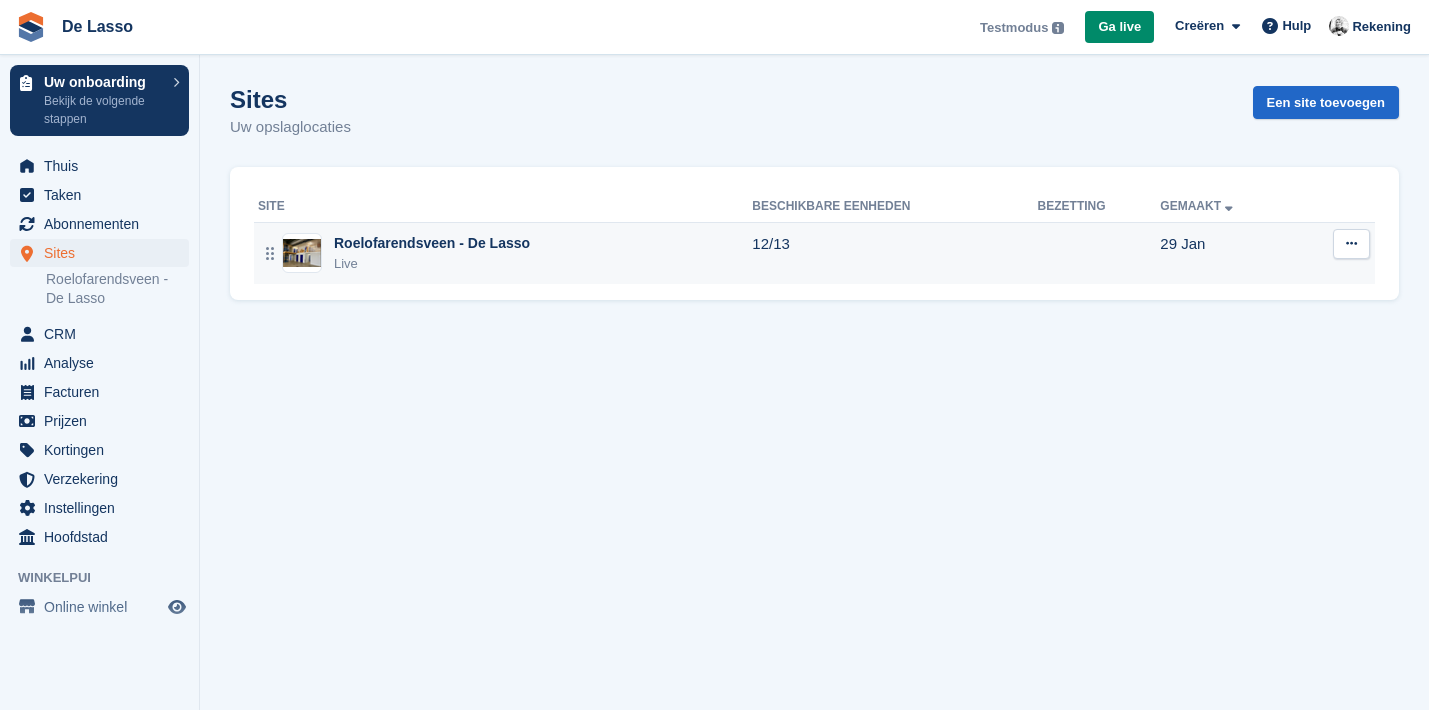 scroll, scrollTop: 0, scrollLeft: 0, axis: both 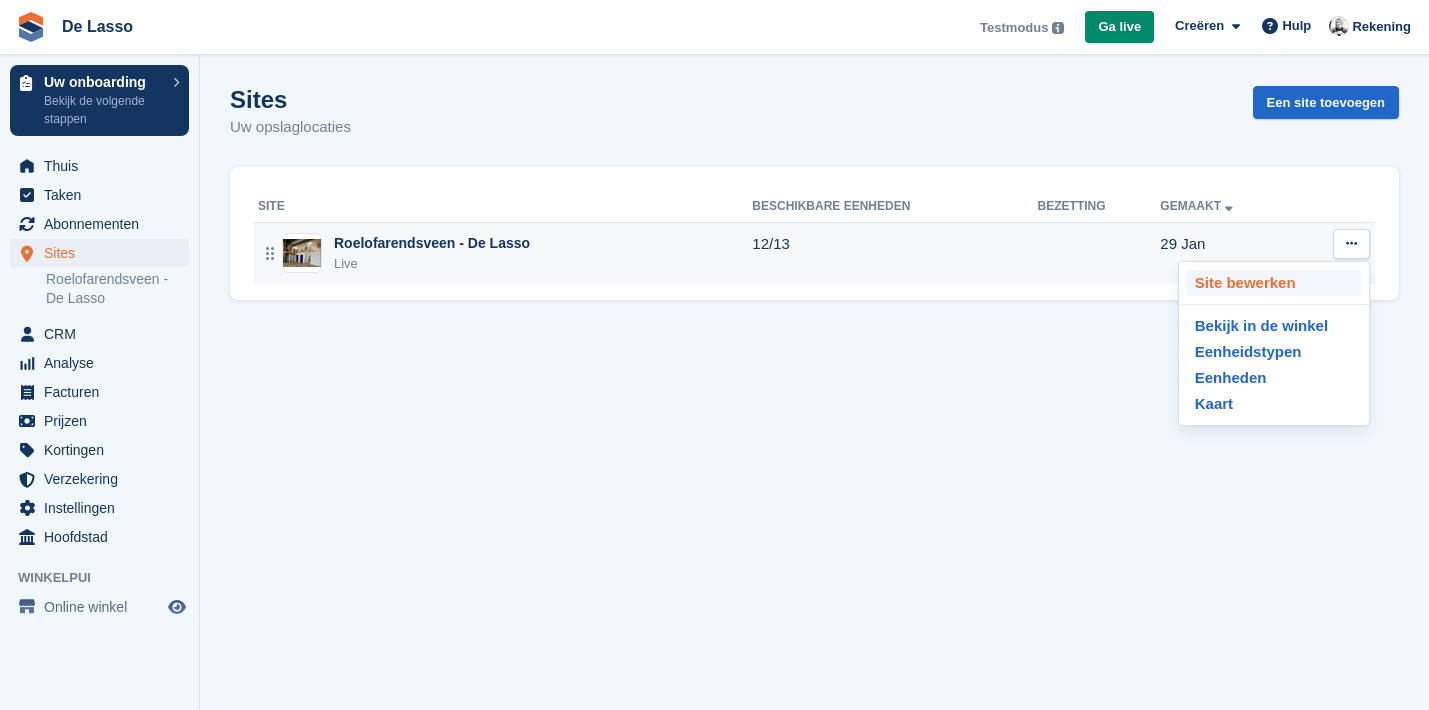click on "Site bewerken" at bounding box center (1274, 283) 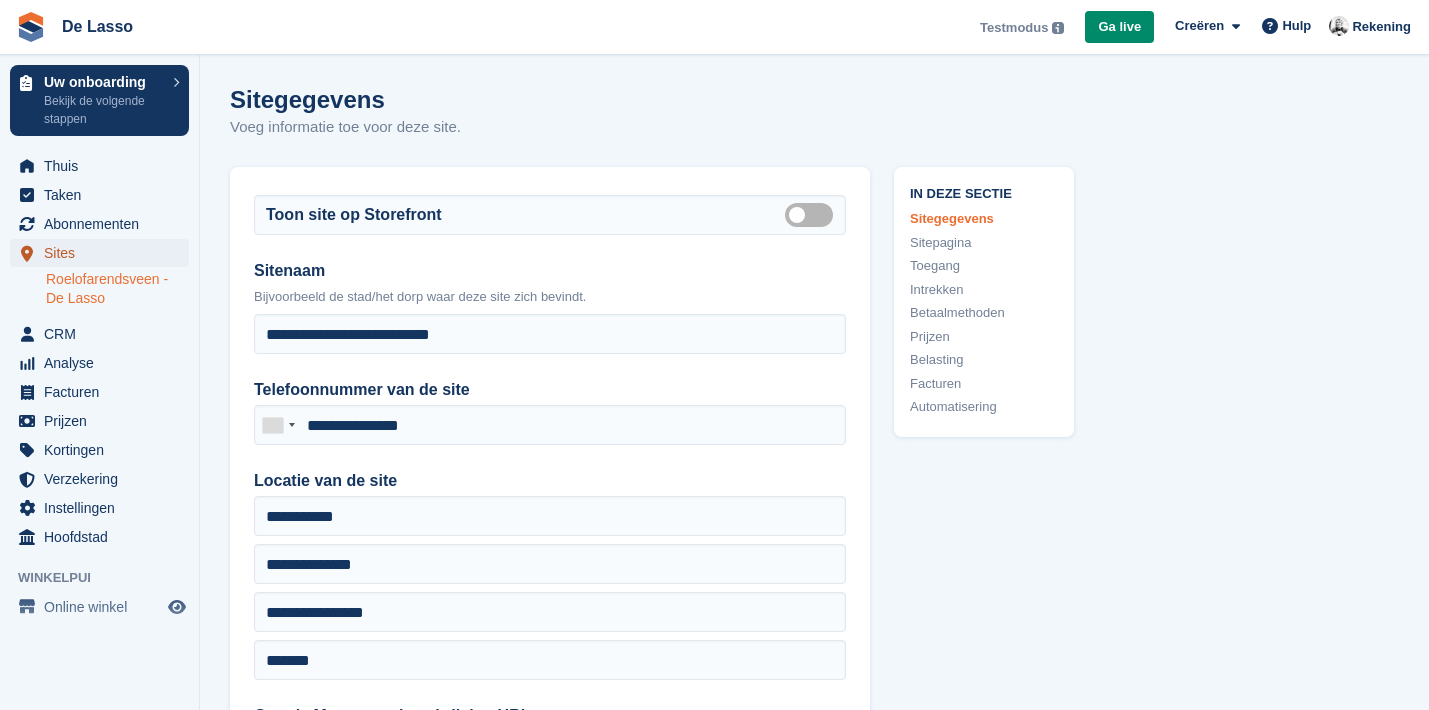 click on "Sites" at bounding box center (104, 253) 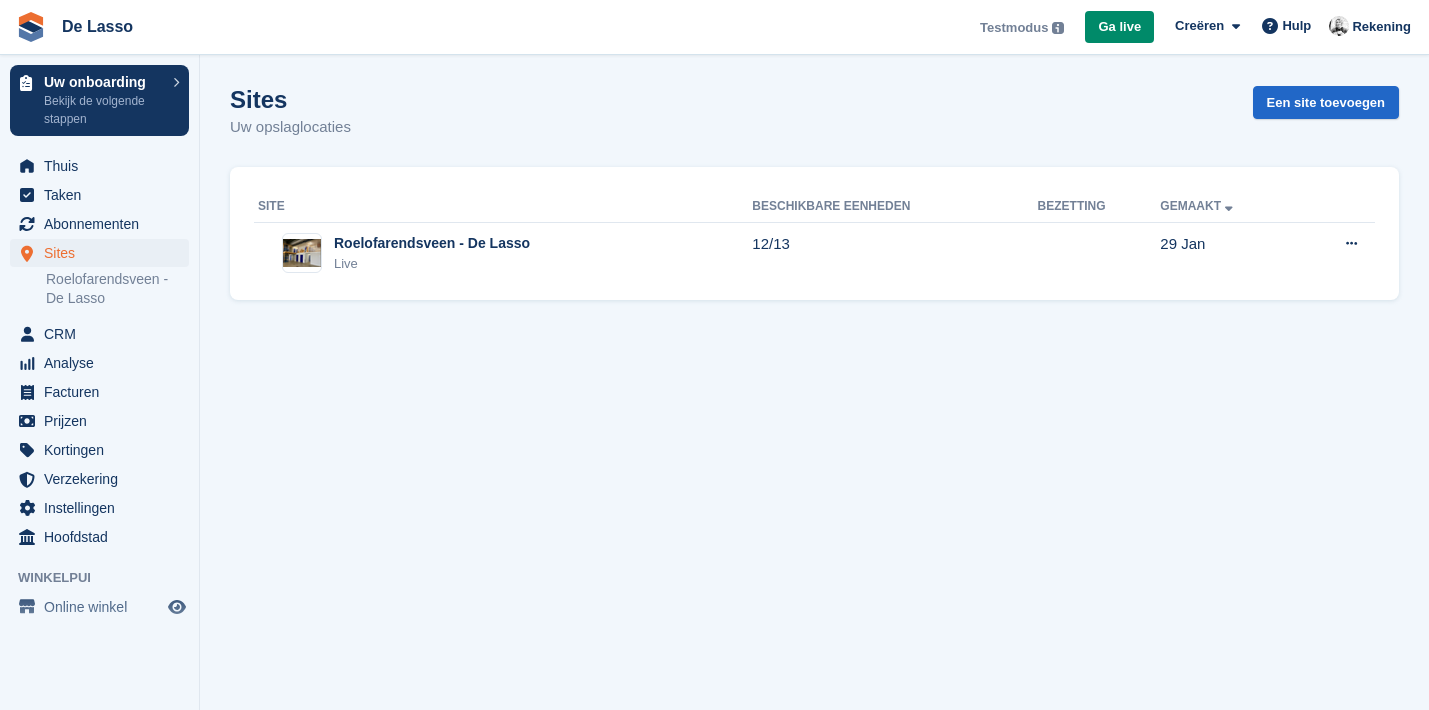 click on "Thuis" at bounding box center (104, 166) 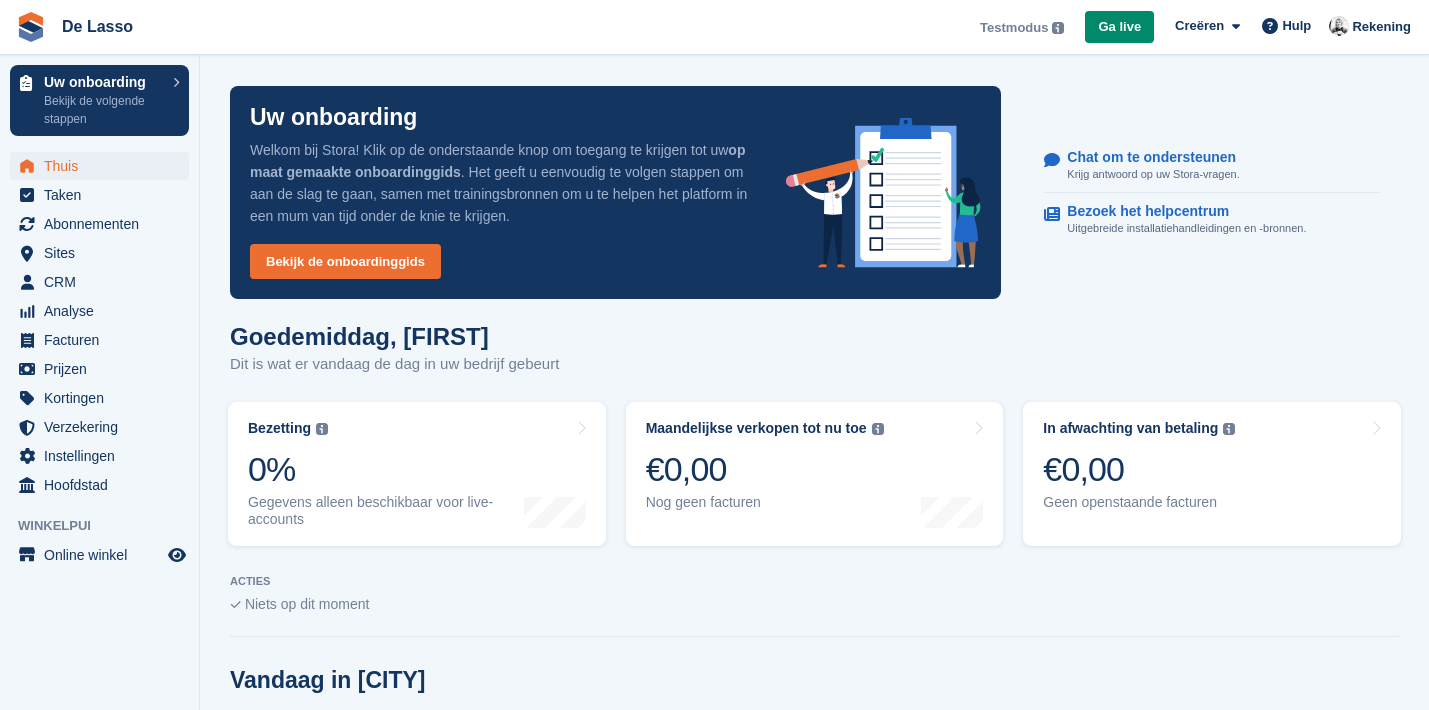 scroll, scrollTop: 0, scrollLeft: 0, axis: both 